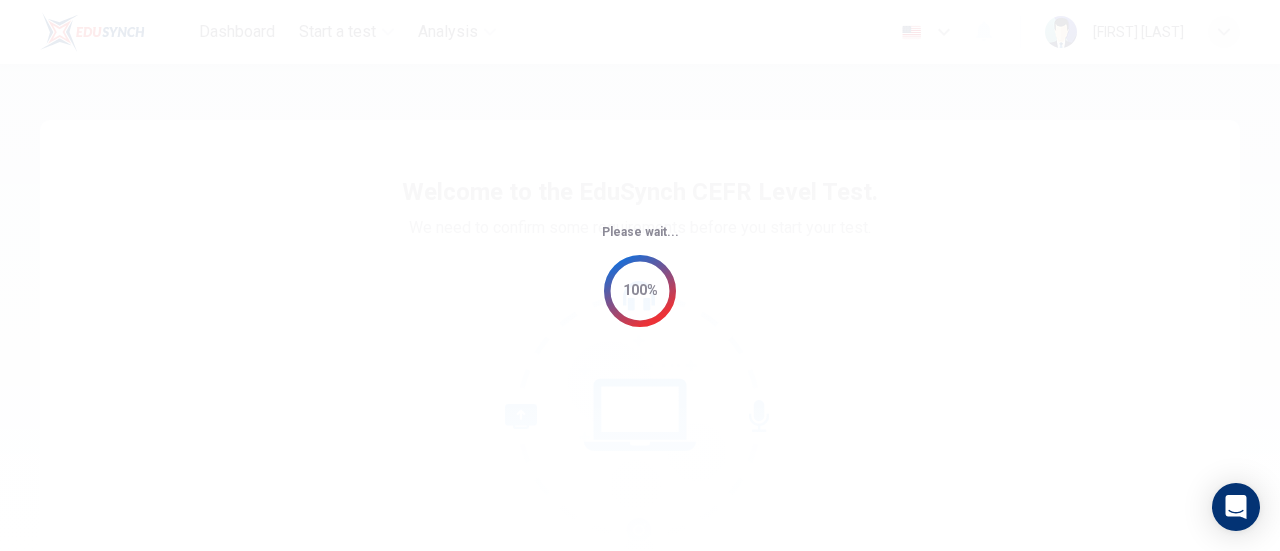 scroll, scrollTop: 0, scrollLeft: 0, axis: both 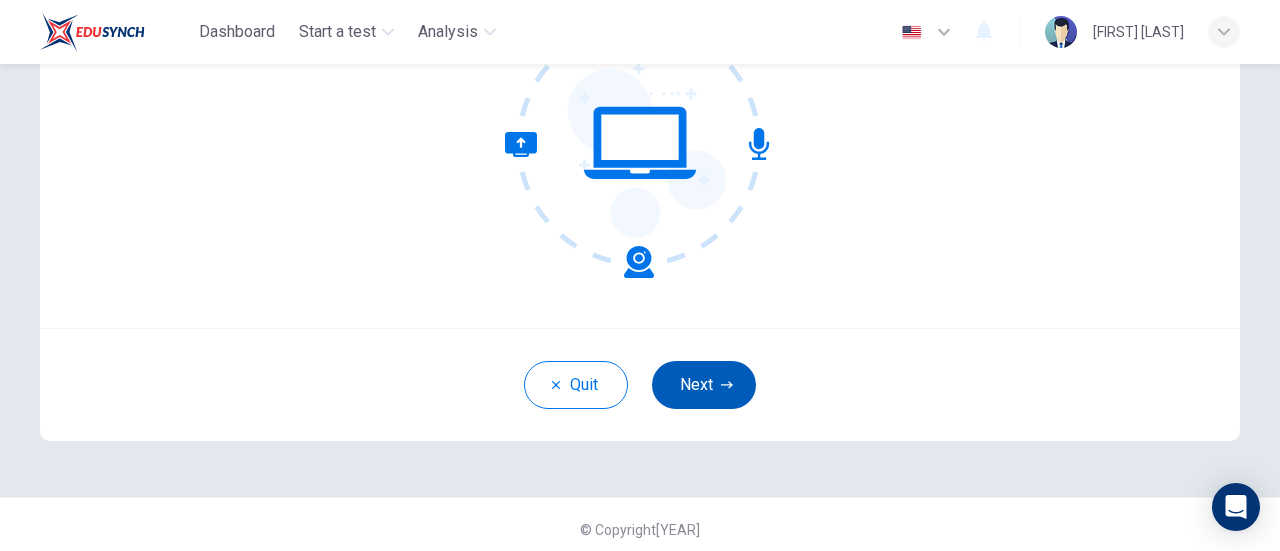 click on "Next" at bounding box center (704, 385) 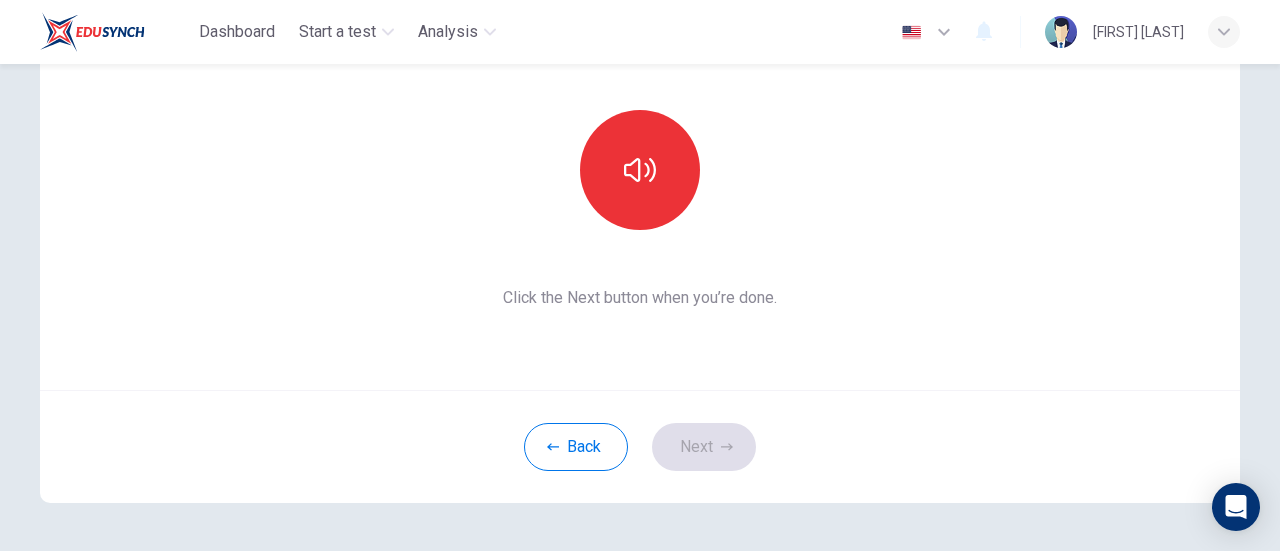 scroll, scrollTop: 209, scrollLeft: 0, axis: vertical 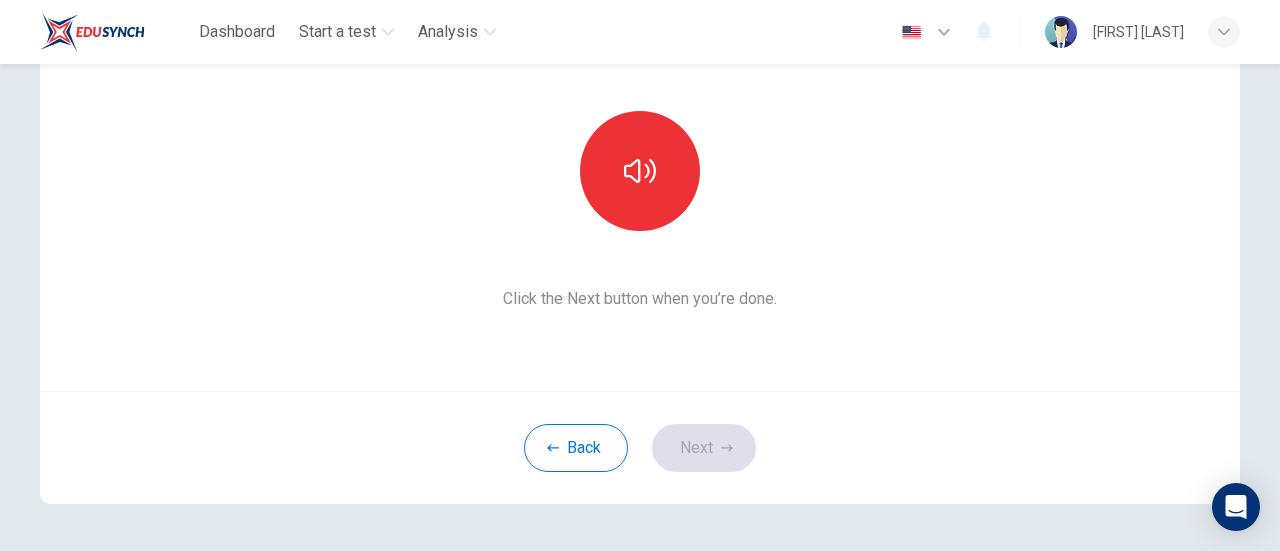 click at bounding box center [640, 171] 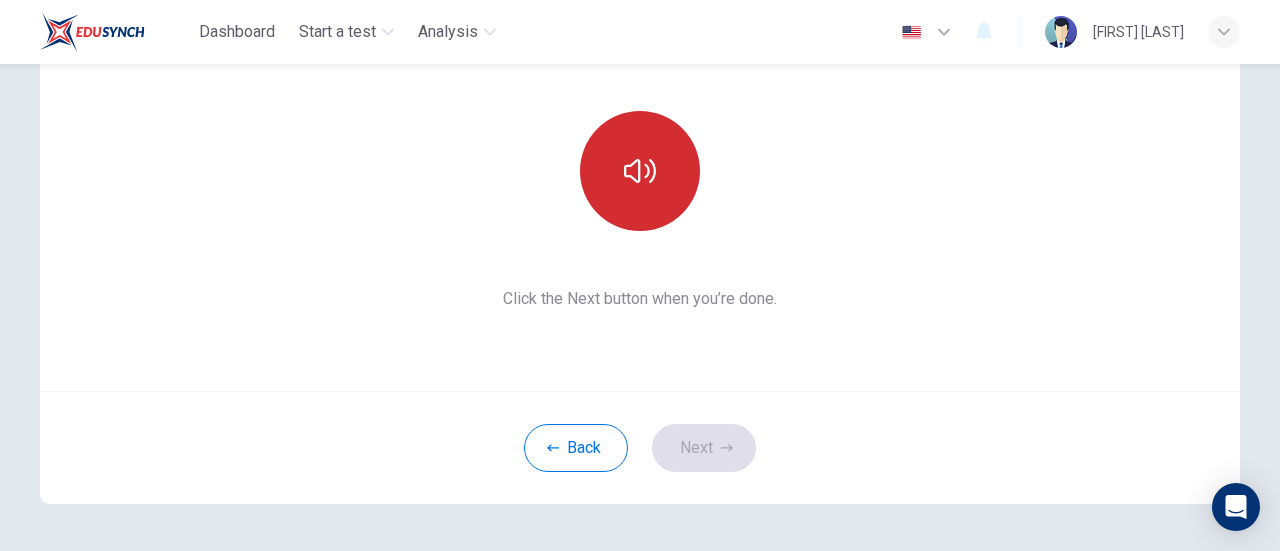 click at bounding box center [640, 171] 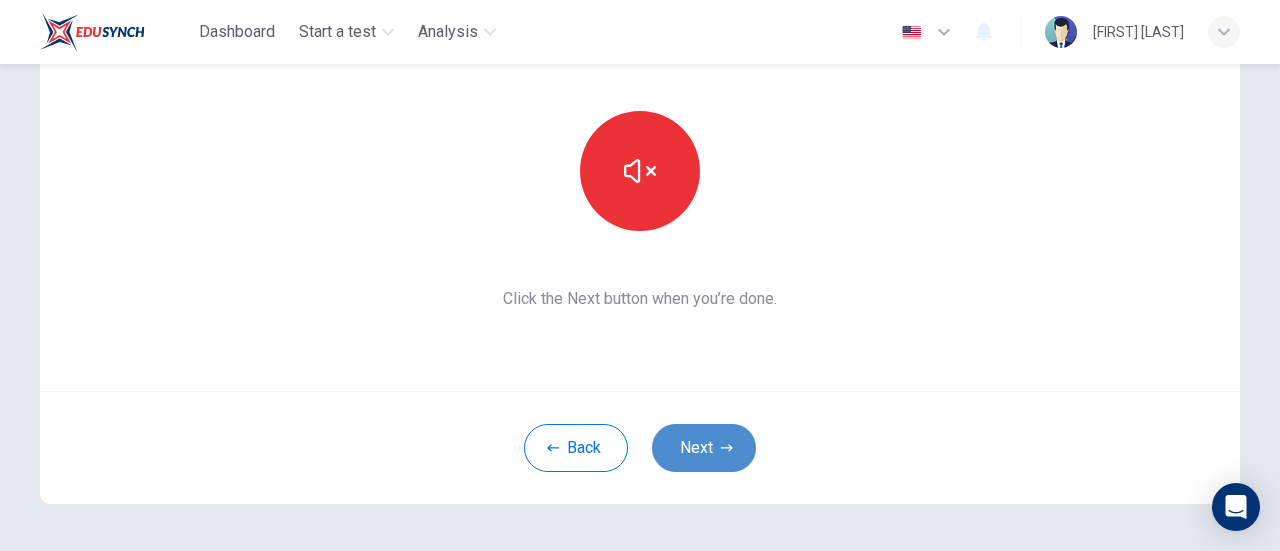click on "Next" at bounding box center (704, 448) 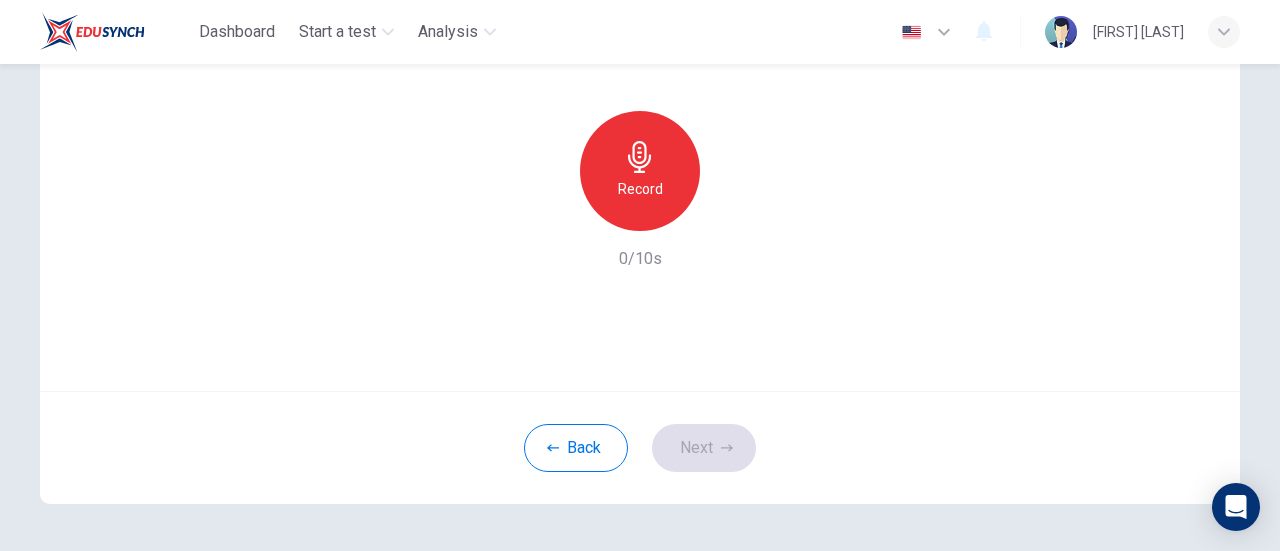 click on "Record" at bounding box center [640, 171] 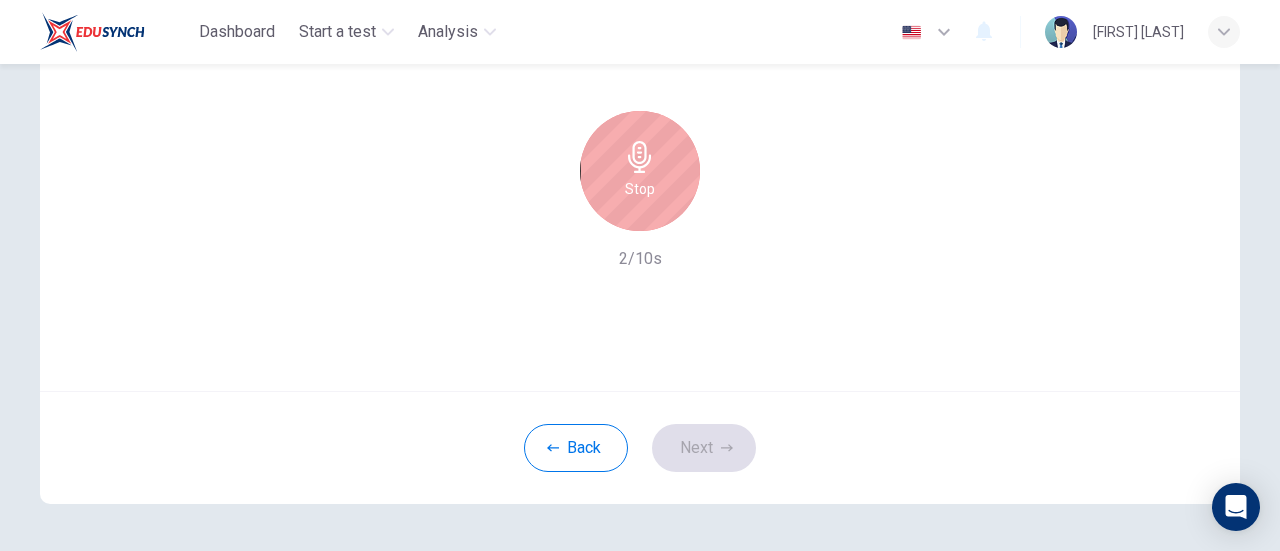 click on "Stop" at bounding box center (640, 171) 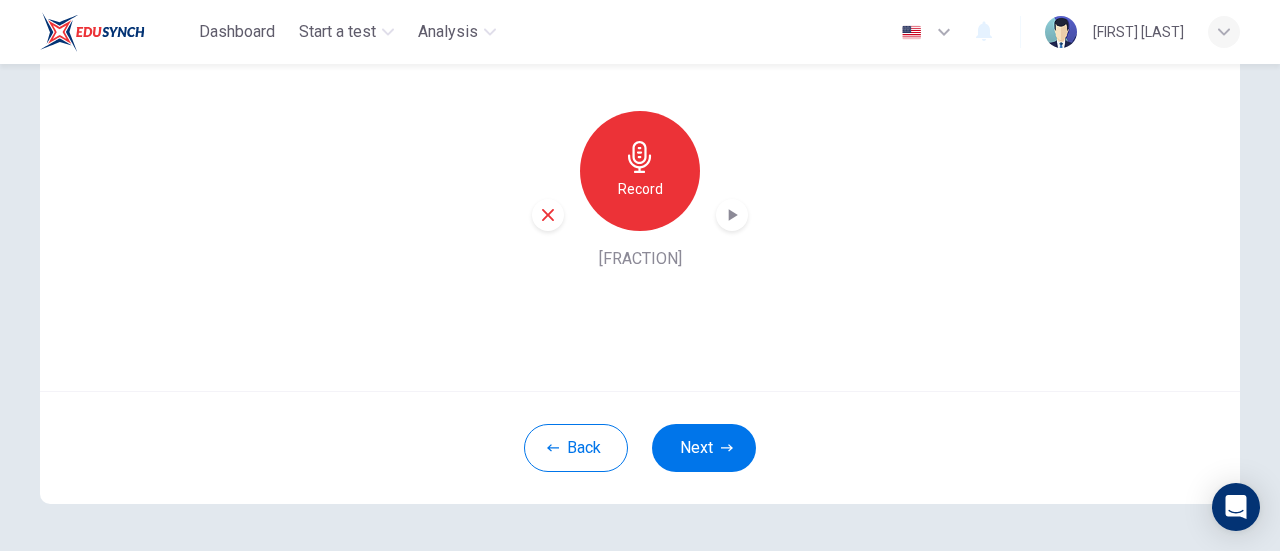 click on "Record" at bounding box center (640, 171) 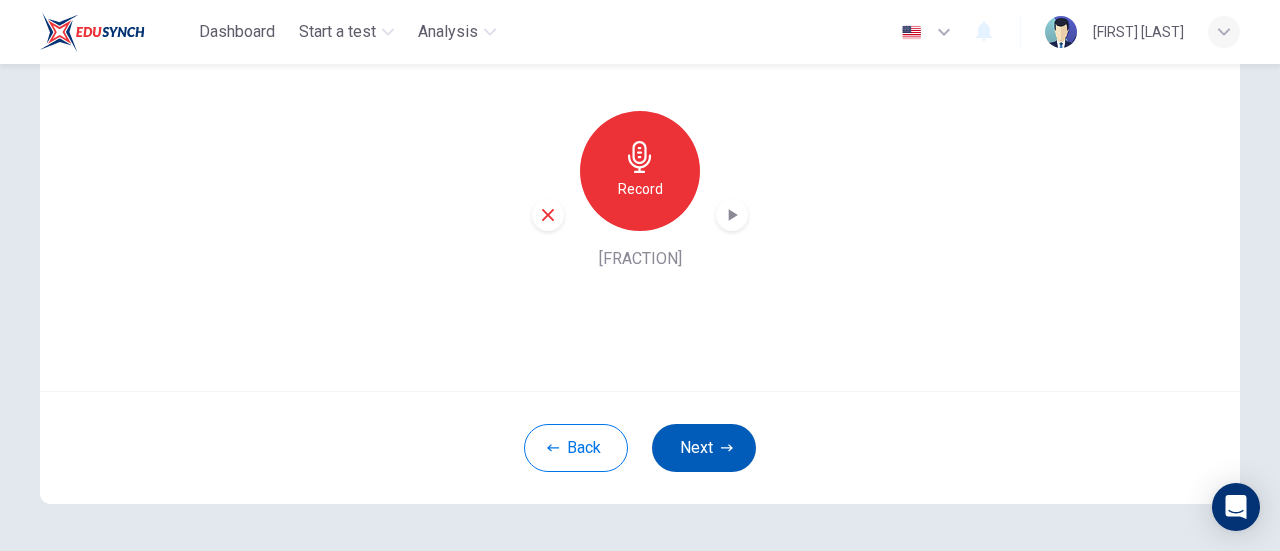 click on "Next" at bounding box center (704, 448) 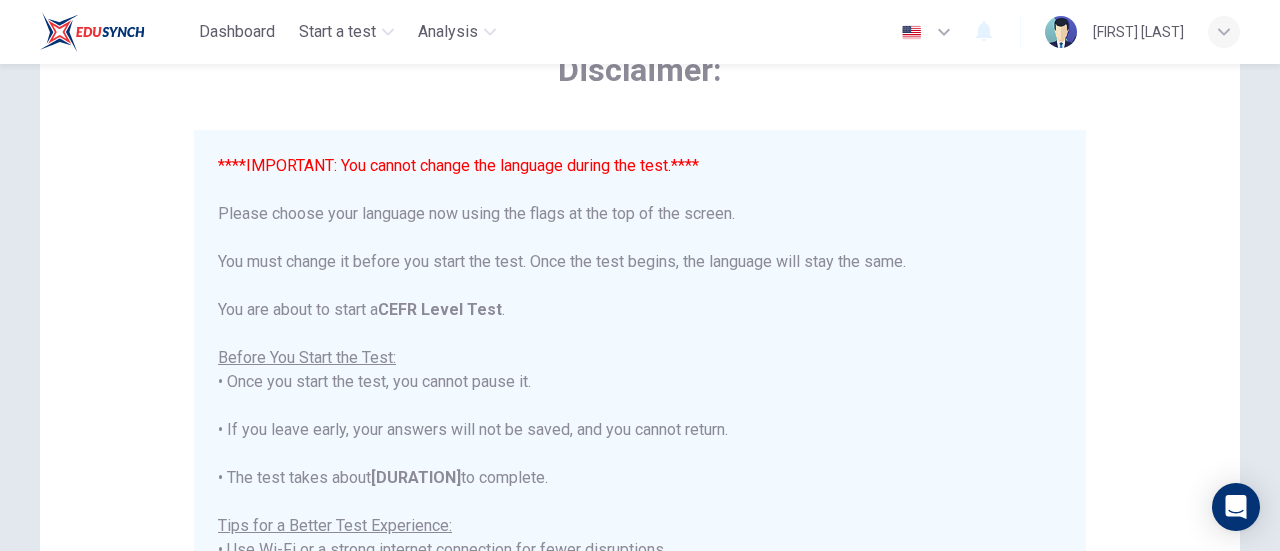scroll, scrollTop: 116, scrollLeft: 0, axis: vertical 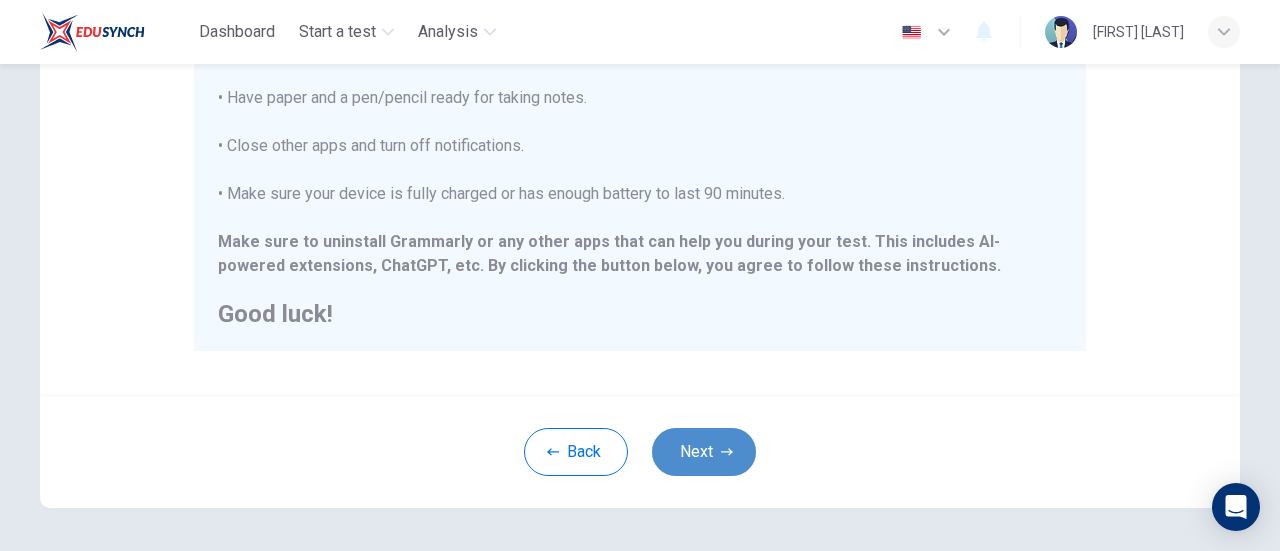click on "Next" at bounding box center (704, 452) 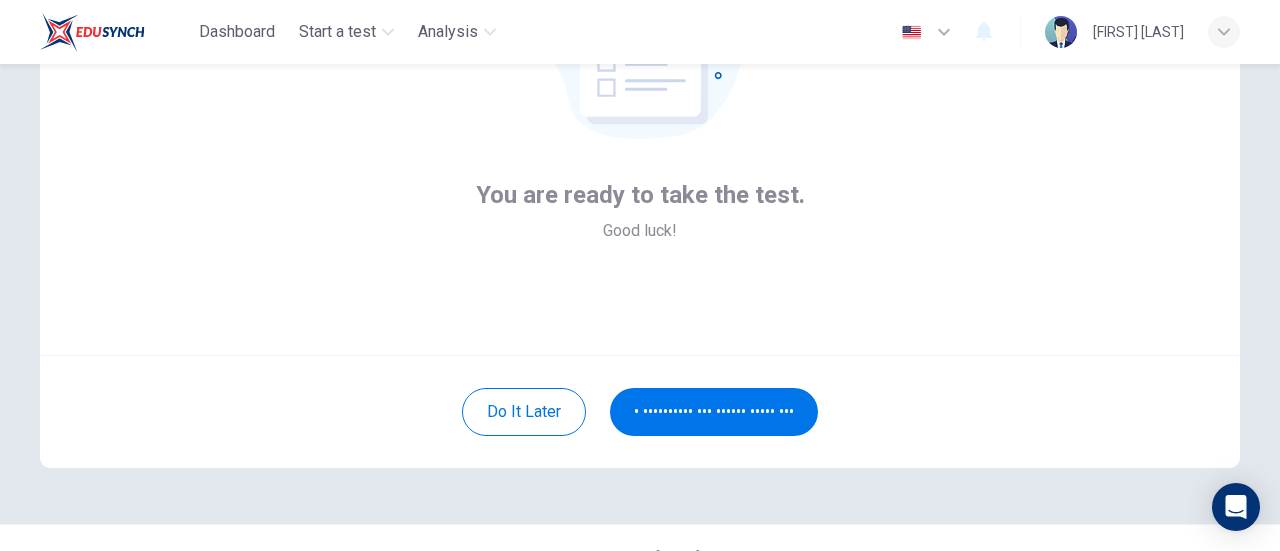 scroll, scrollTop: 248, scrollLeft: 0, axis: vertical 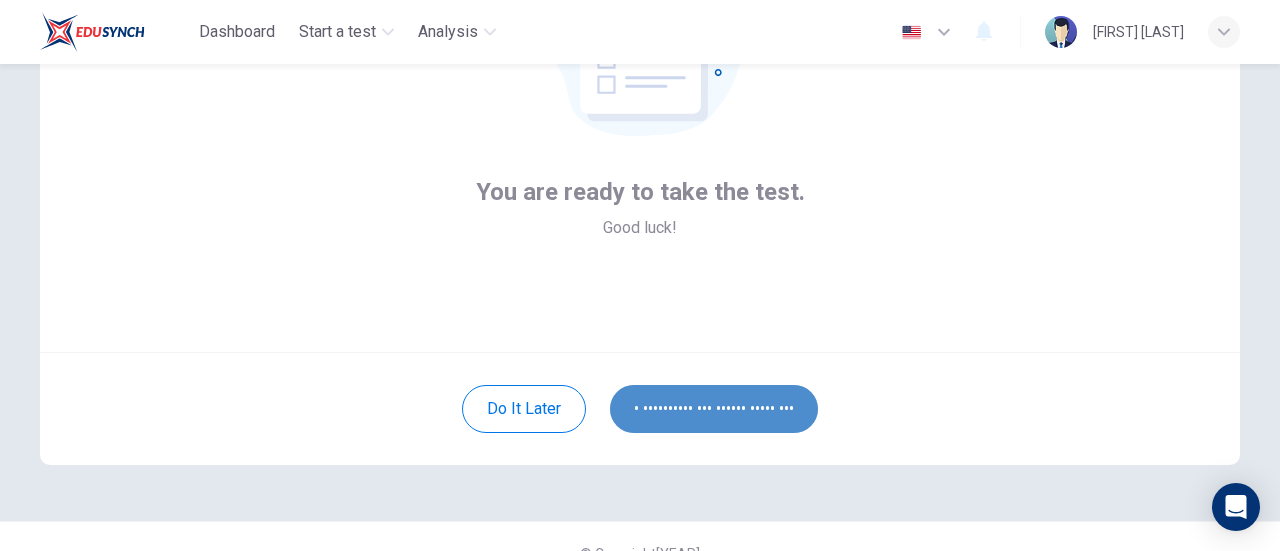 click on "• •••••••••• ••• •••••• ••••• •••" at bounding box center [714, 409] 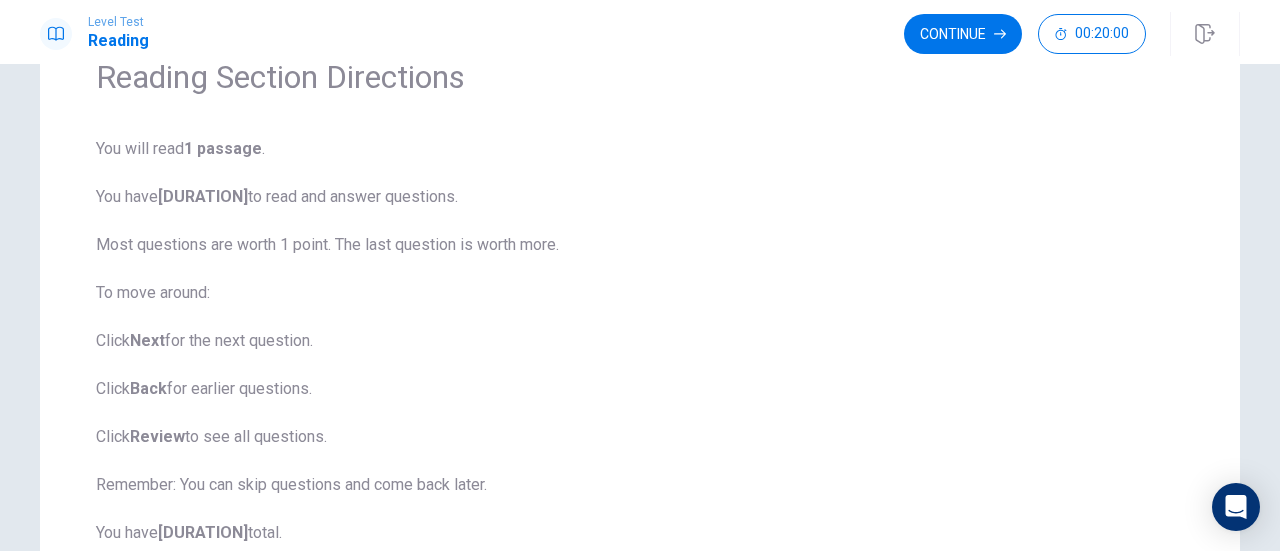 scroll, scrollTop: 143, scrollLeft: 0, axis: vertical 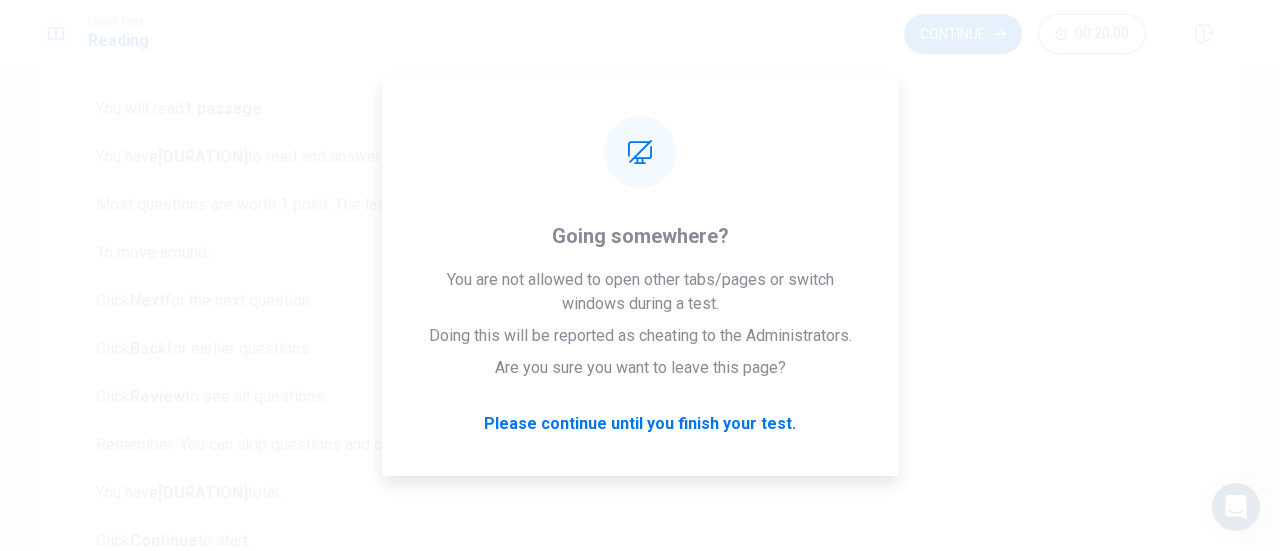 click on "You will read  1 passage .
You have  20 minutes  to read and answer questions.
Most questions are worth 1 point. The last question is worth more.
To move around:
Click  Next  for the next question.
Click  Back  for earlier questions.
Click  Review  to see all questions.
Remember: You can skip questions and come back later.
You have  20 minutes  total.
Click  Continue  to start." at bounding box center [640, 325] 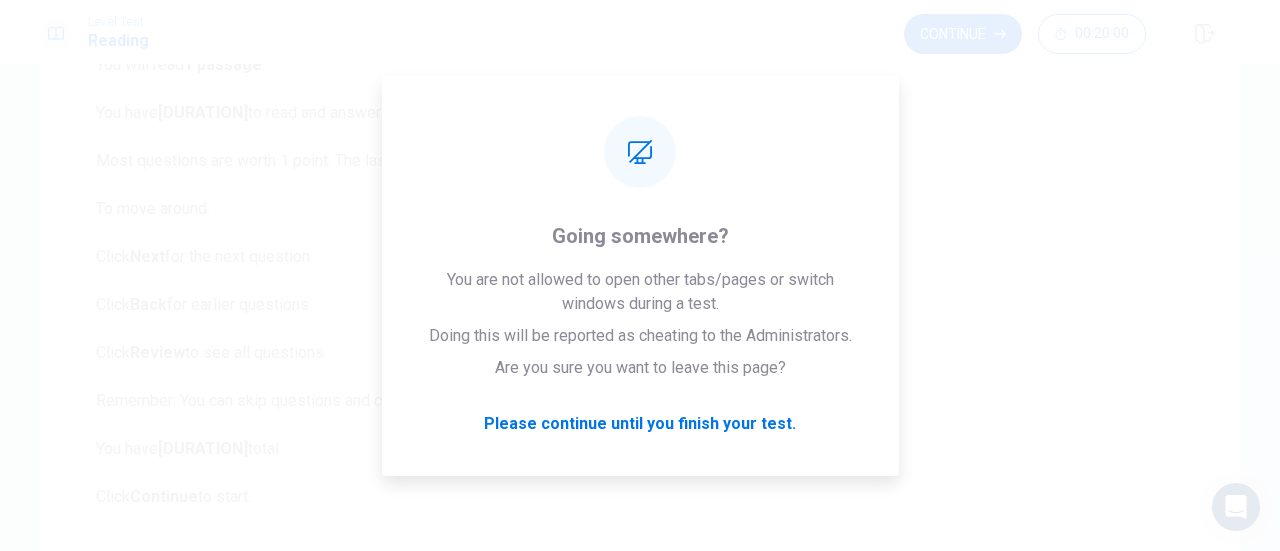 scroll, scrollTop: 194, scrollLeft: 0, axis: vertical 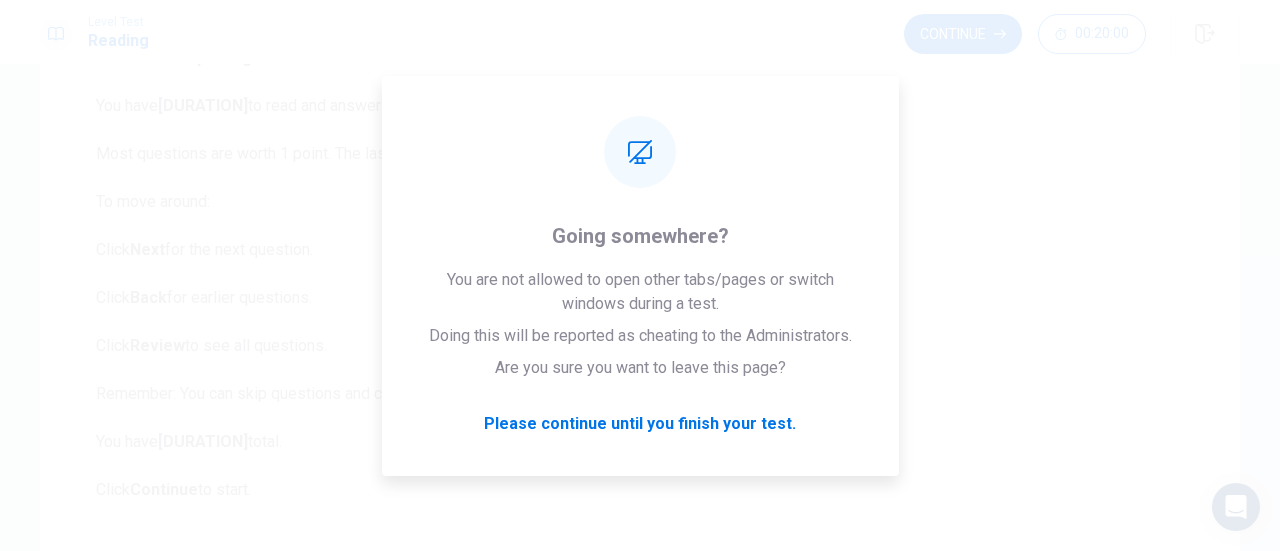 click on "You will read  1 passage .
You have  20 minutes  to read and answer questions.
Most questions are worth 1 point. The last question is worth more.
To move around:
Click  Next  for the next question.
Click  Back  for earlier questions.
Click  Review  to see all questions.
Remember: You can skip questions and come back later.
You have  20 minutes  total.
Click  Continue  to start." at bounding box center (640, 274) 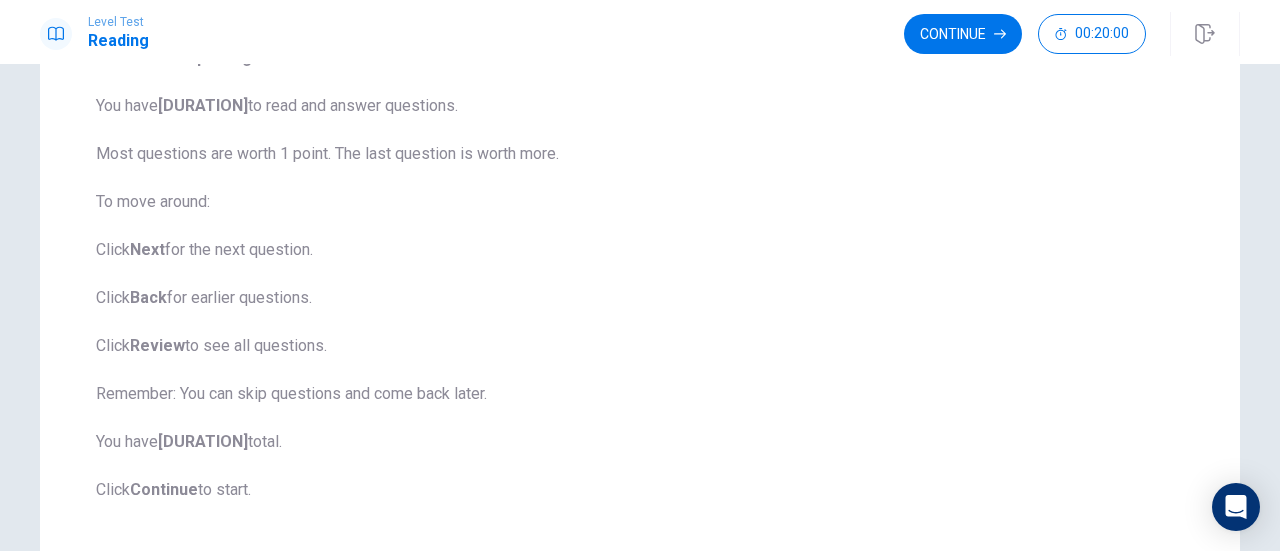 scroll, scrollTop: 0, scrollLeft: 0, axis: both 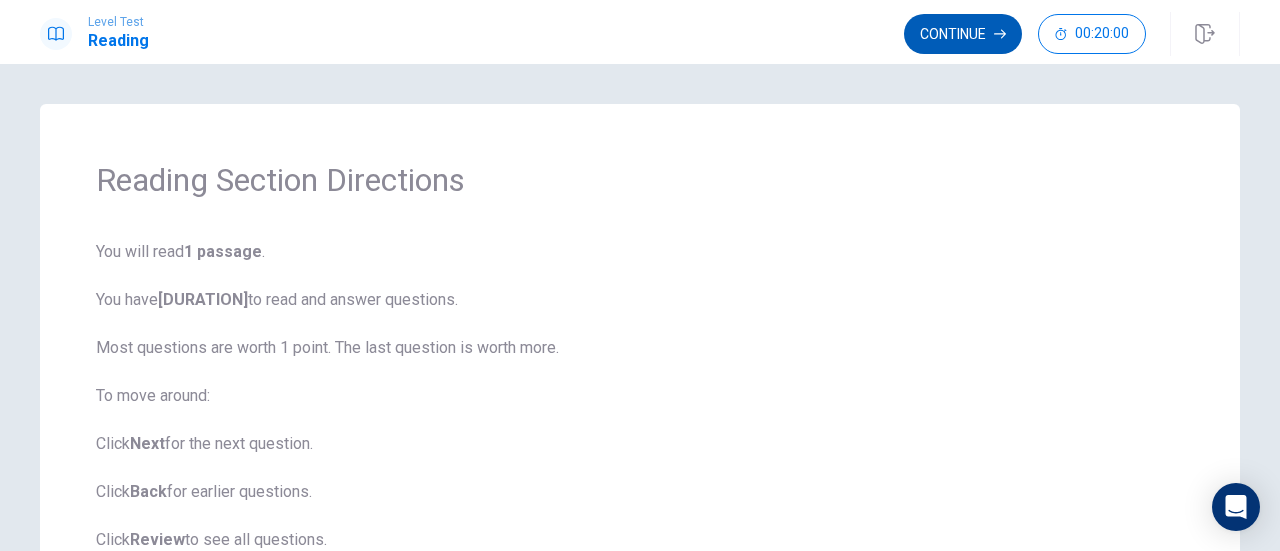 click on "Continue" at bounding box center [963, 34] 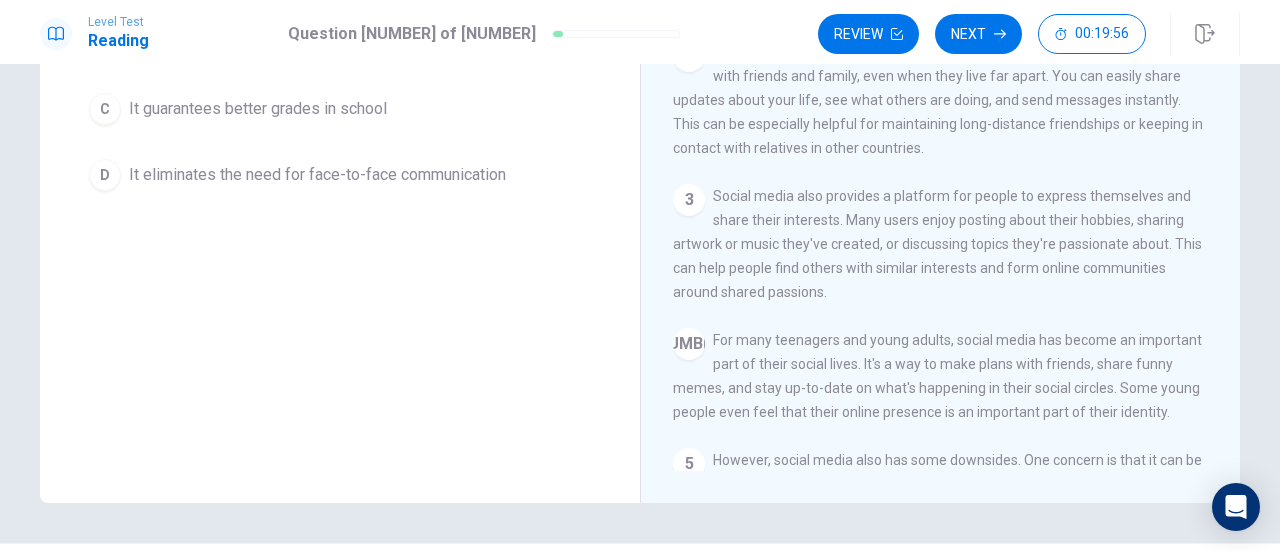 scroll, scrollTop: 297, scrollLeft: 0, axis: vertical 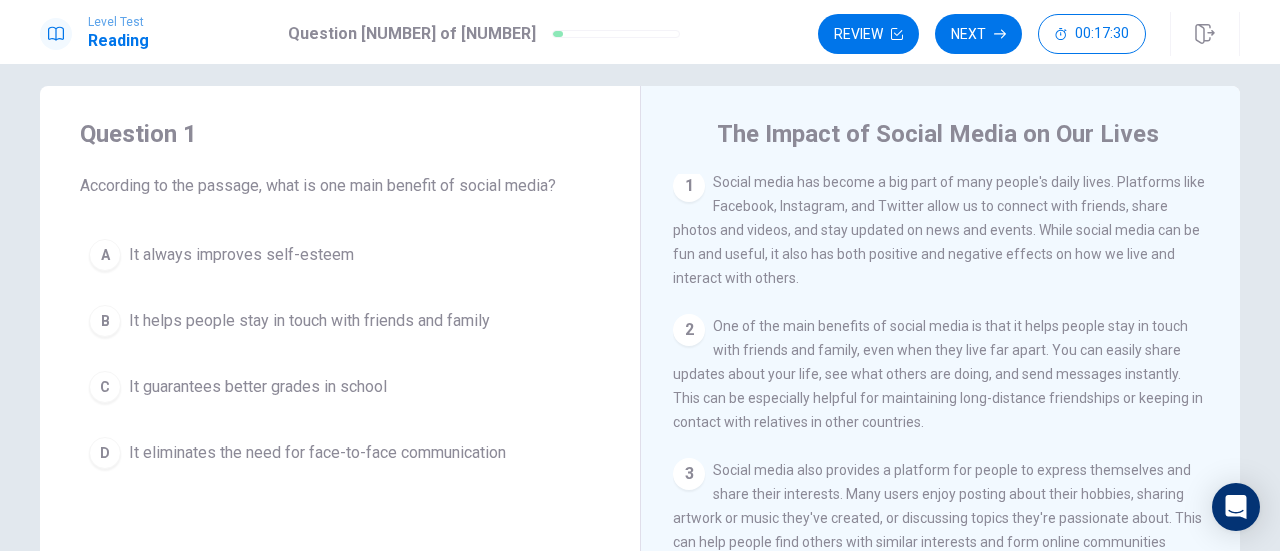 click on "It helps people stay in touch with friends and family" at bounding box center [241, 255] 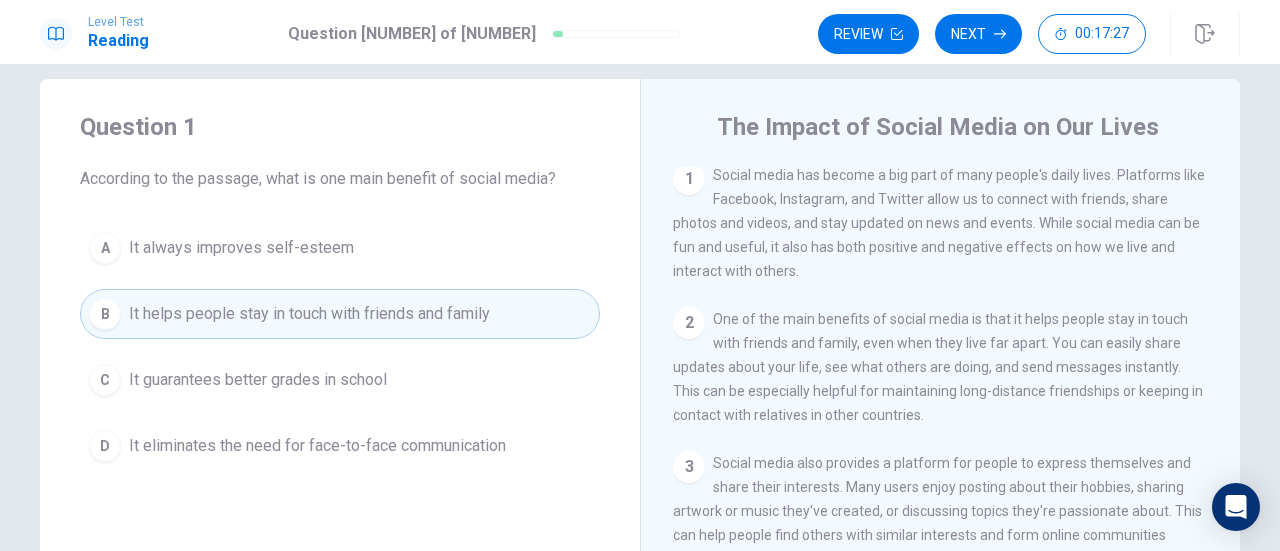 scroll, scrollTop: 0, scrollLeft: 0, axis: both 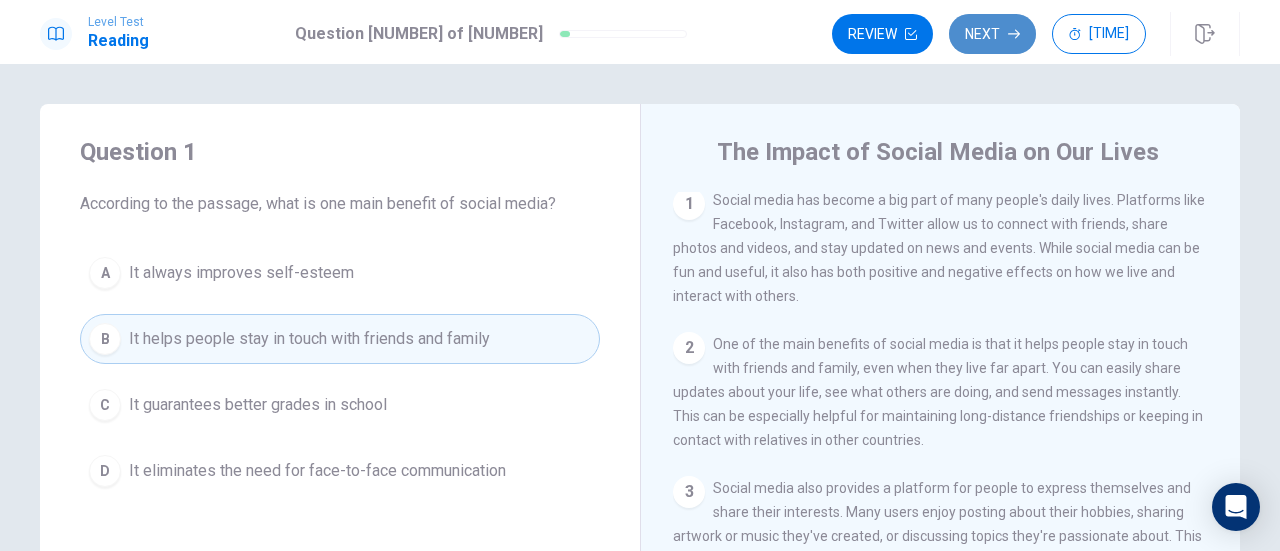 click on "Next" at bounding box center [992, 34] 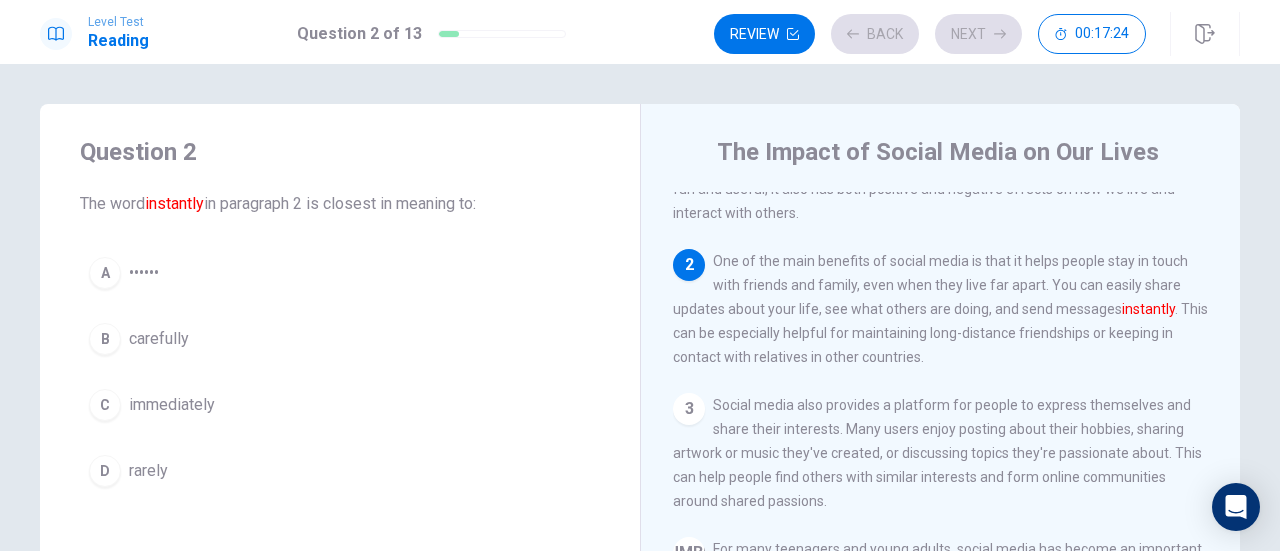 scroll, scrollTop: 147, scrollLeft: 0, axis: vertical 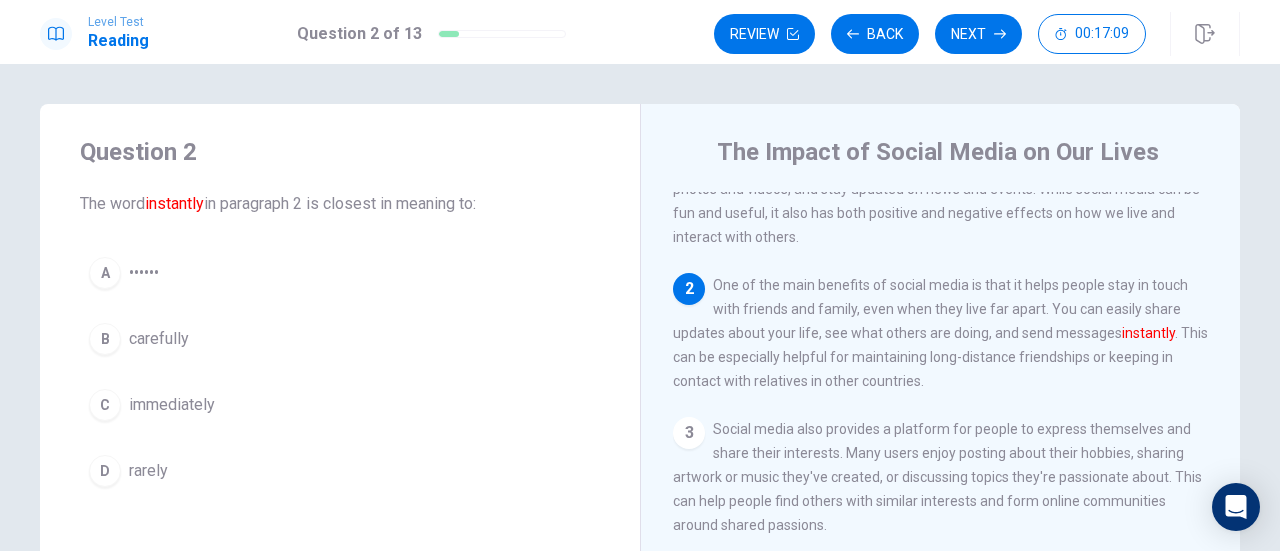 click on "immediately" at bounding box center [144, 273] 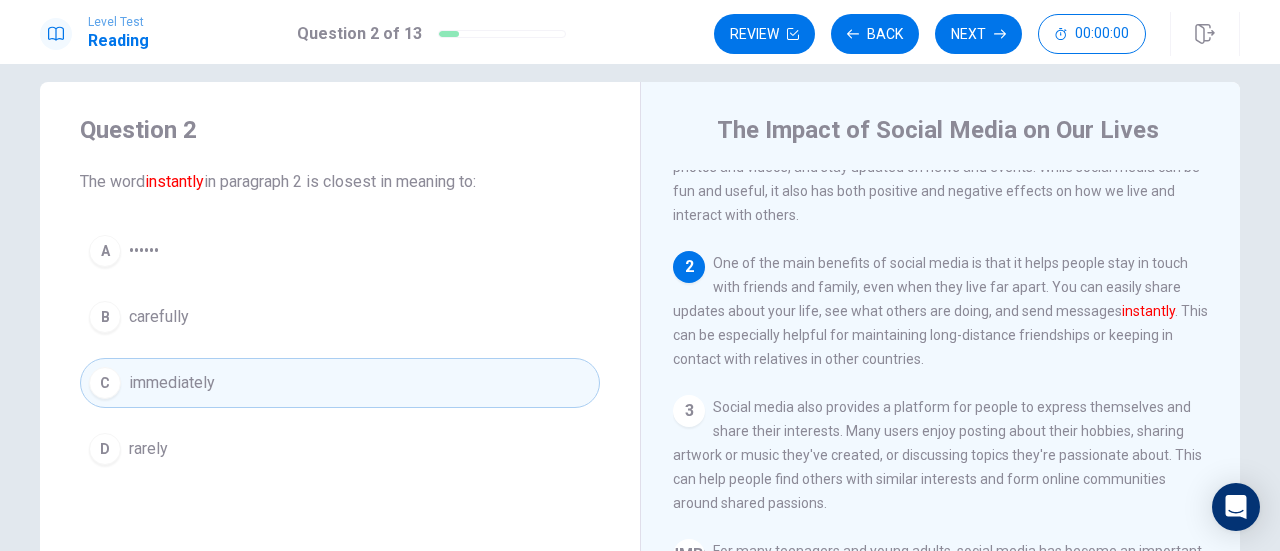 scroll, scrollTop: 17, scrollLeft: 0, axis: vertical 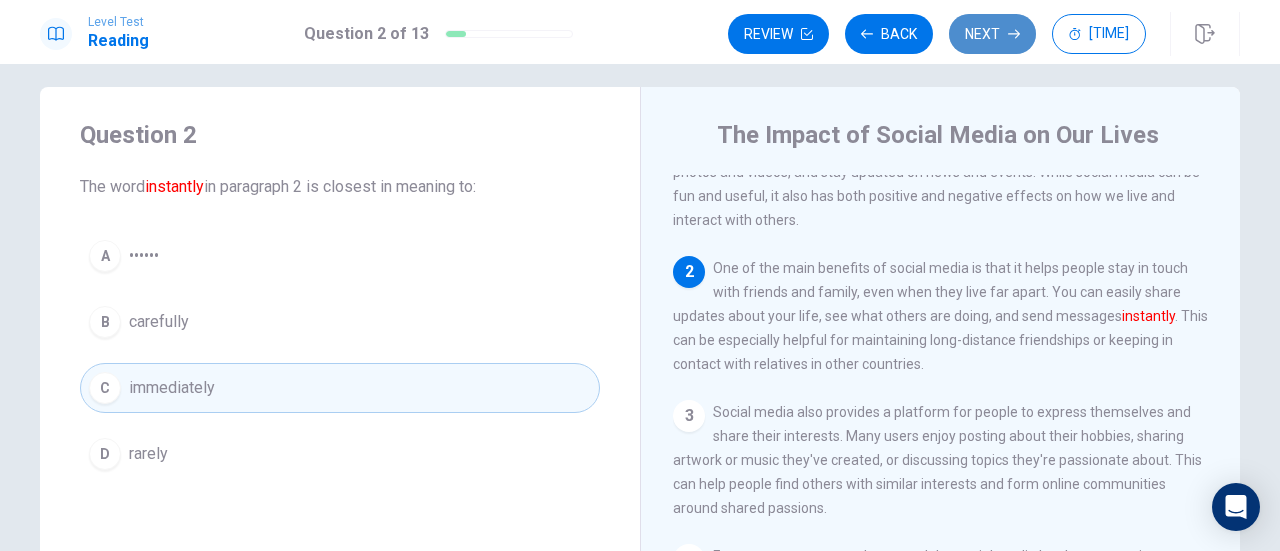 click on "Next" at bounding box center [992, 34] 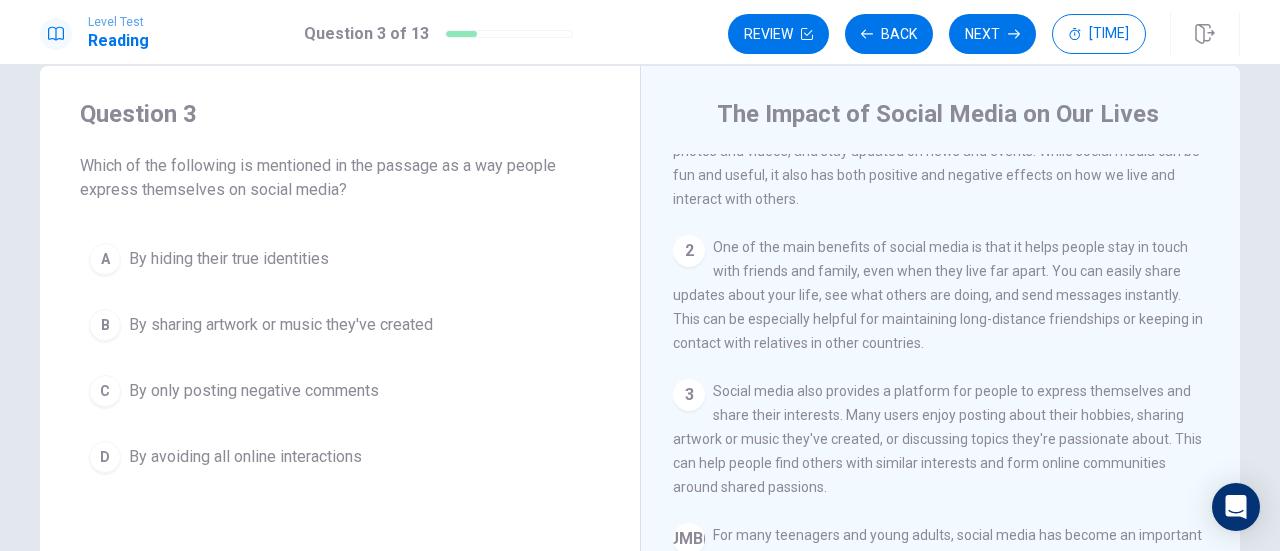 scroll, scrollTop: 39, scrollLeft: 0, axis: vertical 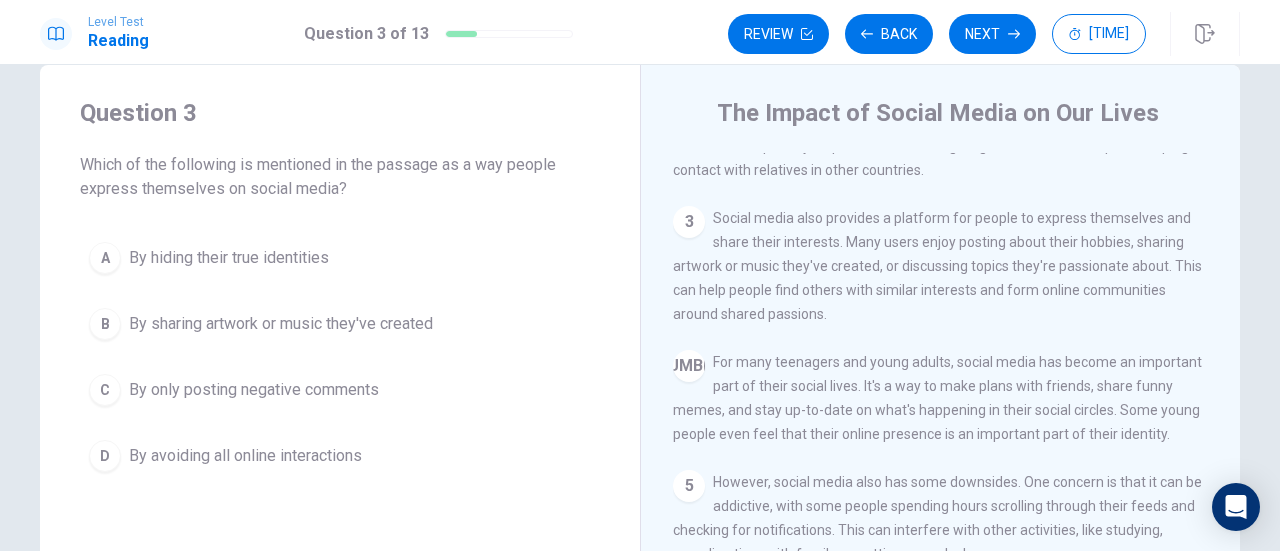 click on "By sharing artwork or music they've created" at bounding box center (229, 258) 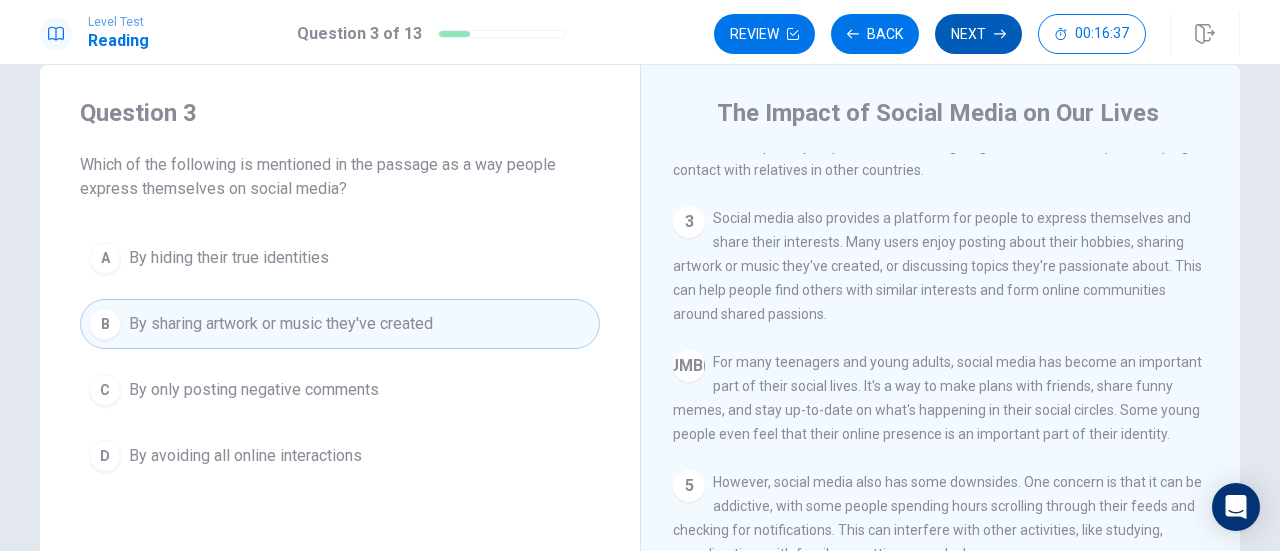 click on "Next" at bounding box center (978, 34) 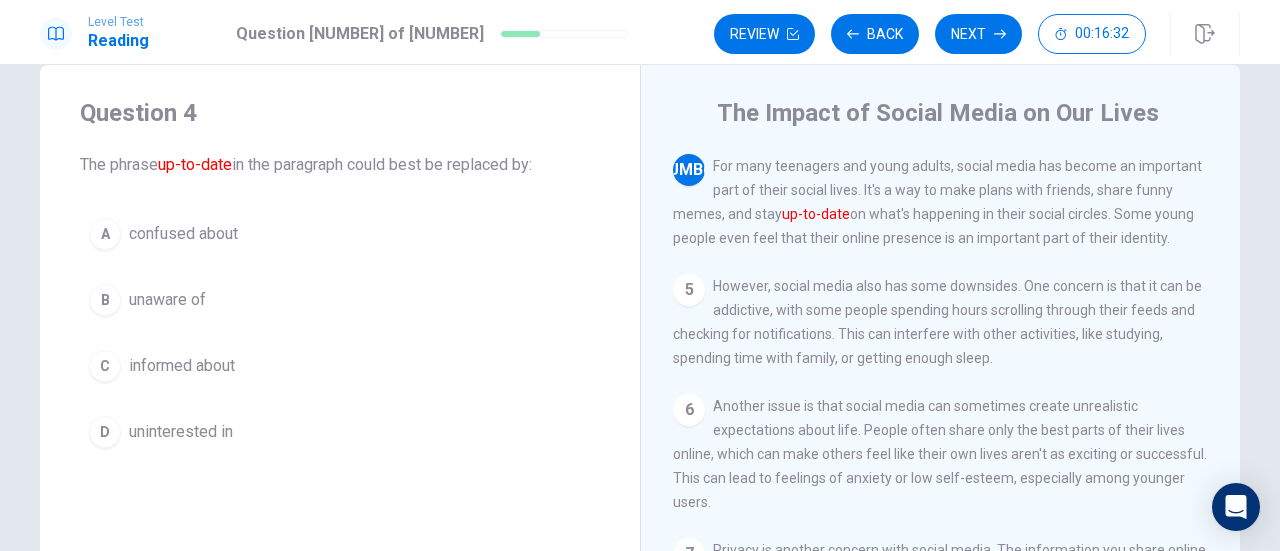 scroll, scrollTop: 428, scrollLeft: 0, axis: vertical 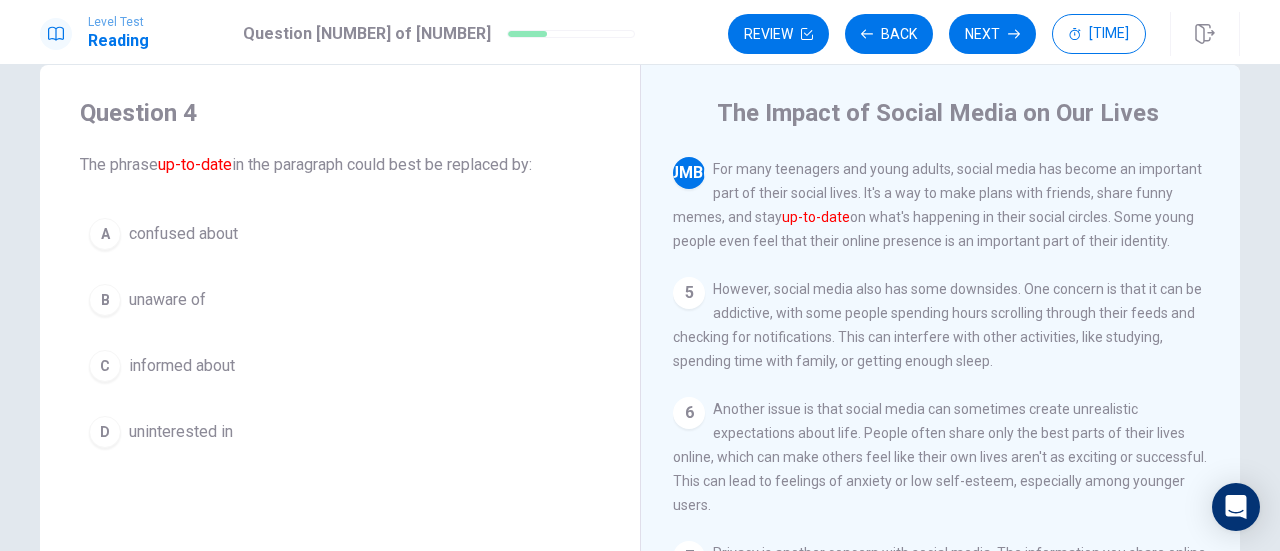 click on "informed about" at bounding box center (183, 234) 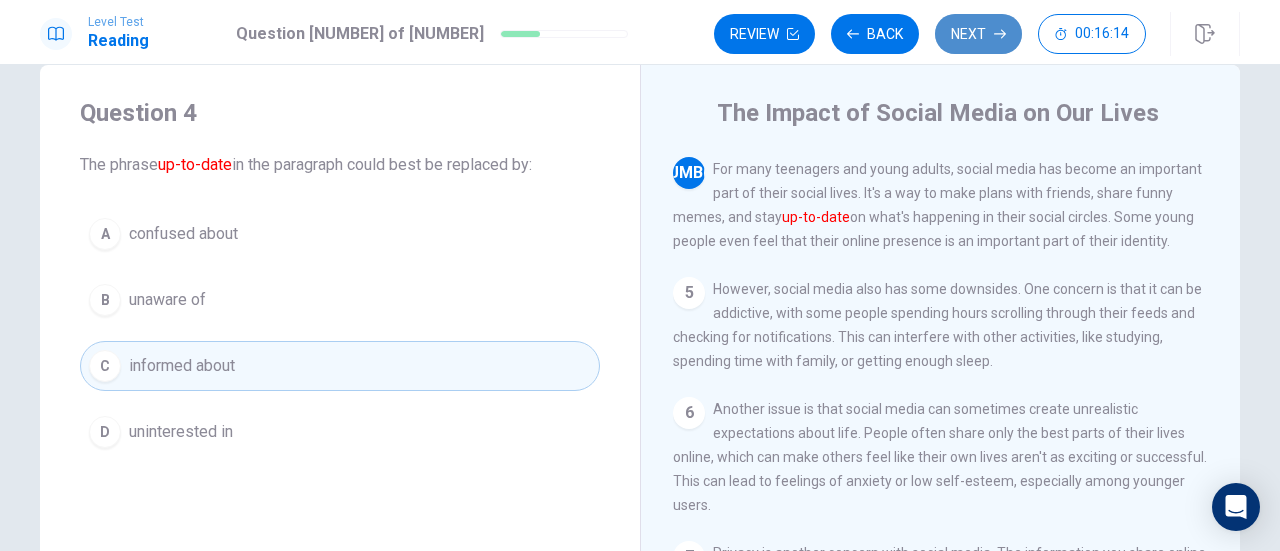 click on "Next" at bounding box center (978, 34) 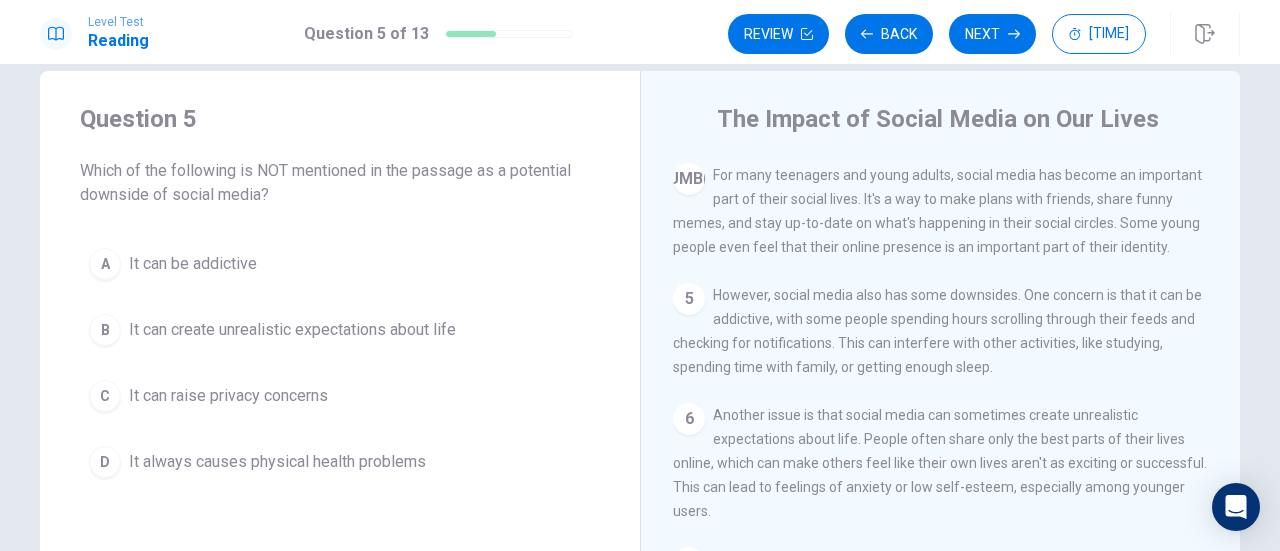 scroll, scrollTop: 33, scrollLeft: 0, axis: vertical 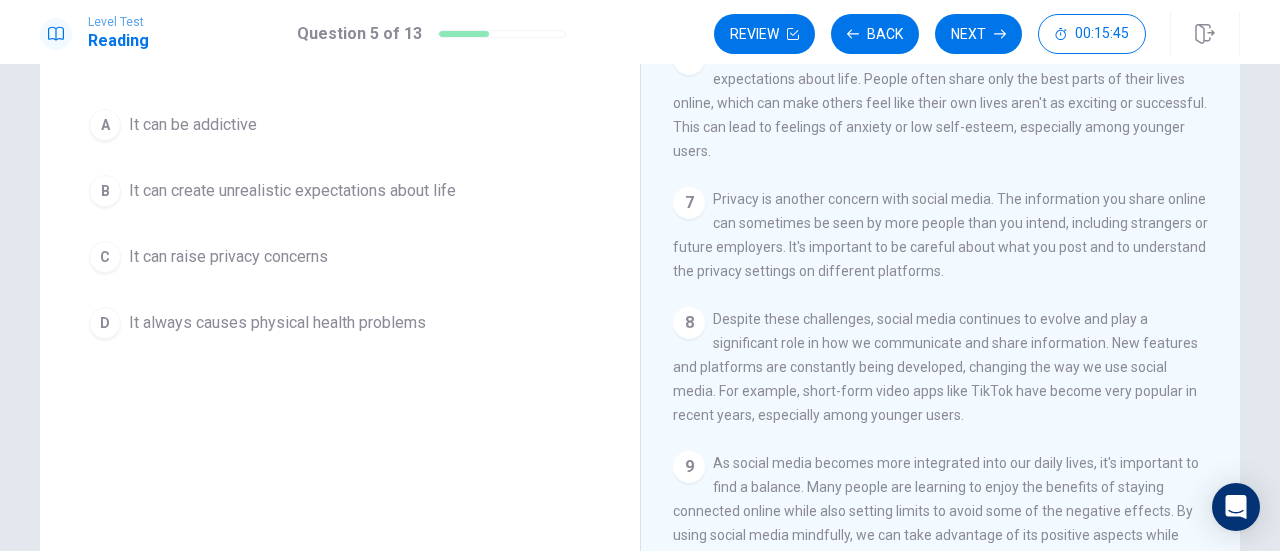 click on "It always causes physical health problems" at bounding box center (193, 125) 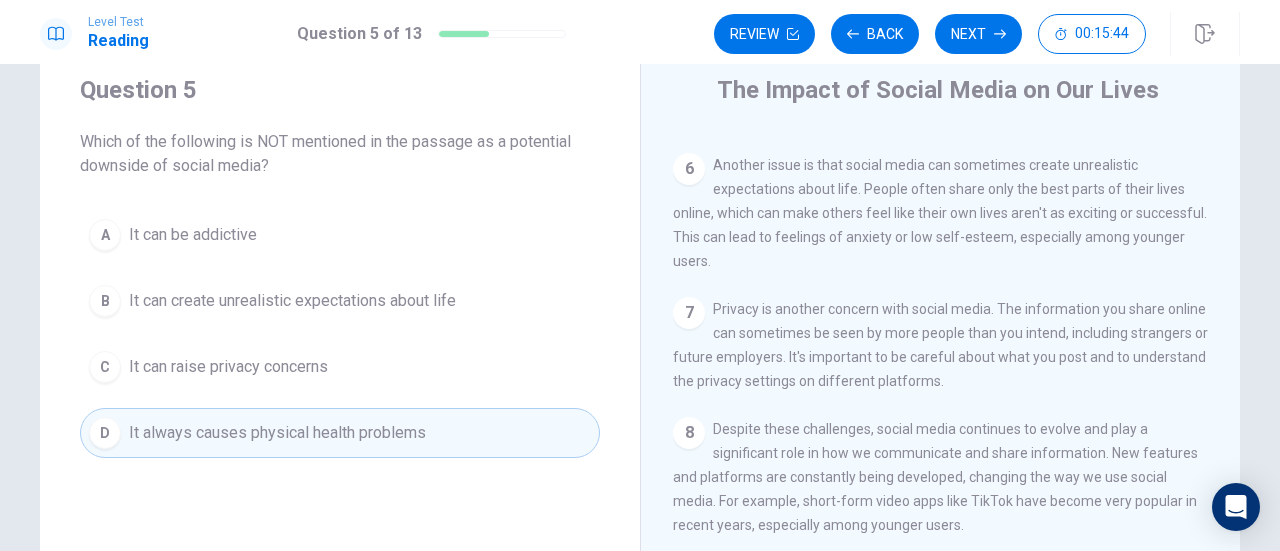 scroll, scrollTop: 58, scrollLeft: 0, axis: vertical 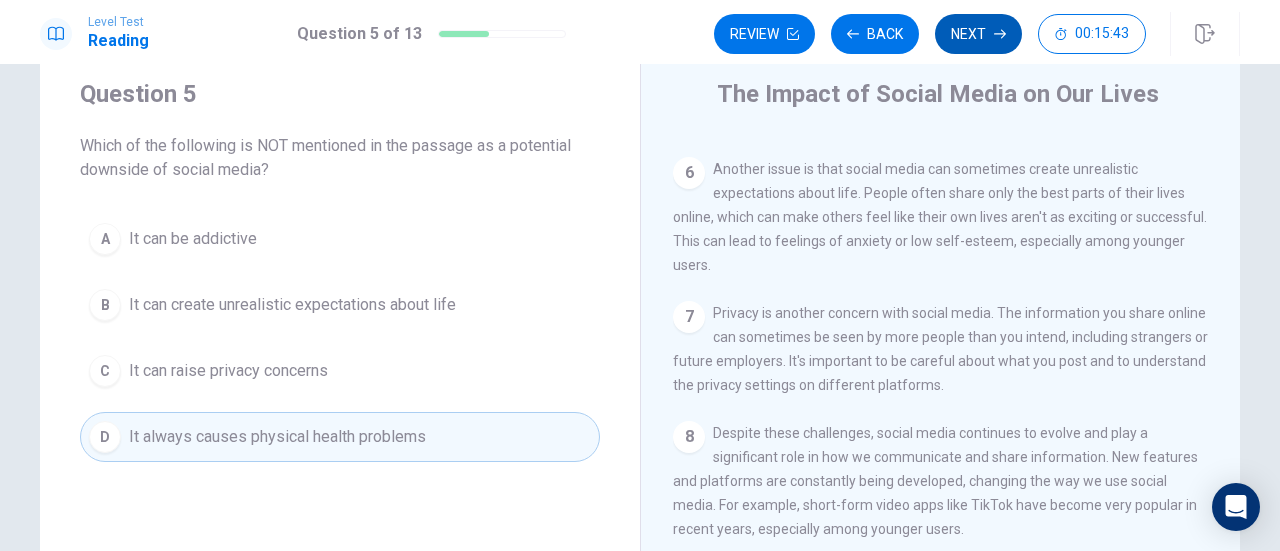 click on "Next" at bounding box center (978, 34) 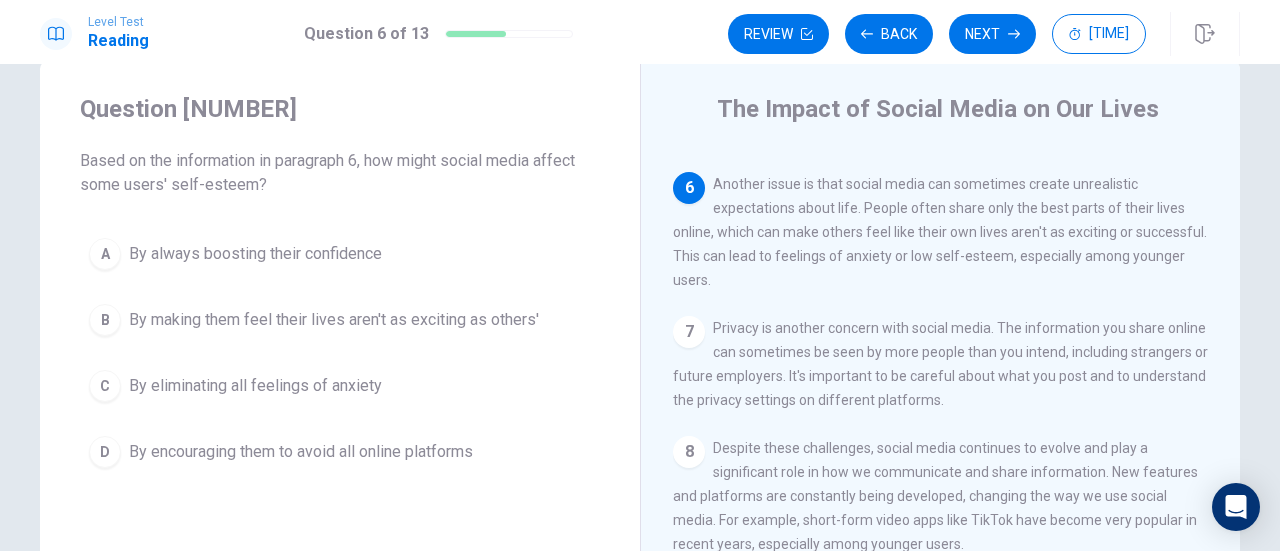 scroll, scrollTop: 42, scrollLeft: 0, axis: vertical 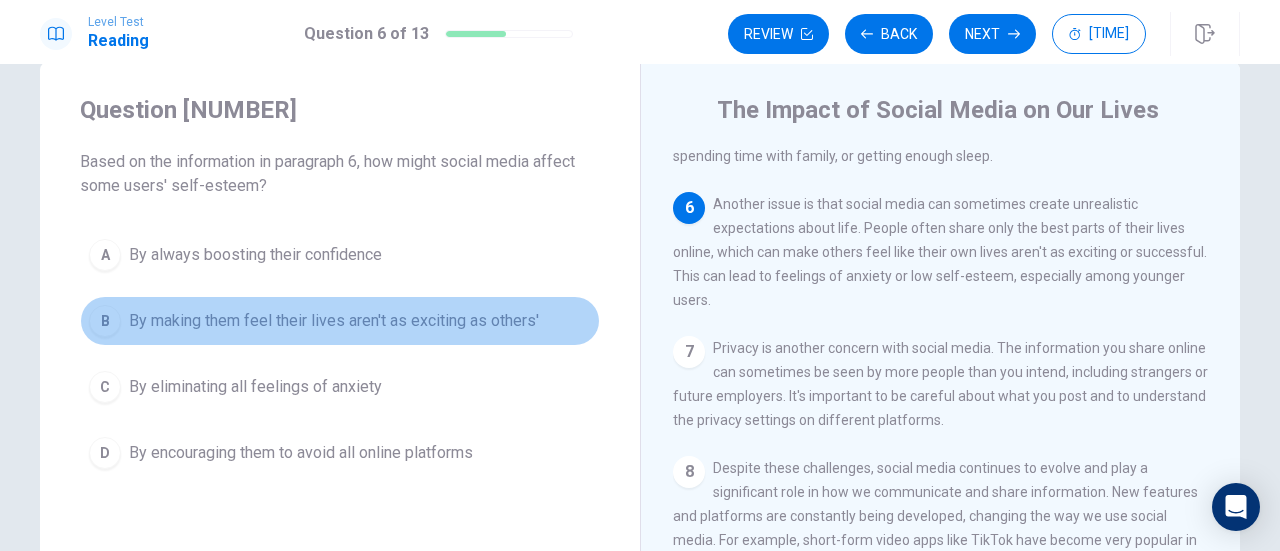 click on "By making them feel their lives aren't as exciting as others'" at bounding box center (255, 255) 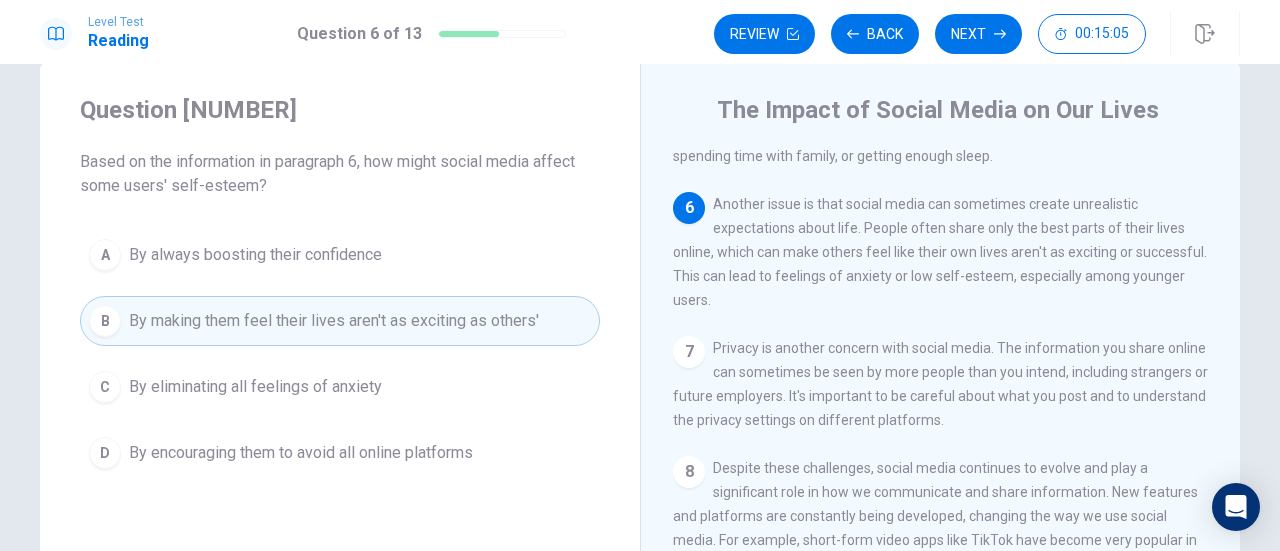 scroll, scrollTop: 0, scrollLeft: 0, axis: both 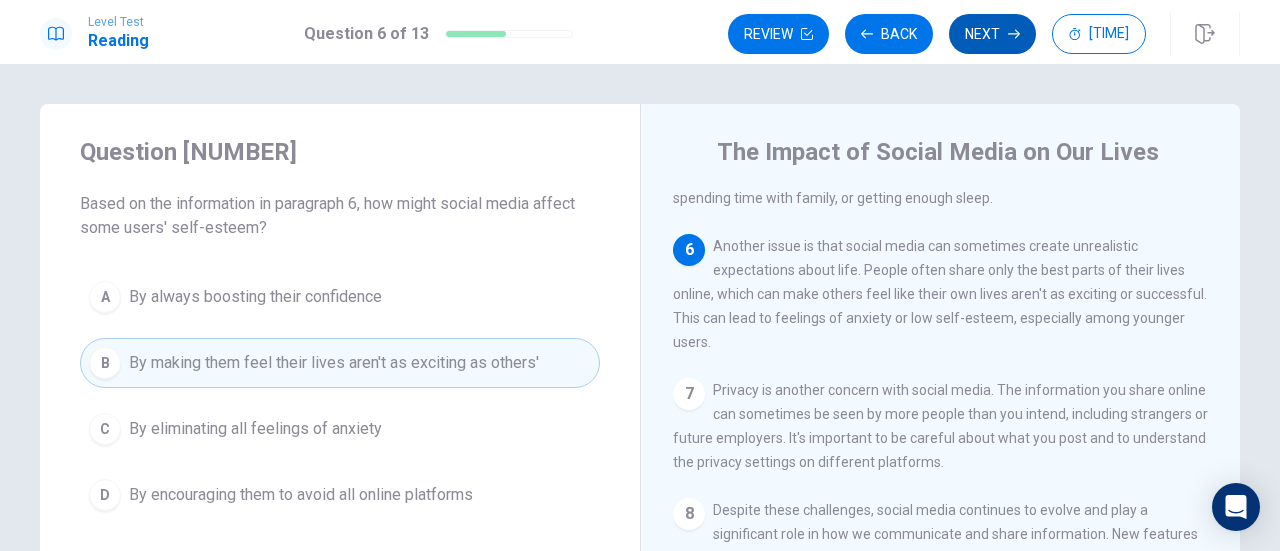 click on "Next" at bounding box center [992, 34] 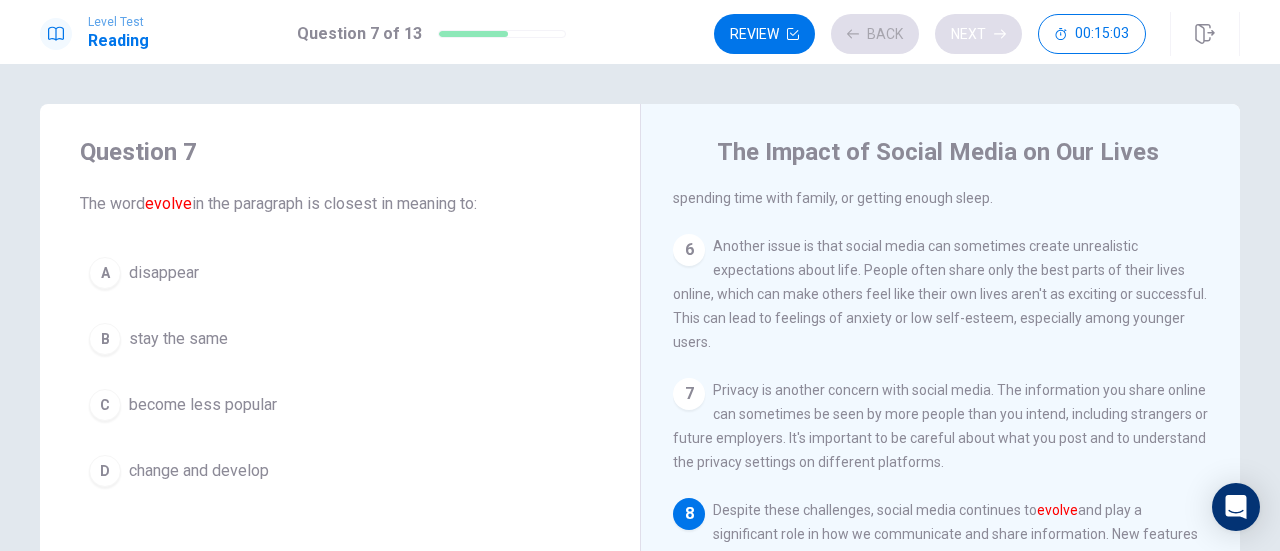 scroll, scrollTop: 676, scrollLeft: 0, axis: vertical 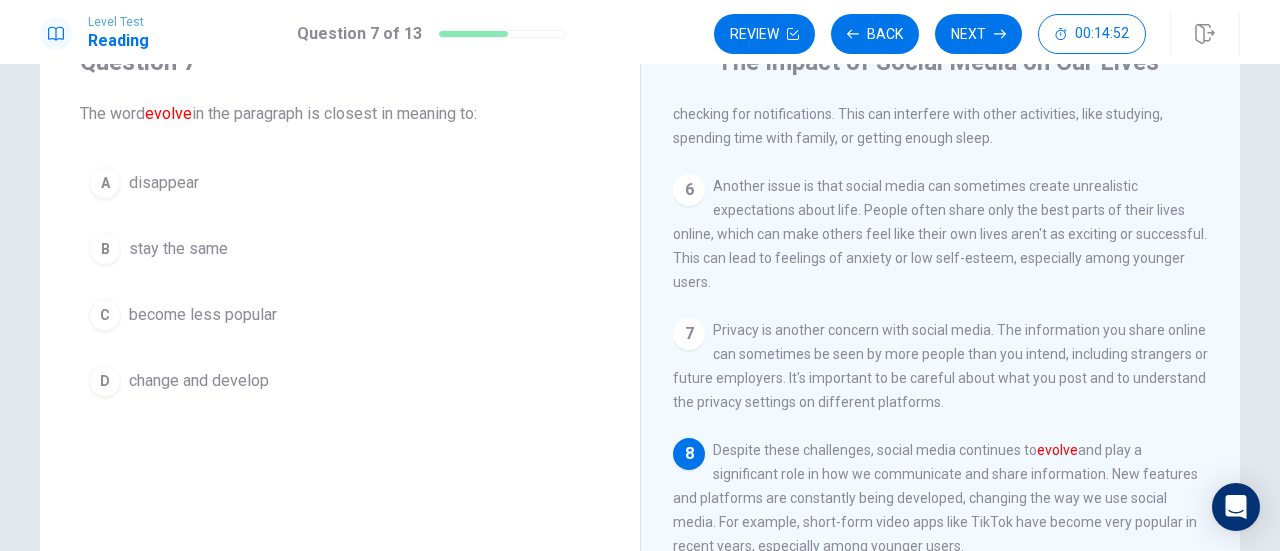 click on "change and develop" at bounding box center (164, 183) 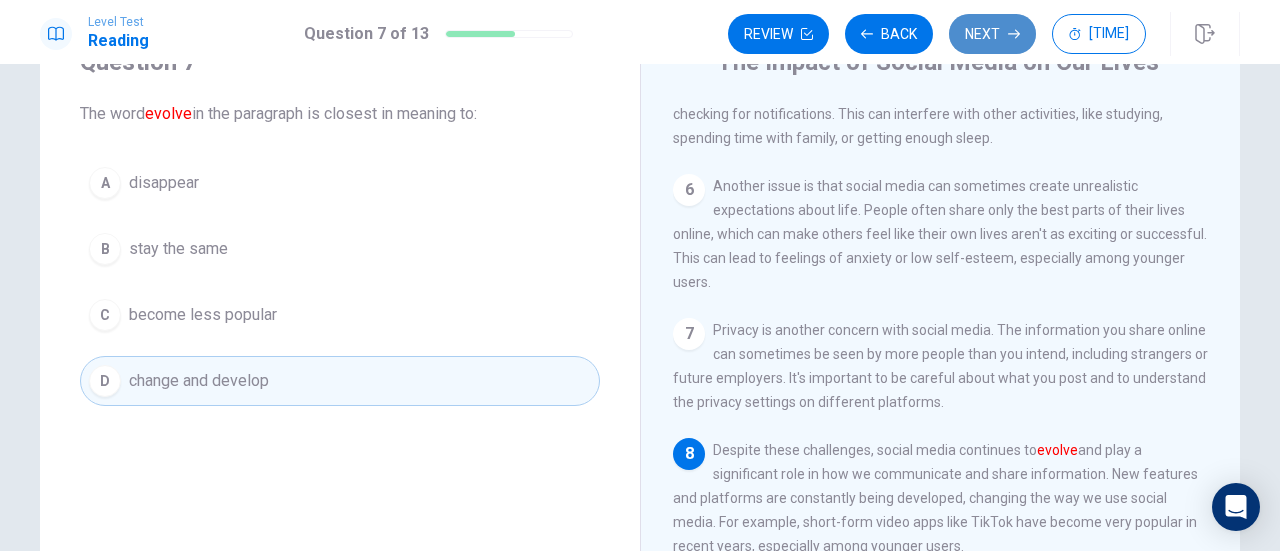 click on "Next" at bounding box center (992, 34) 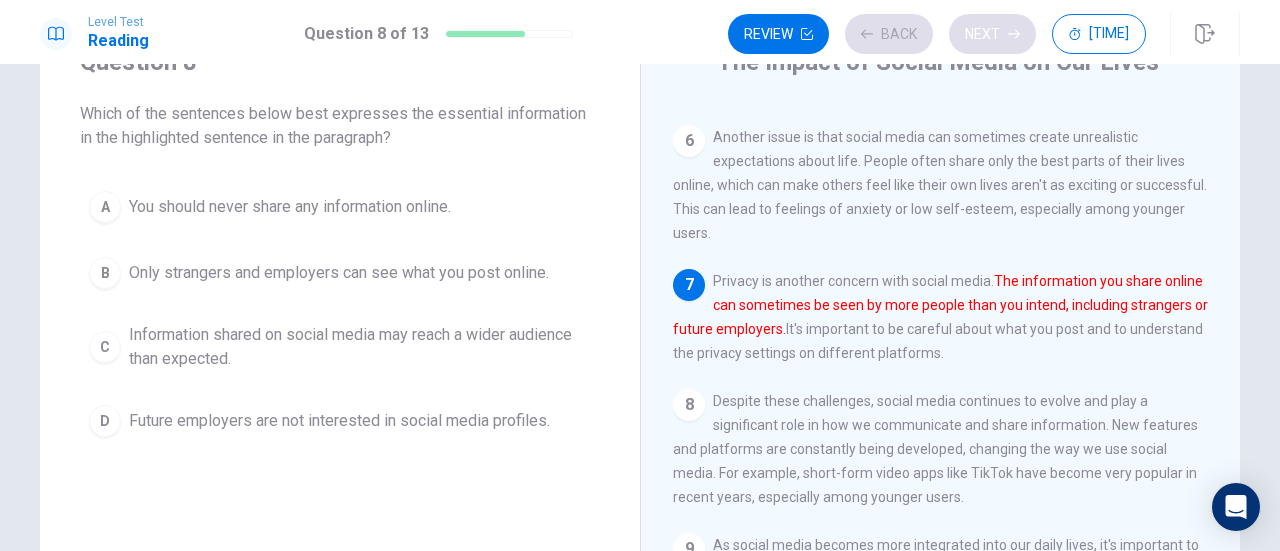 scroll, scrollTop: 676, scrollLeft: 0, axis: vertical 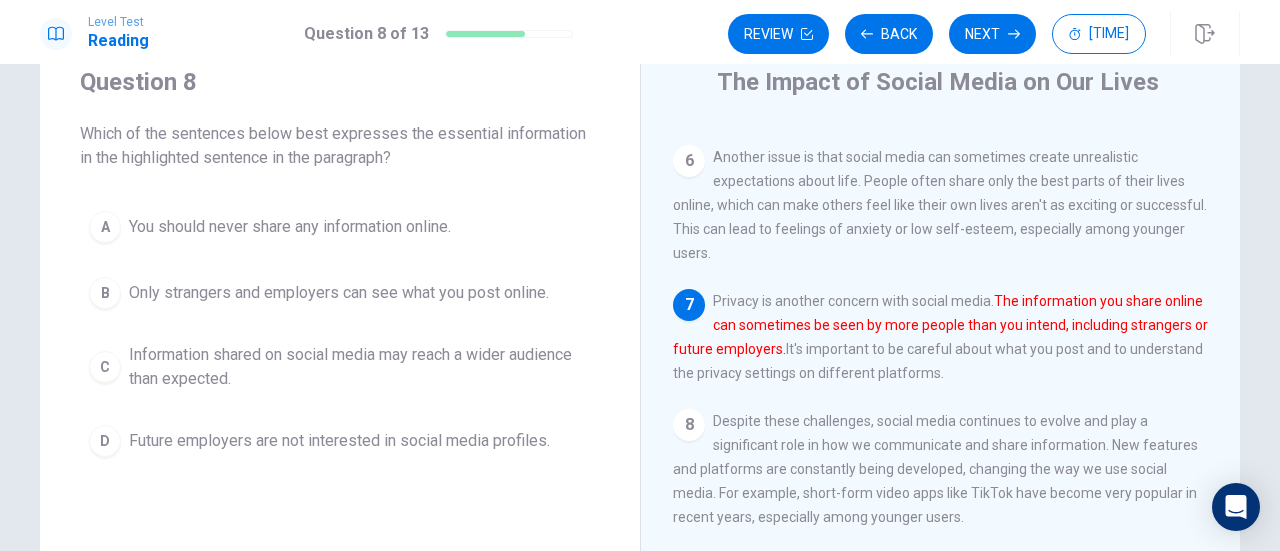 click on "Information shared on social media may reach a wider audience than expected." at bounding box center [290, 227] 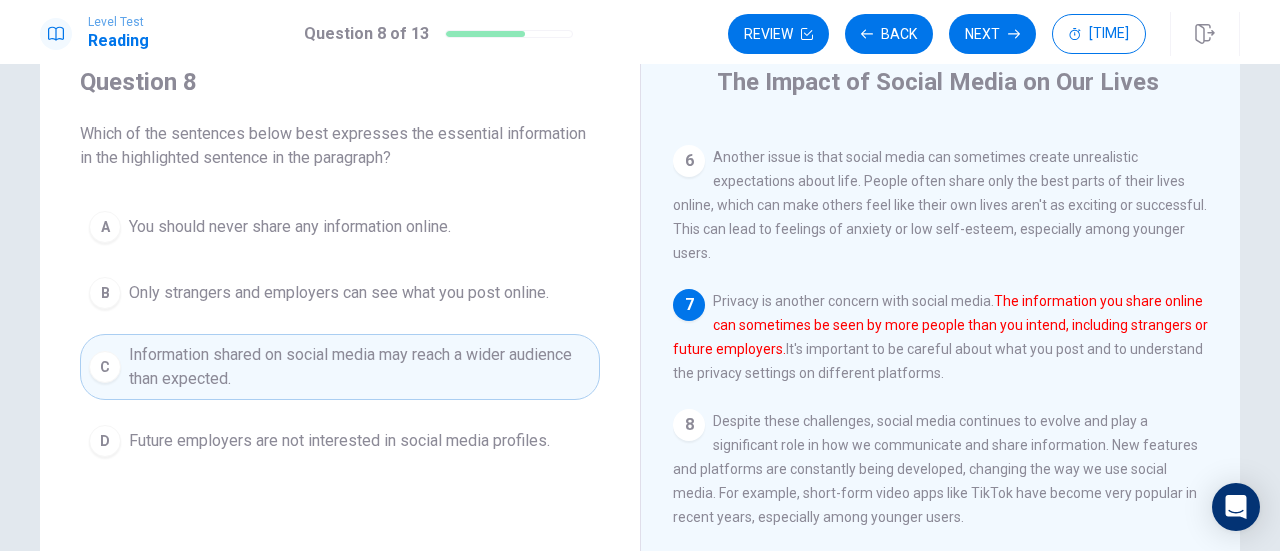 scroll, scrollTop: 44, scrollLeft: 0, axis: vertical 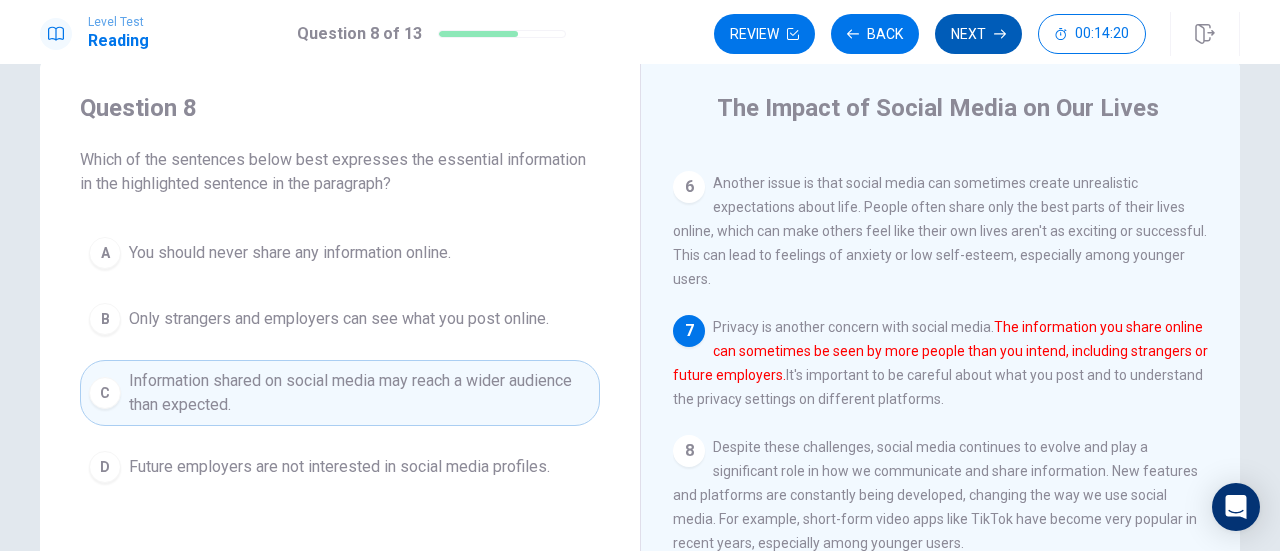 click on "Next" at bounding box center (978, 34) 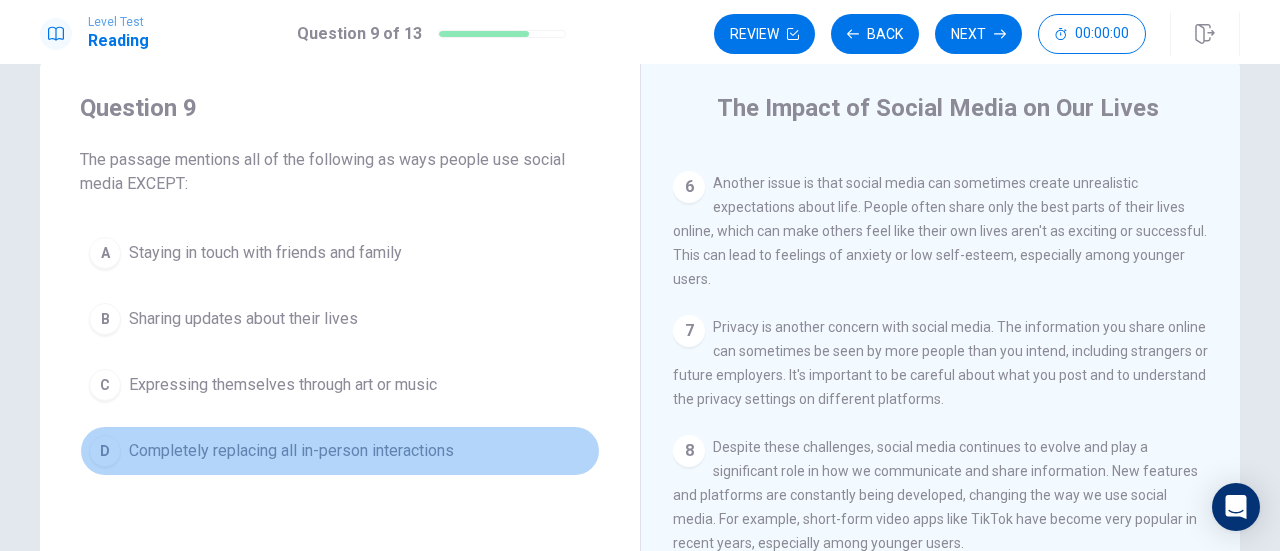 click on "Completely replacing all in-person interactions" at bounding box center [265, 253] 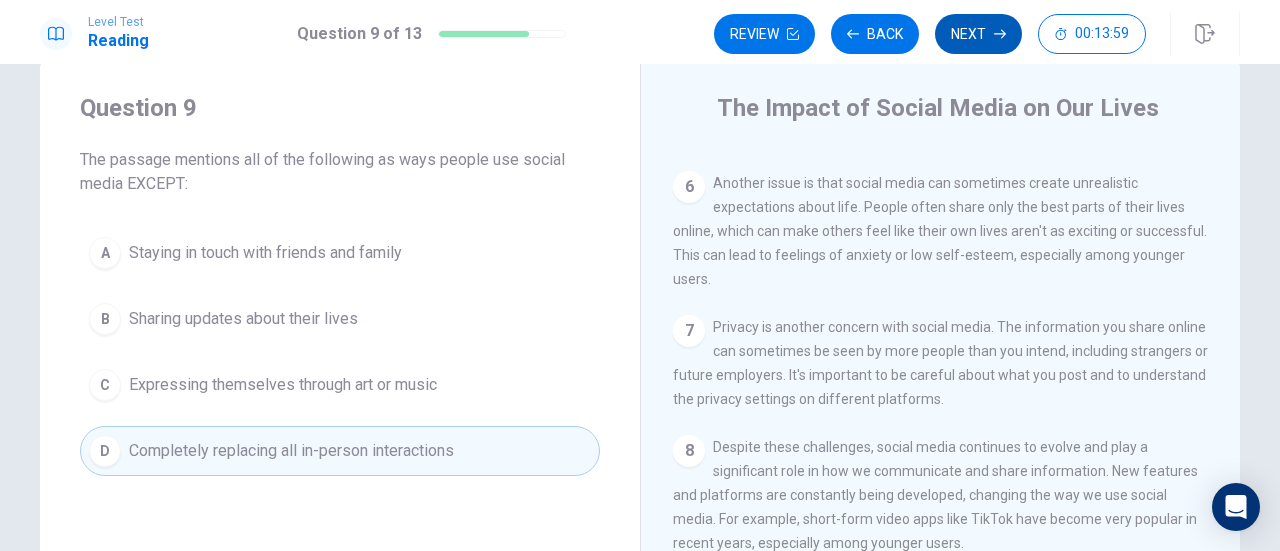 click on "Next" at bounding box center [978, 34] 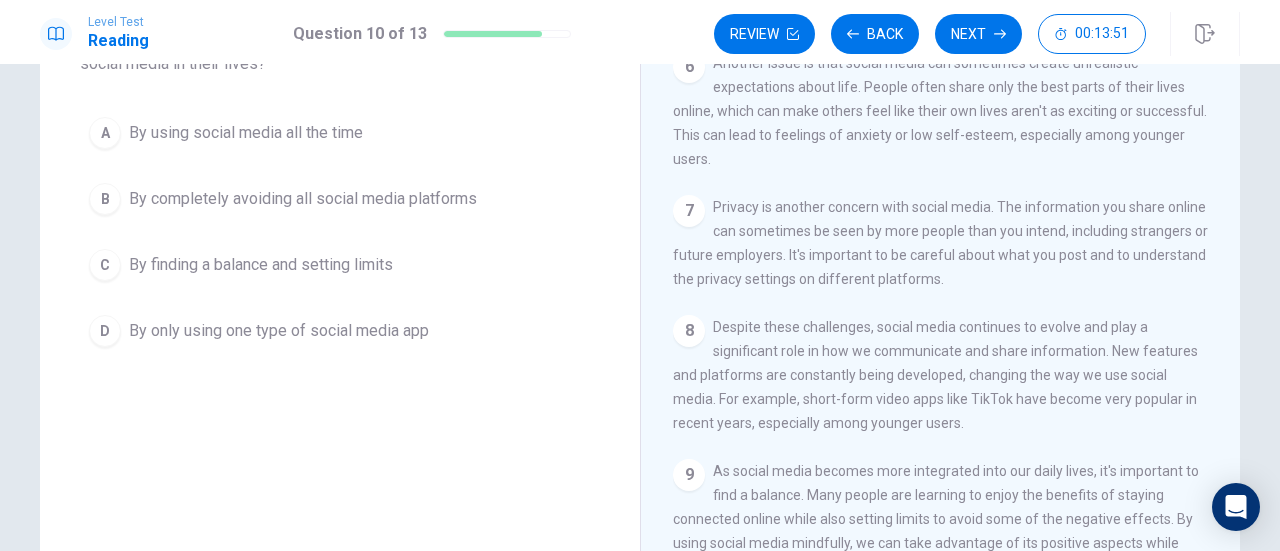 scroll, scrollTop: 352, scrollLeft: 0, axis: vertical 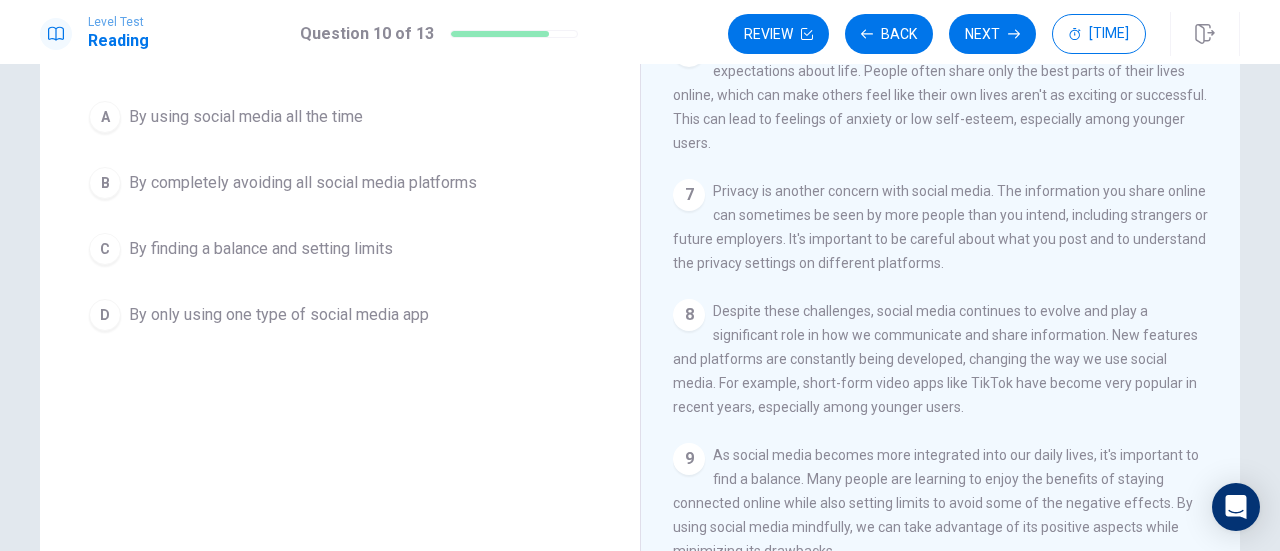click on "By finding a balance and setting limits" at bounding box center [246, 117] 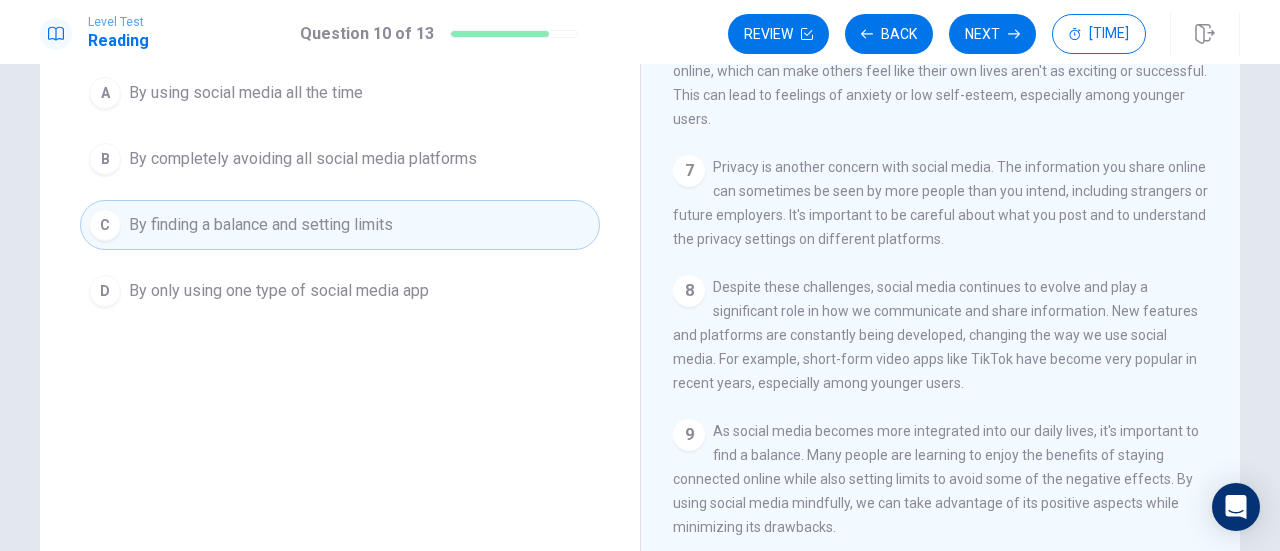 scroll, scrollTop: 208, scrollLeft: 0, axis: vertical 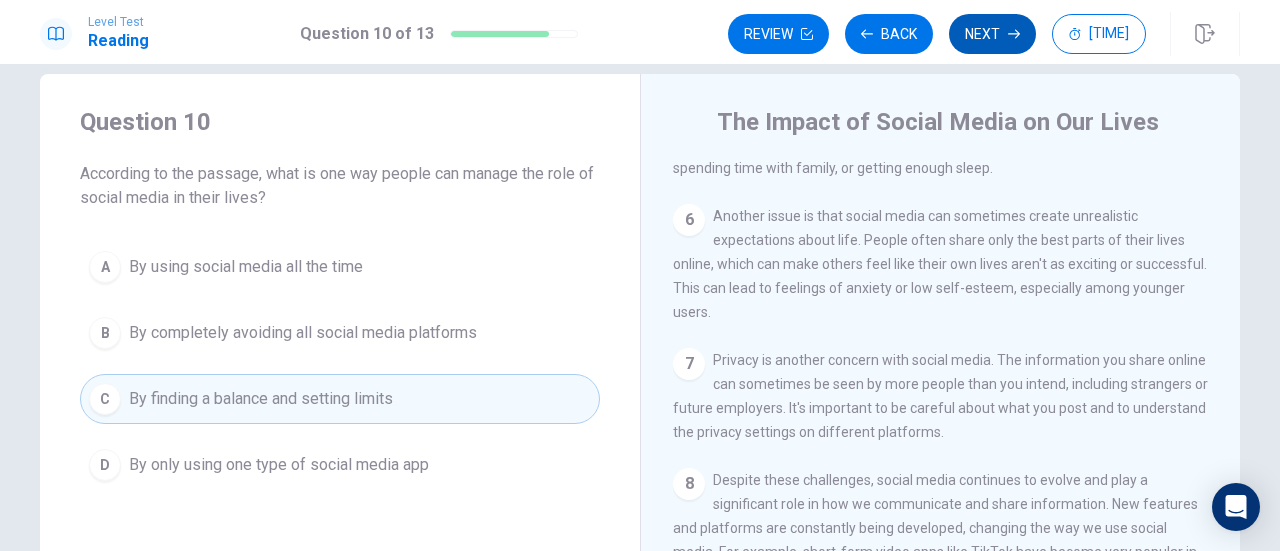 click on "Next" at bounding box center [992, 34] 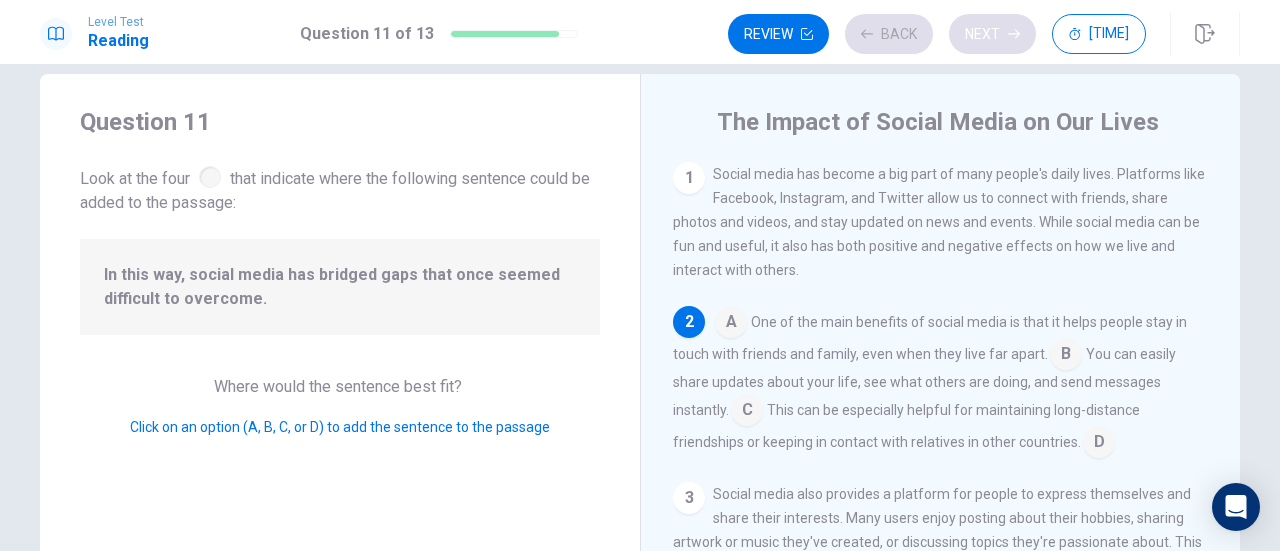 scroll, scrollTop: 147, scrollLeft: 0, axis: vertical 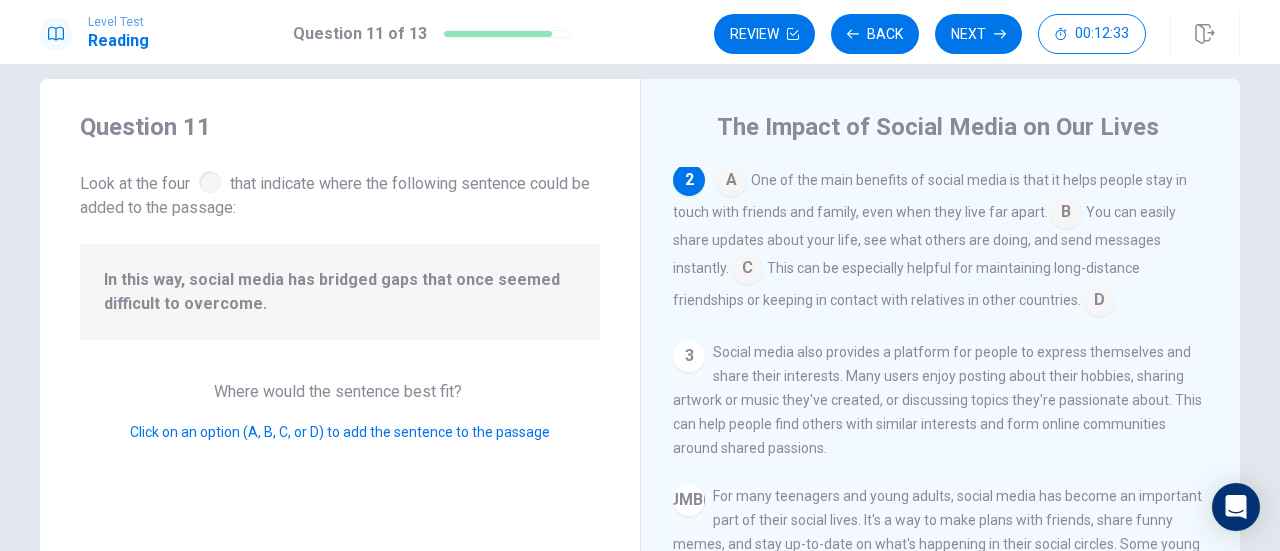 click at bounding box center [731, 182] 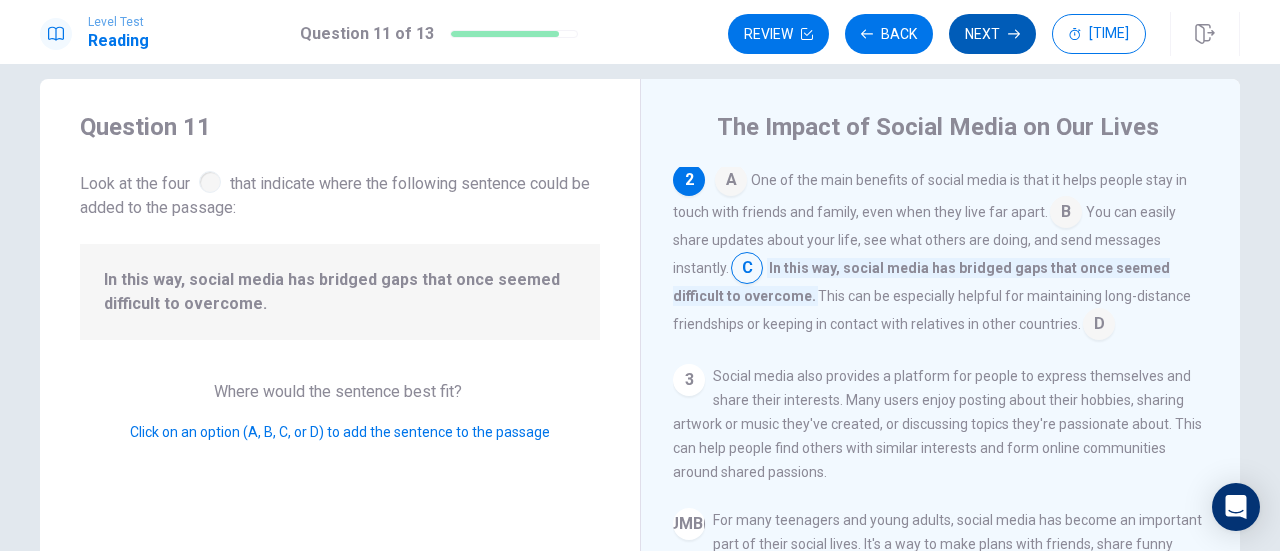 click on "Next" at bounding box center [992, 34] 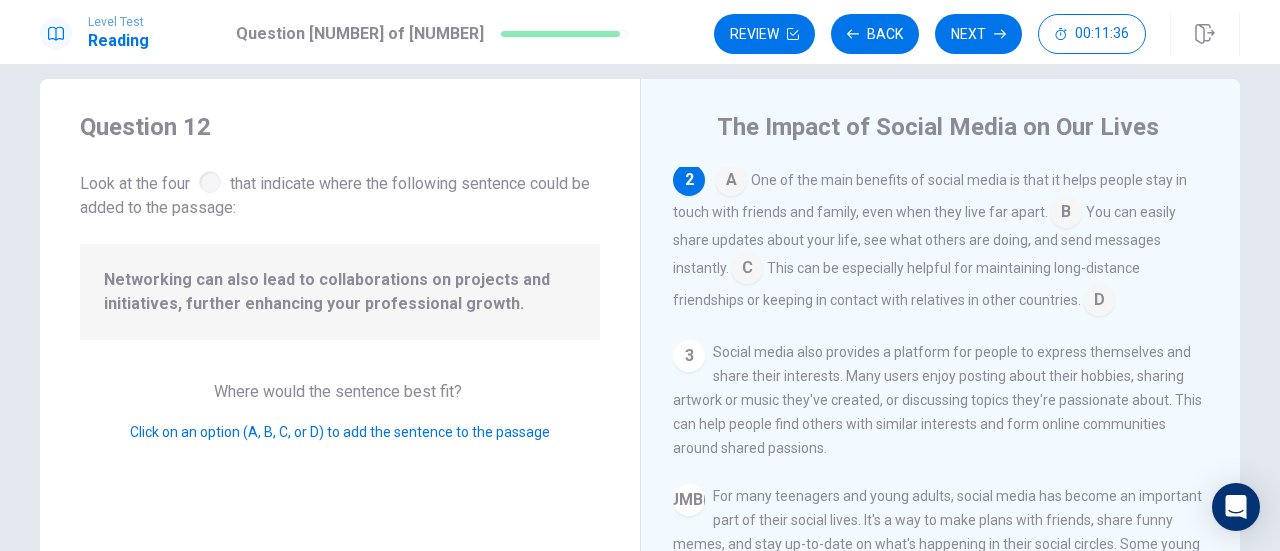 click at bounding box center [731, 182] 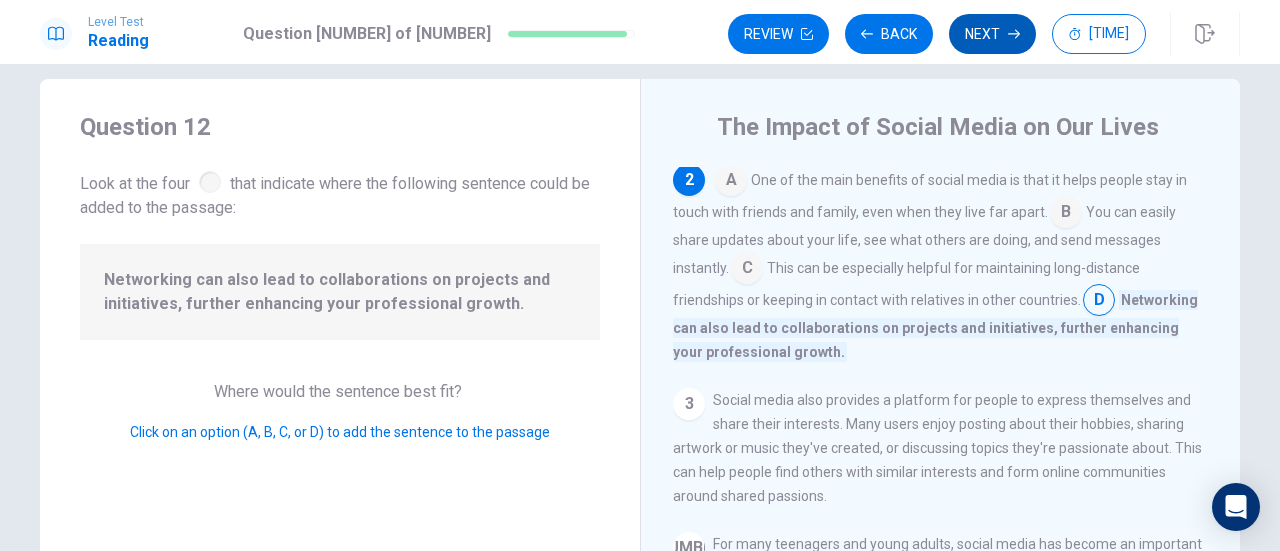 click on "Next" at bounding box center (992, 34) 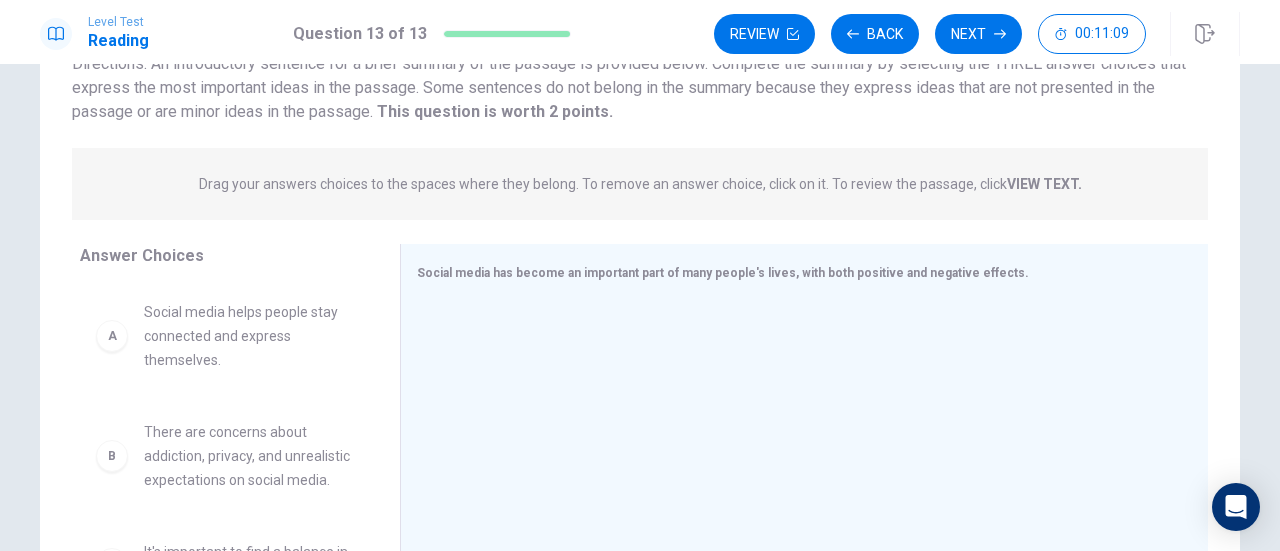 scroll, scrollTop: 169, scrollLeft: 0, axis: vertical 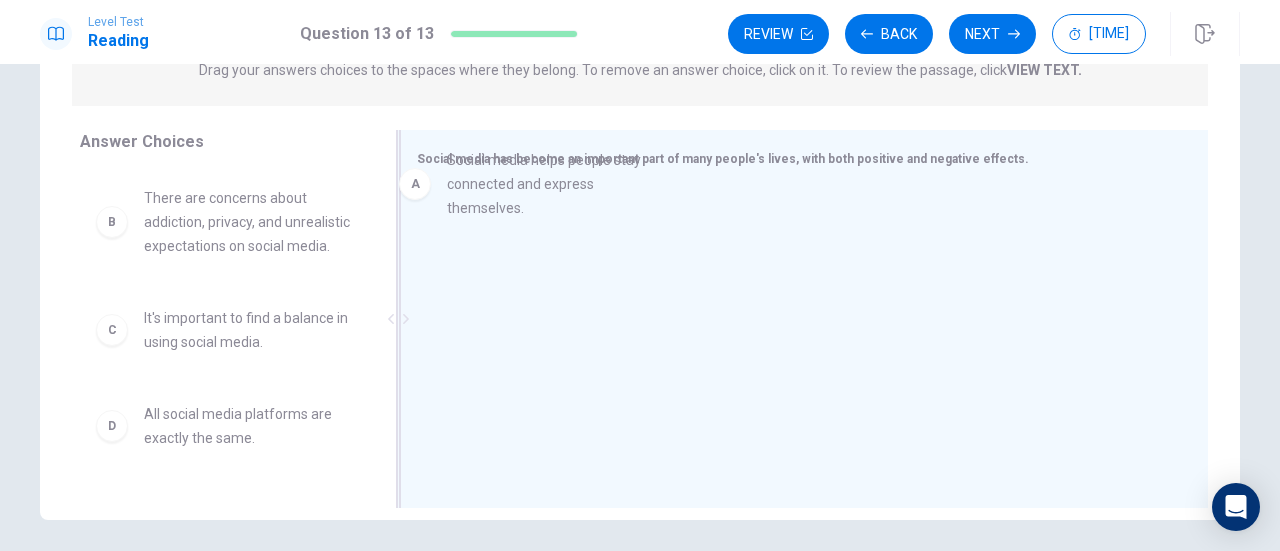 drag, startPoint x: 169, startPoint y: 230, endPoint x: 490, endPoint y: 194, distance: 323.0124 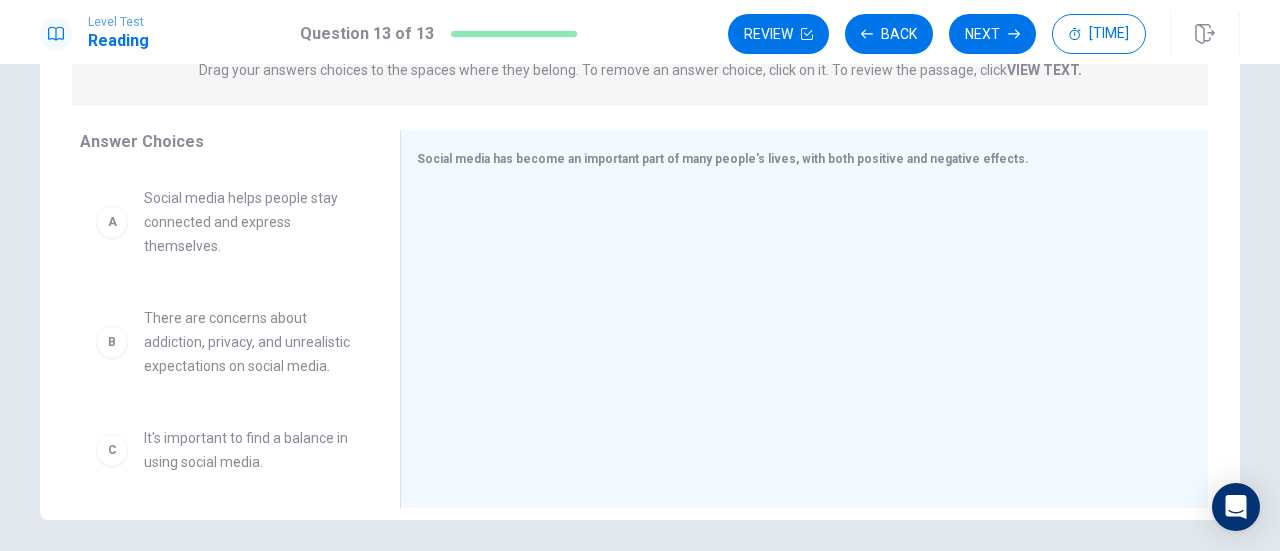 click on "A" at bounding box center (112, 222) 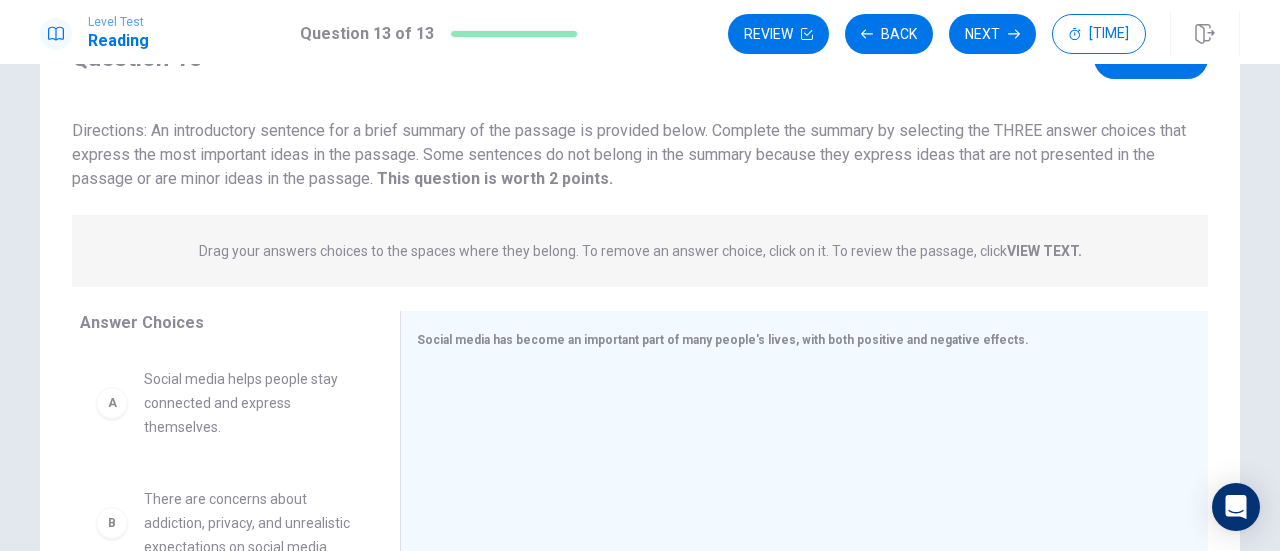 scroll, scrollTop: 89, scrollLeft: 0, axis: vertical 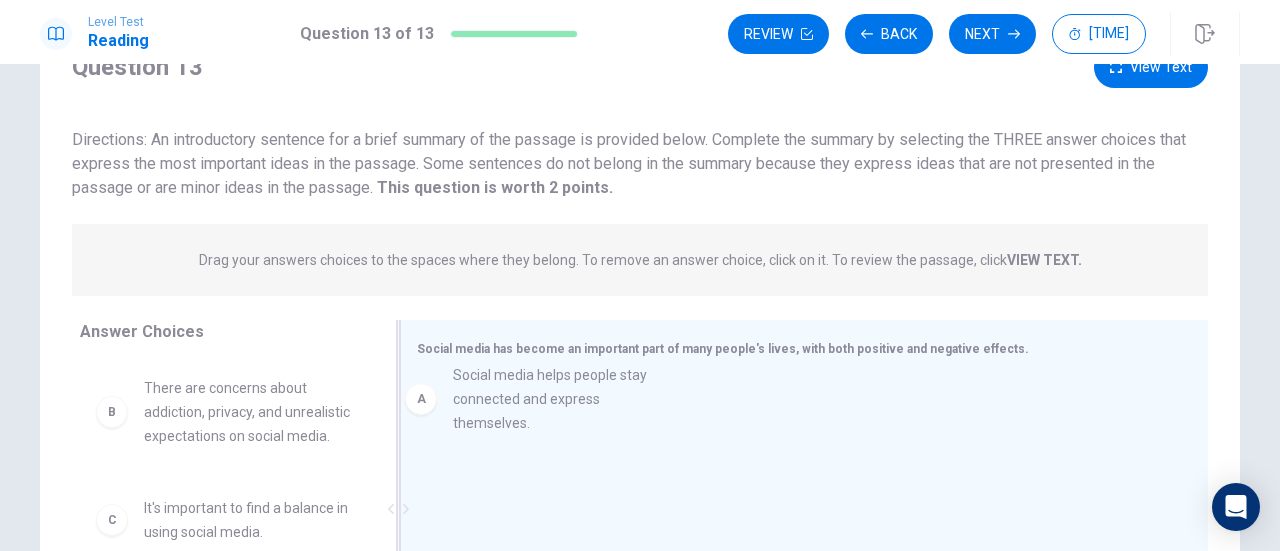 drag, startPoint x: 183, startPoint y: 387, endPoint x: 518, endPoint y: 375, distance: 335.21484 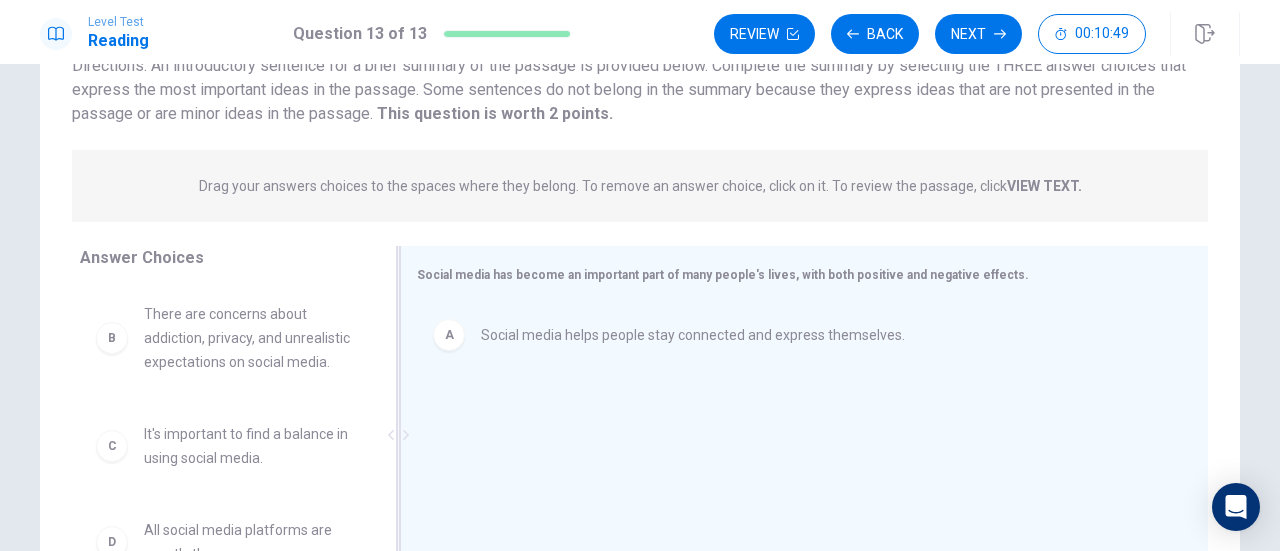 scroll, scrollTop: 164, scrollLeft: 0, axis: vertical 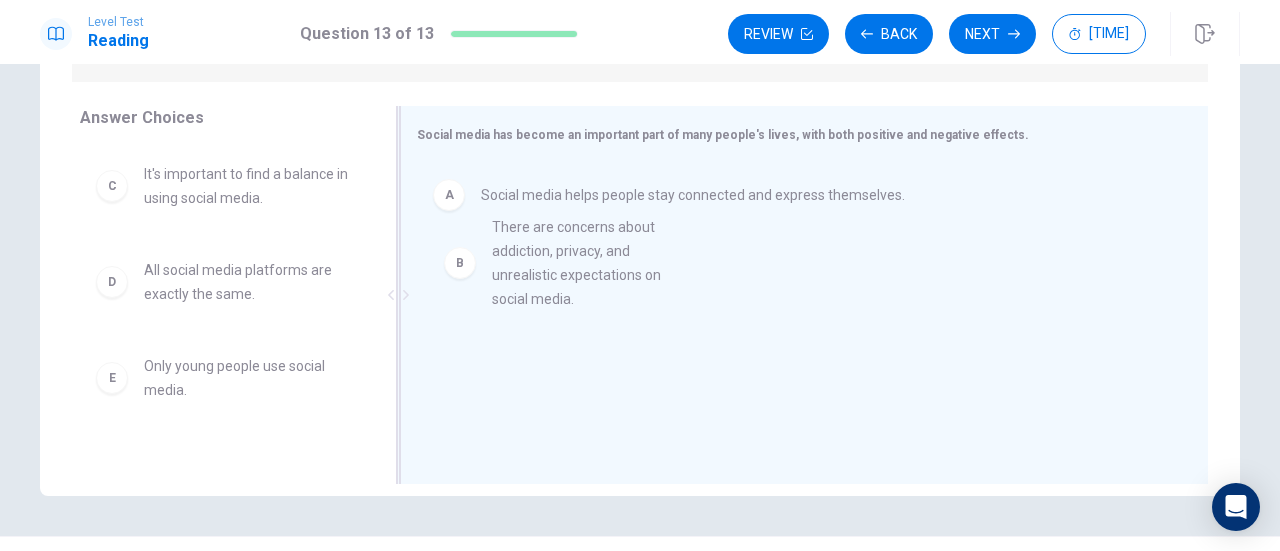 drag, startPoint x: 164, startPoint y: 215, endPoint x: 512, endPoint y: 269, distance: 352.16473 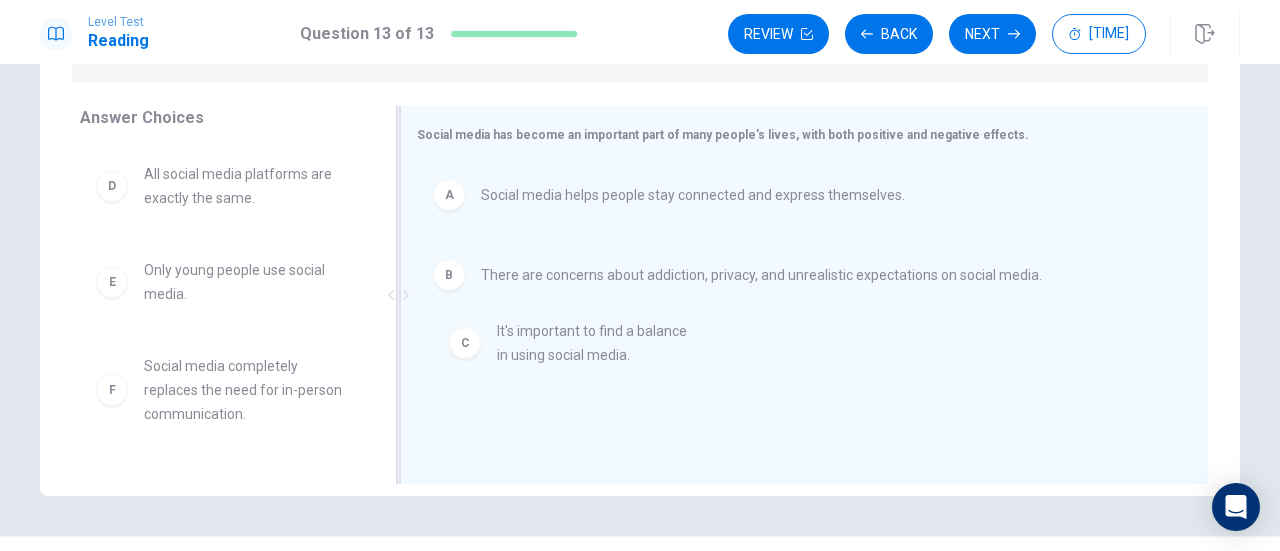drag, startPoint x: 176, startPoint y: 194, endPoint x: 563, endPoint y: 353, distance: 418.38977 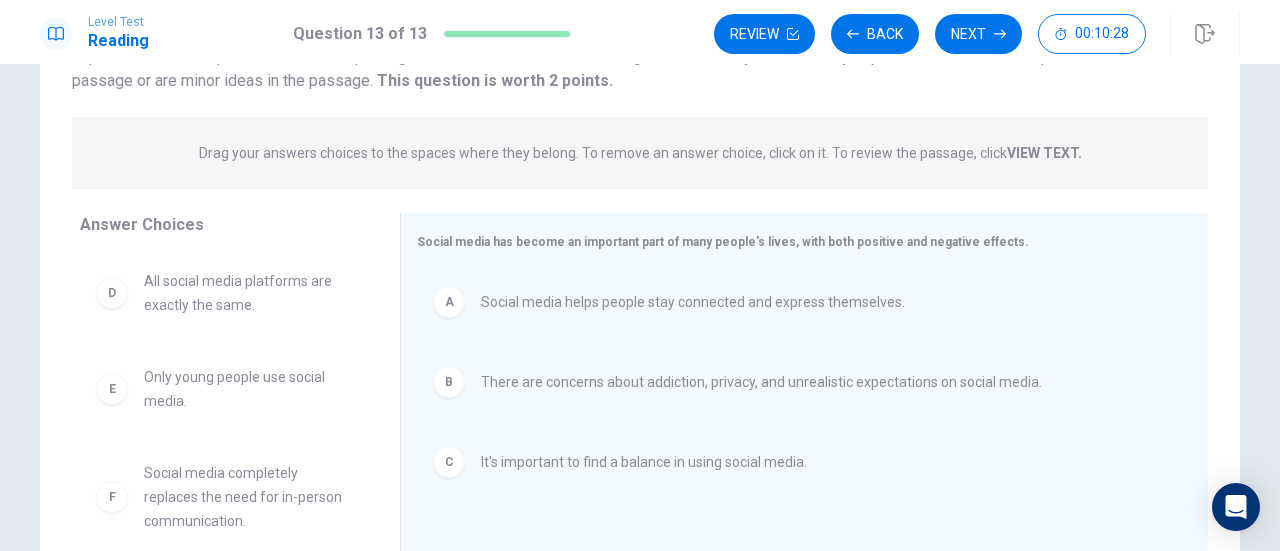 scroll, scrollTop: 195, scrollLeft: 0, axis: vertical 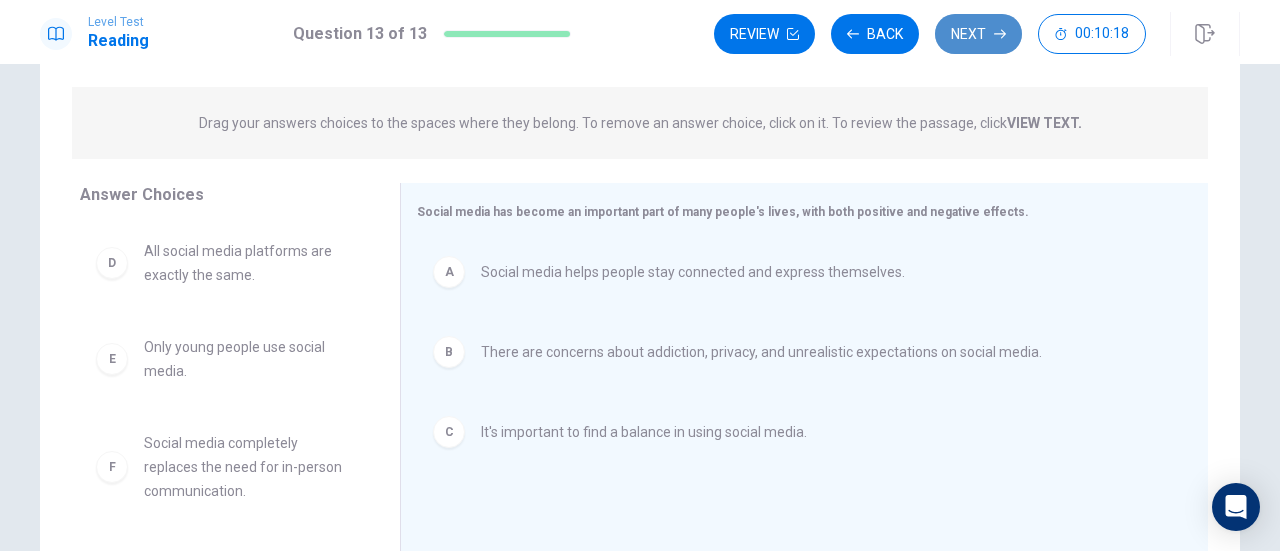 click on "Next" at bounding box center (978, 34) 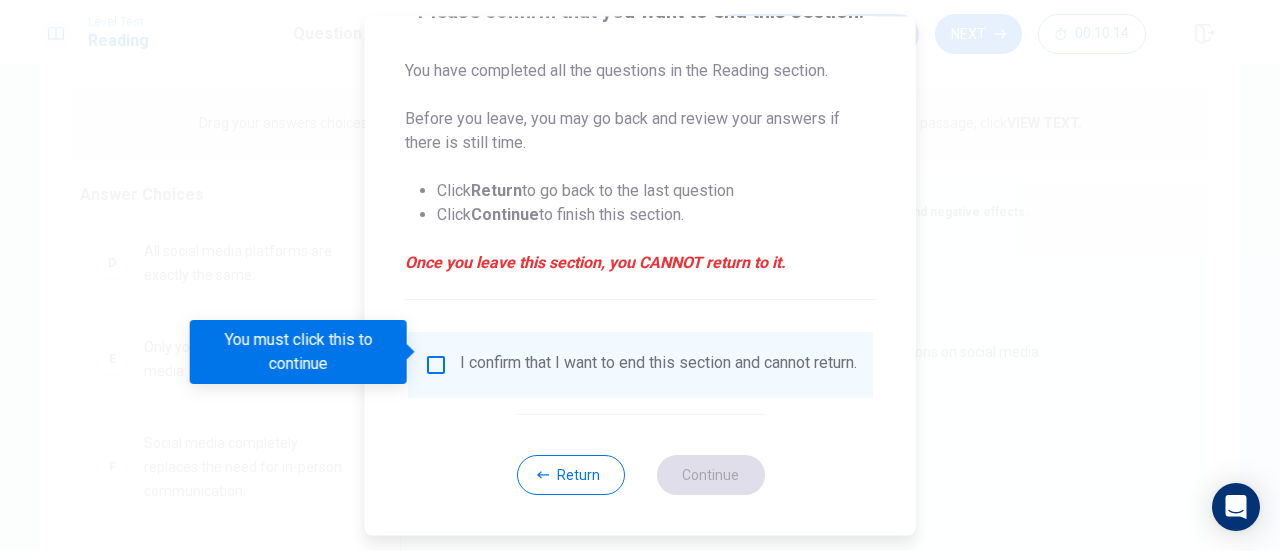 scroll, scrollTop: 194, scrollLeft: 0, axis: vertical 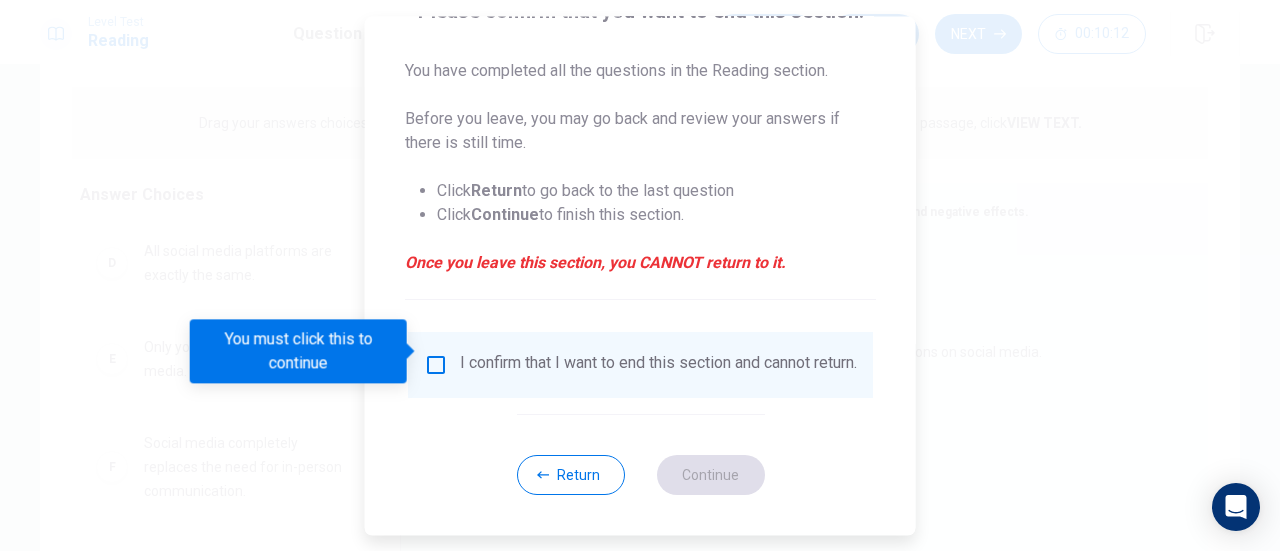 click at bounding box center [436, 365] 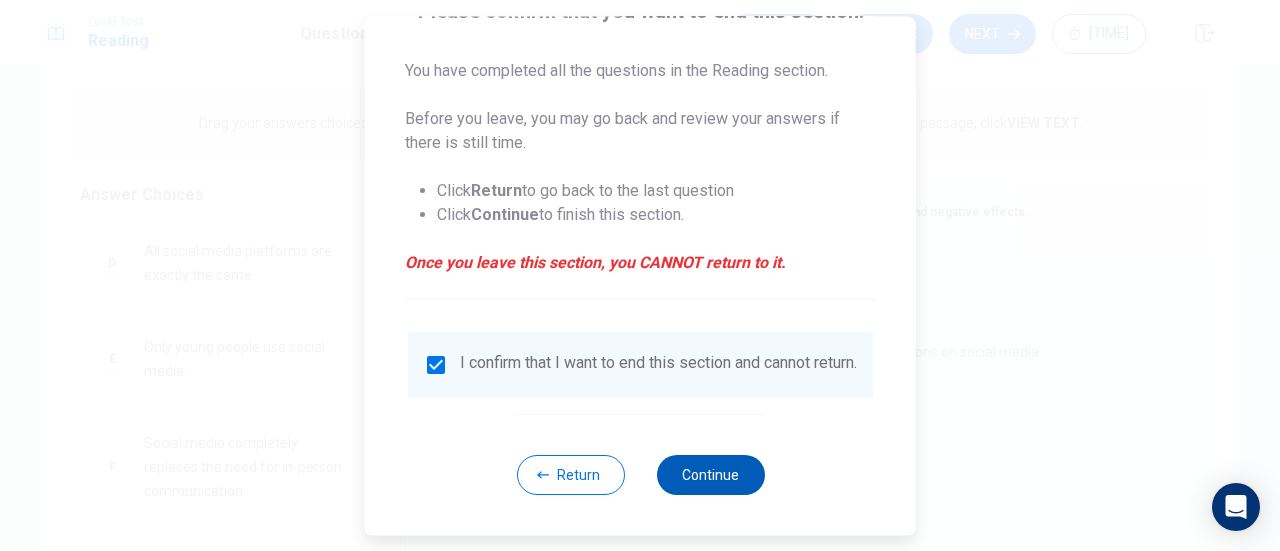 click on "Continue" at bounding box center (710, 475) 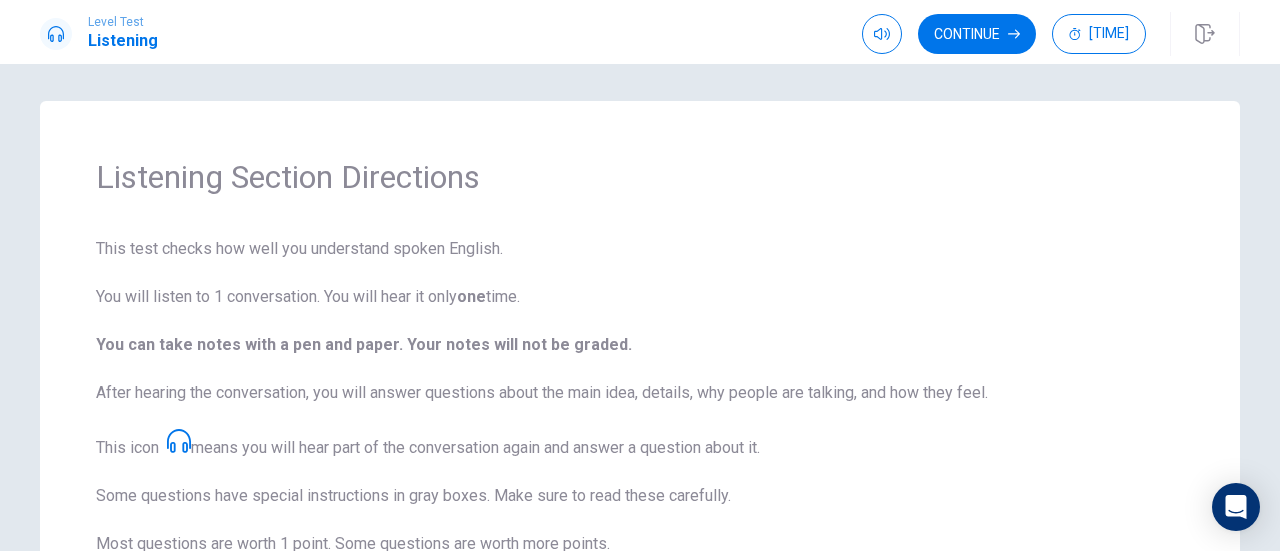 scroll, scrollTop: 0, scrollLeft: 0, axis: both 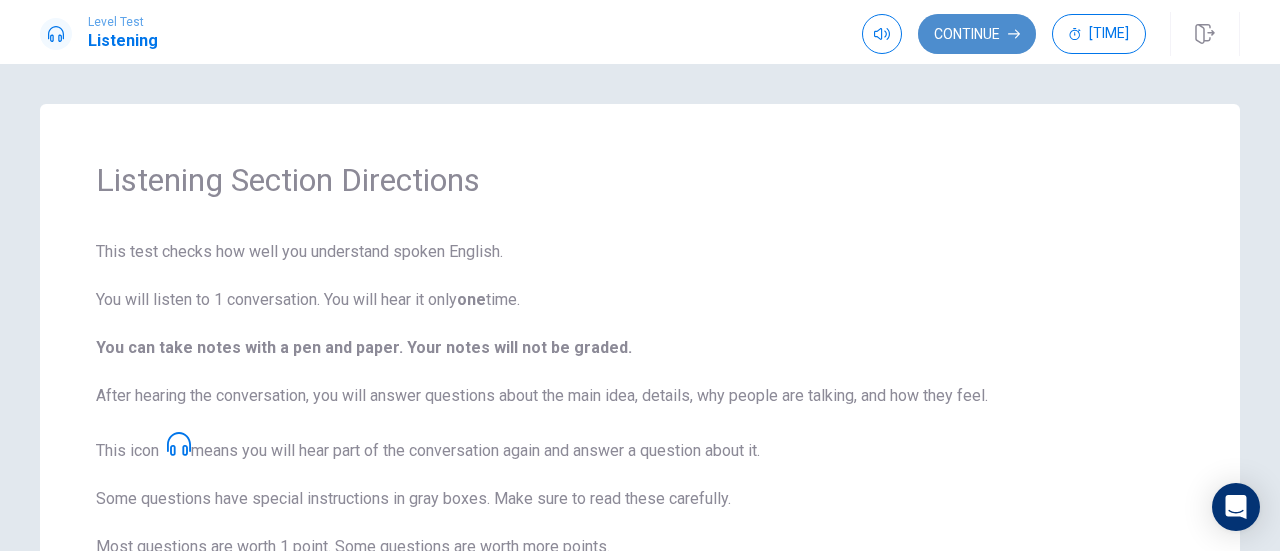 click on "Continue" at bounding box center (977, 34) 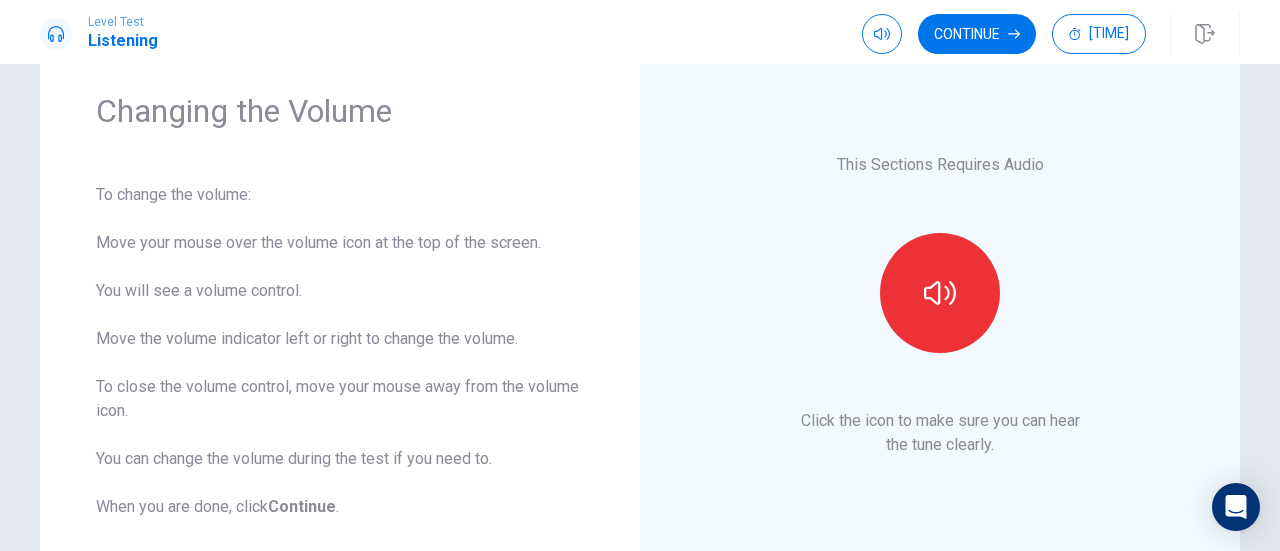 scroll, scrollTop: 77, scrollLeft: 0, axis: vertical 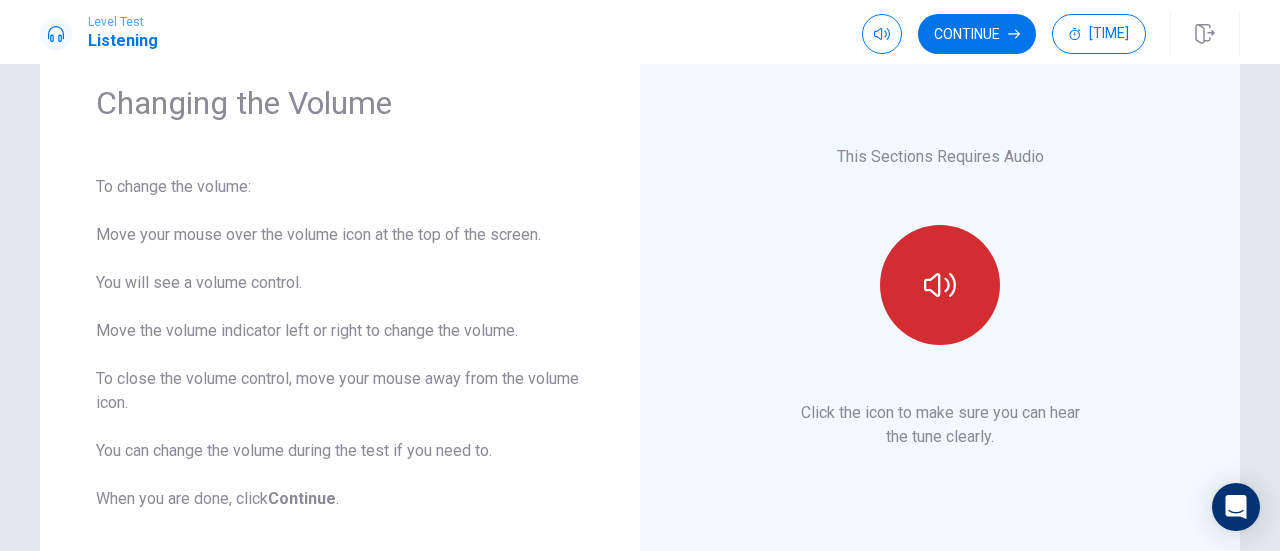 click at bounding box center (940, 285) 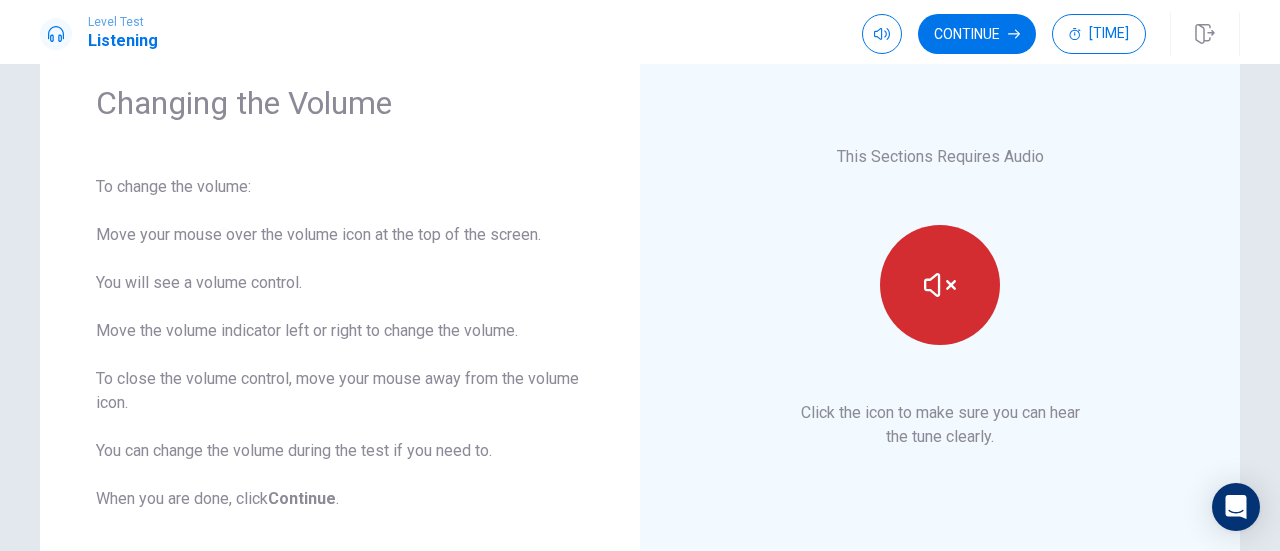 click at bounding box center (940, 285) 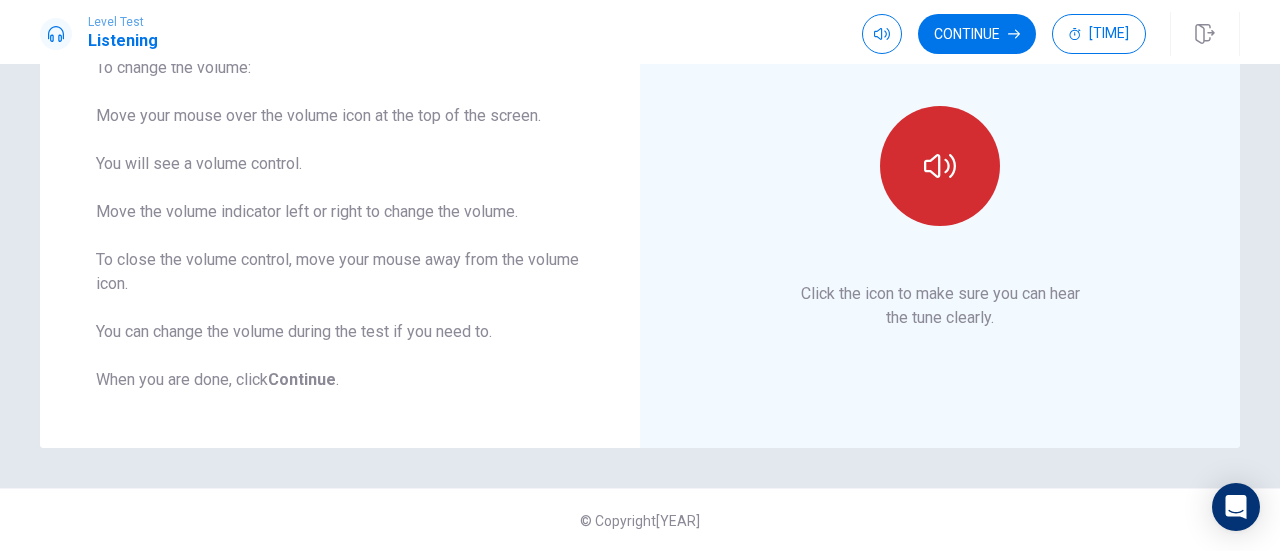 scroll, scrollTop: 0, scrollLeft: 0, axis: both 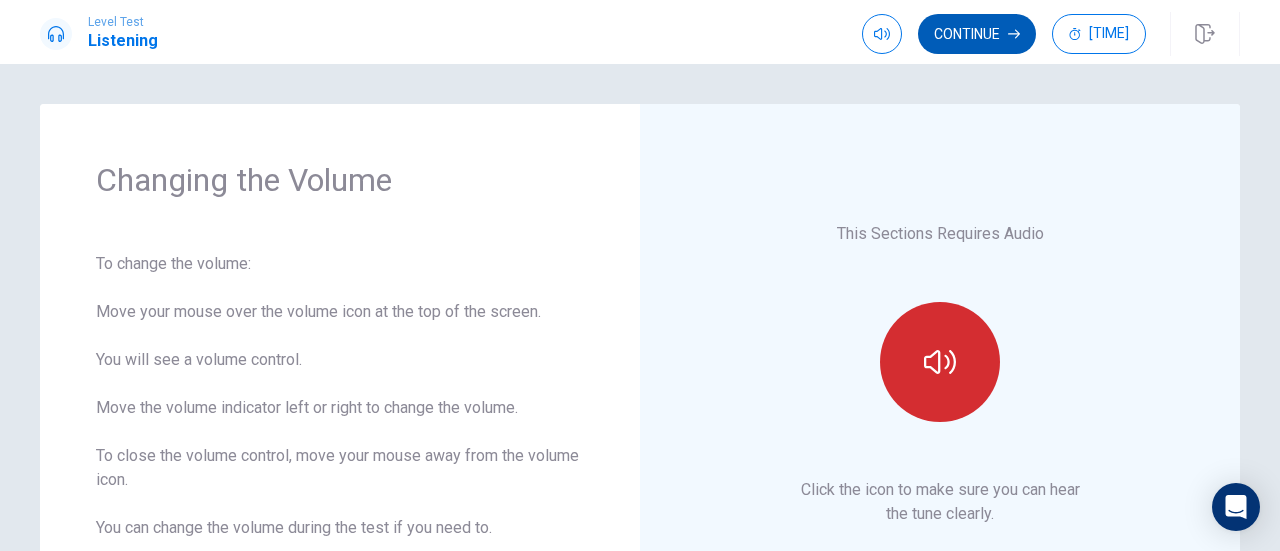 click on "Continue" at bounding box center [977, 34] 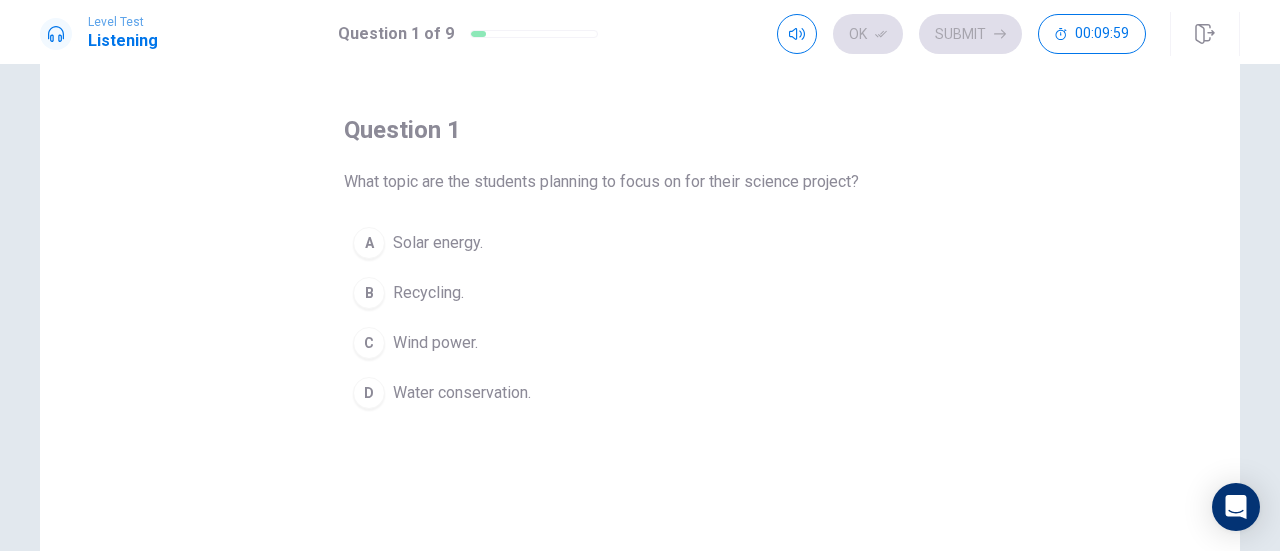 scroll, scrollTop: 66, scrollLeft: 0, axis: vertical 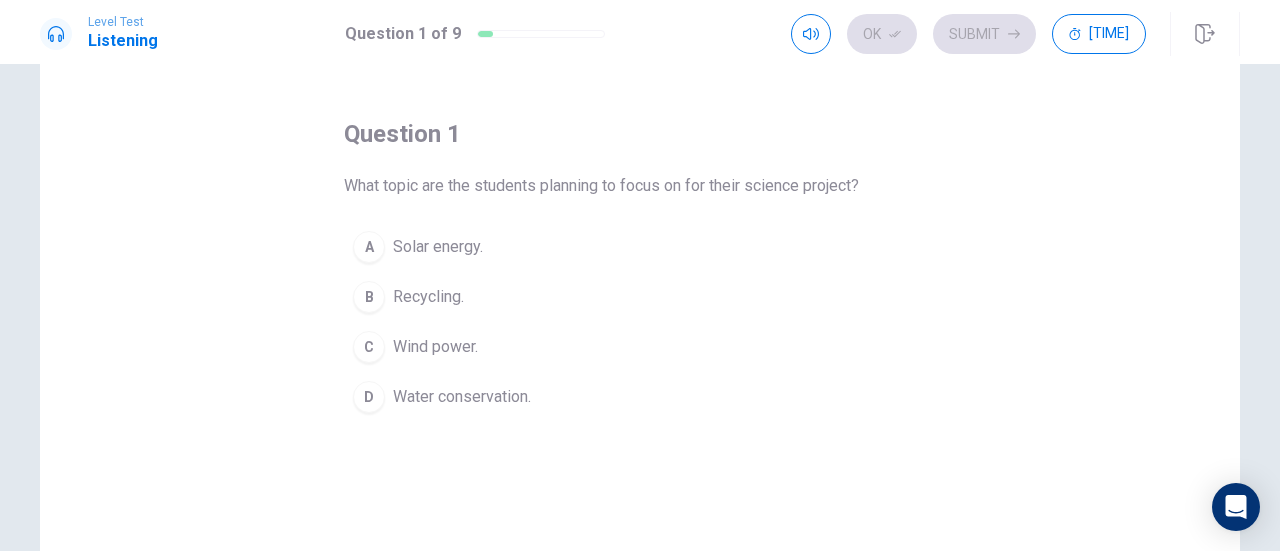 click on "C Wind power." at bounding box center (640, 347) 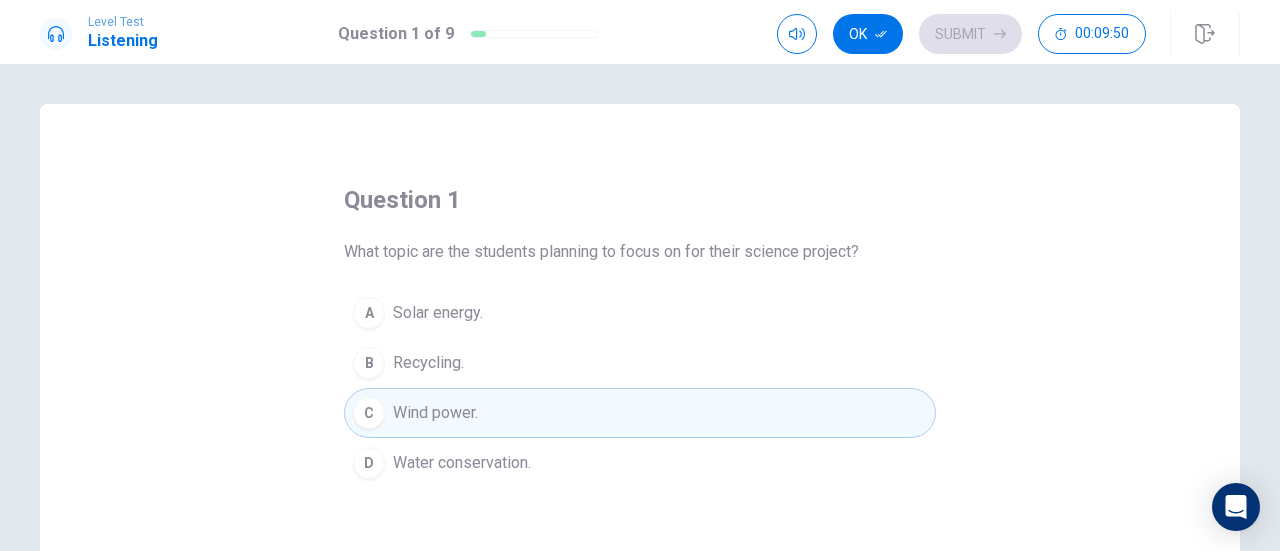scroll, scrollTop: 1, scrollLeft: 0, axis: vertical 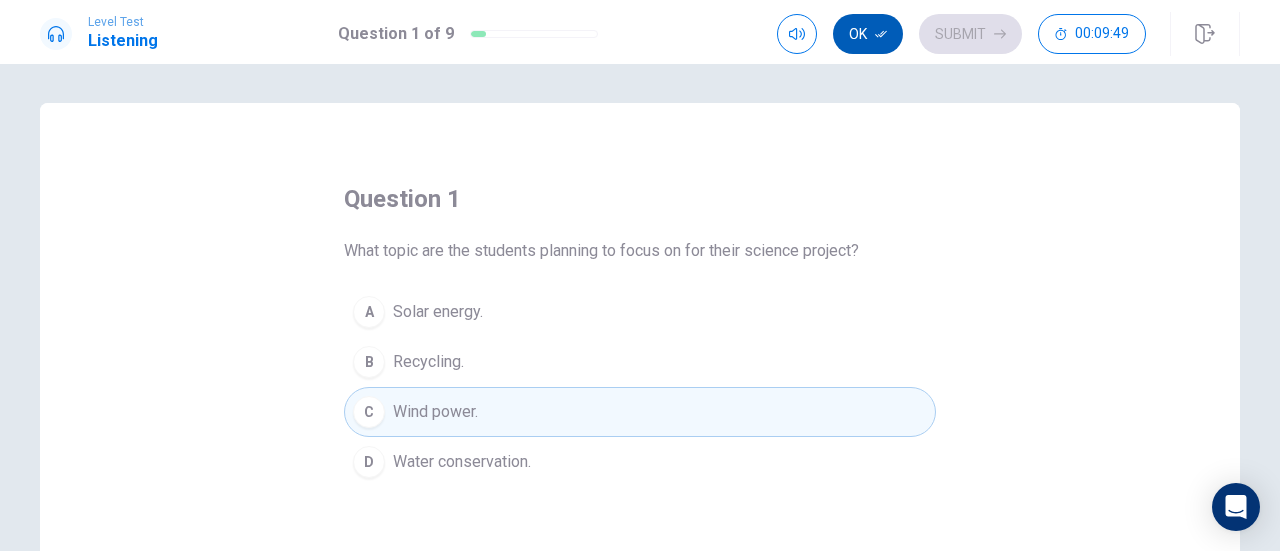click at bounding box center [881, 34] 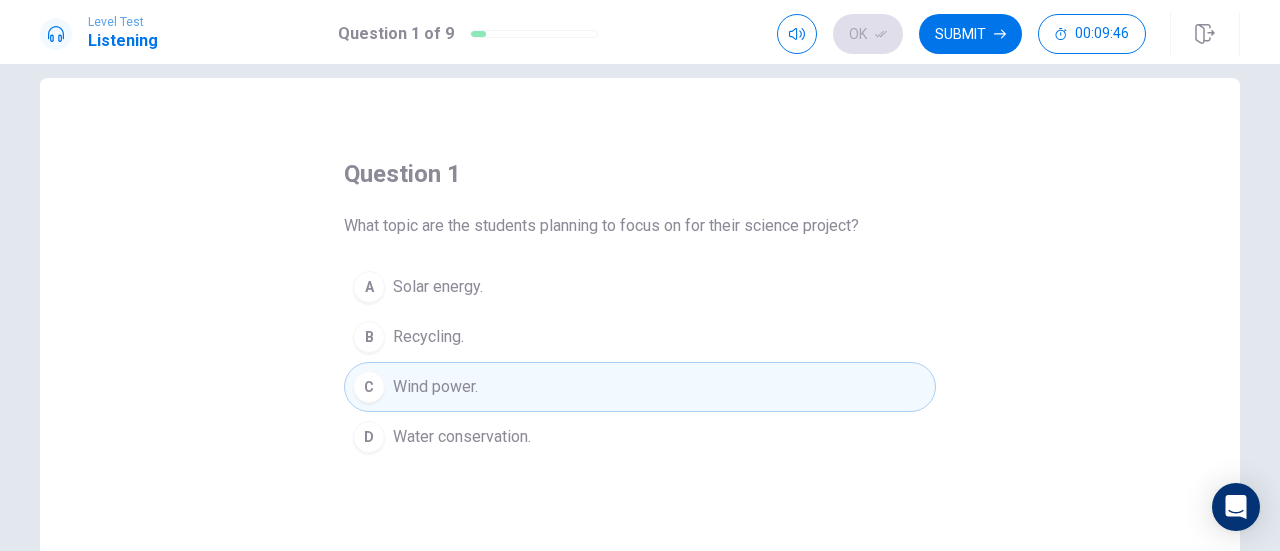 scroll, scrollTop: 0, scrollLeft: 0, axis: both 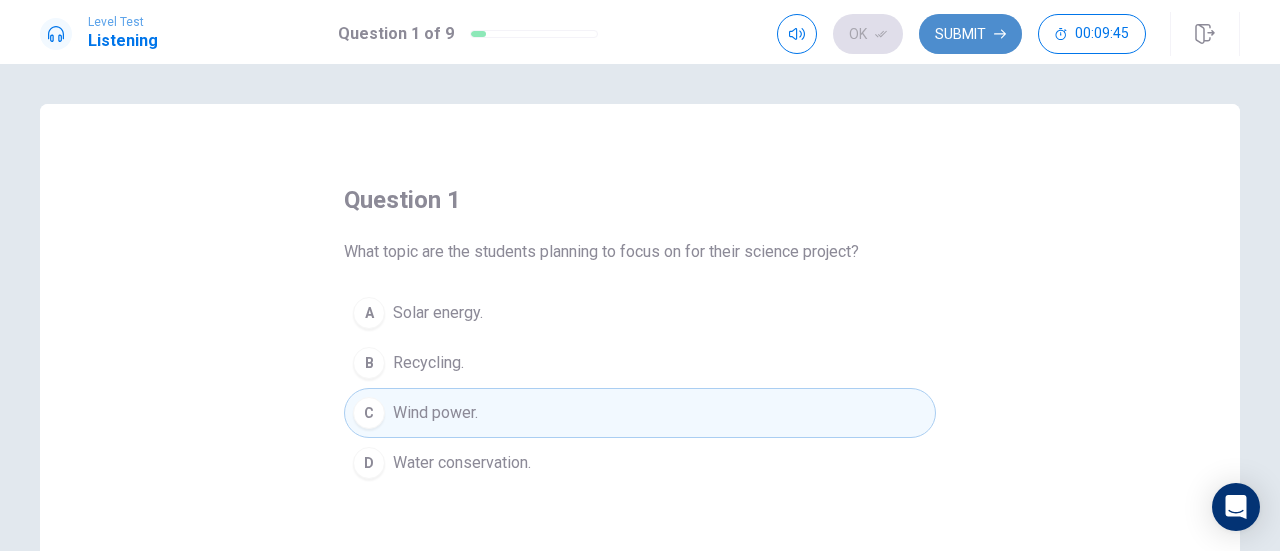 click on "Submit" at bounding box center [970, 34] 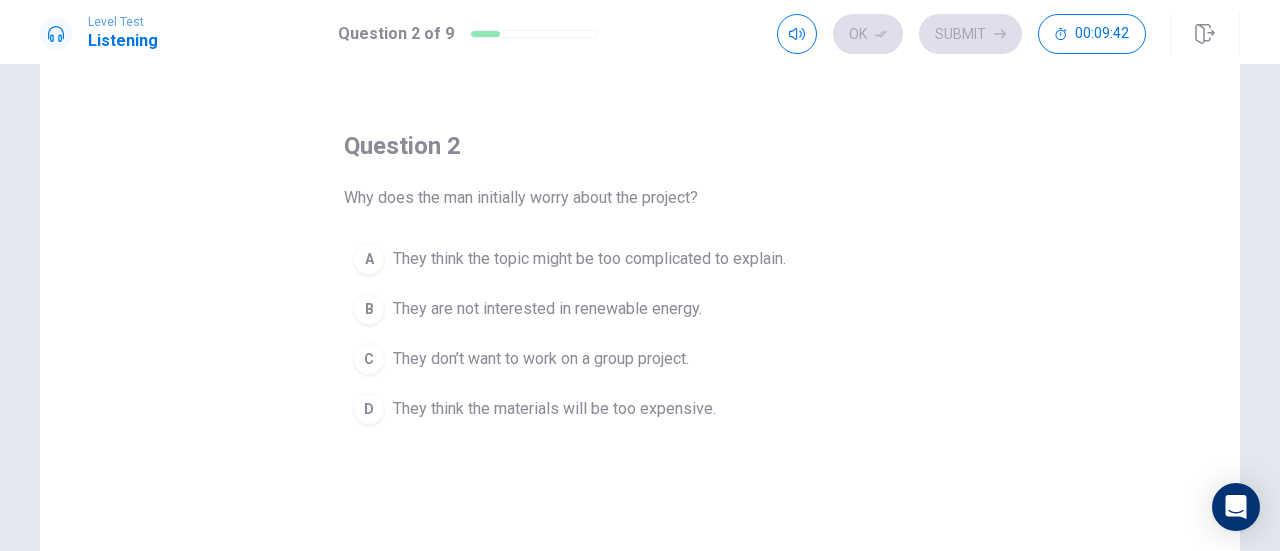 scroll, scrollTop: 77, scrollLeft: 0, axis: vertical 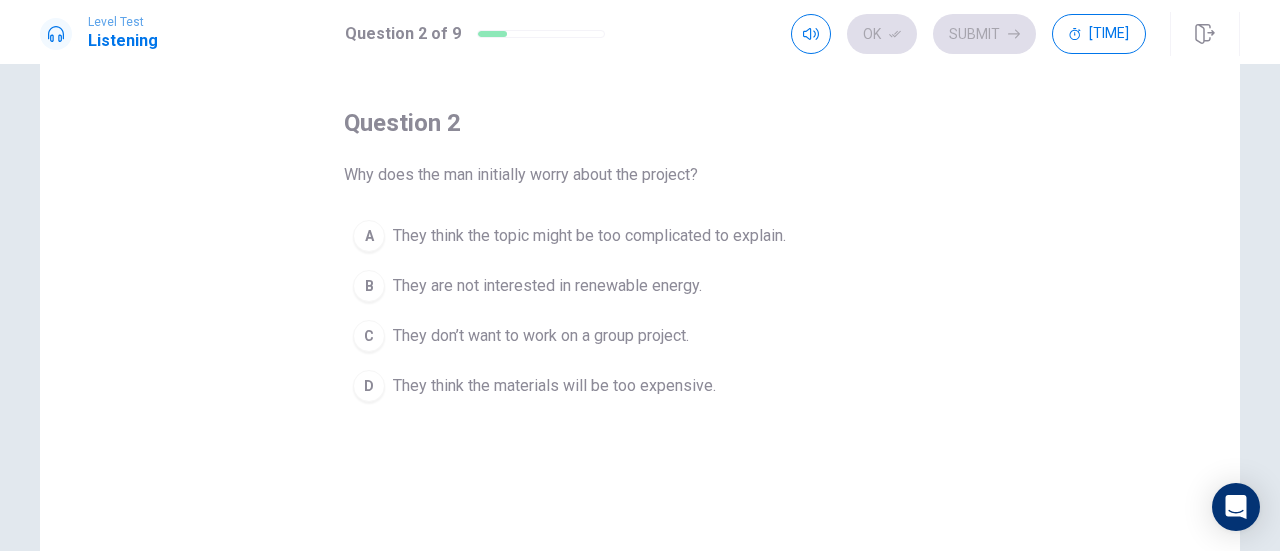 click on "They think the topic might be too complicated to explain." at bounding box center [589, 236] 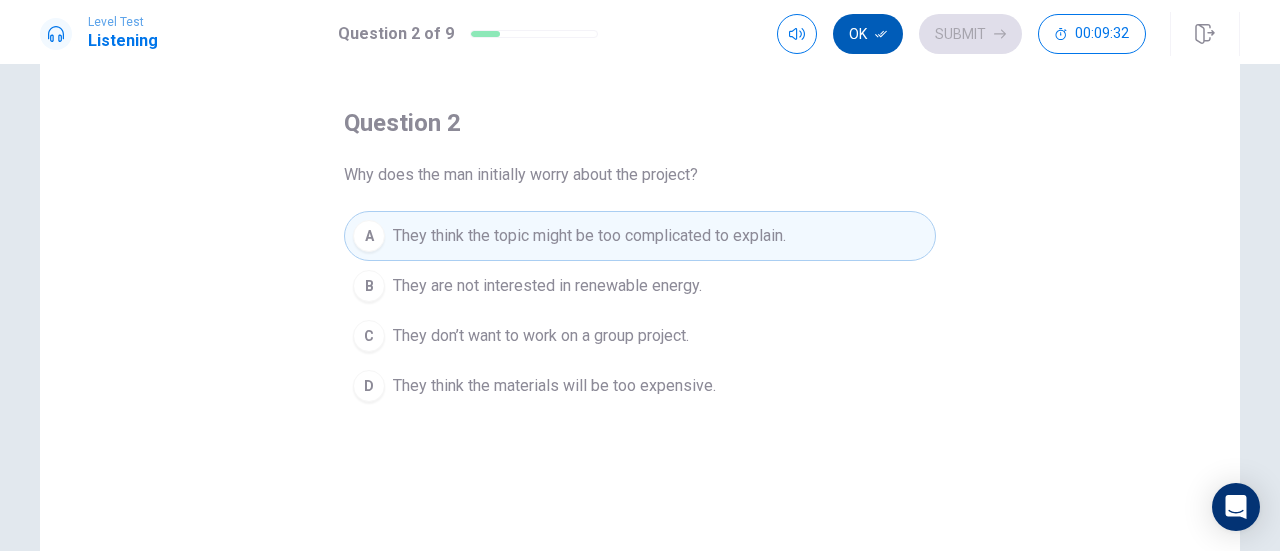 click at bounding box center [881, 34] 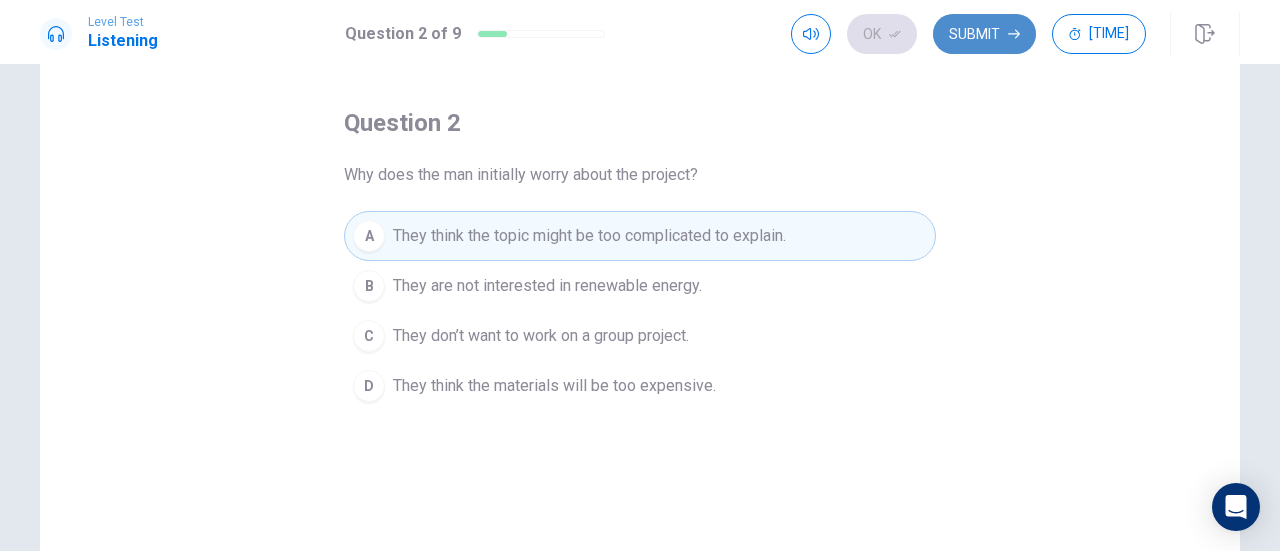 click on "Submit" at bounding box center [984, 34] 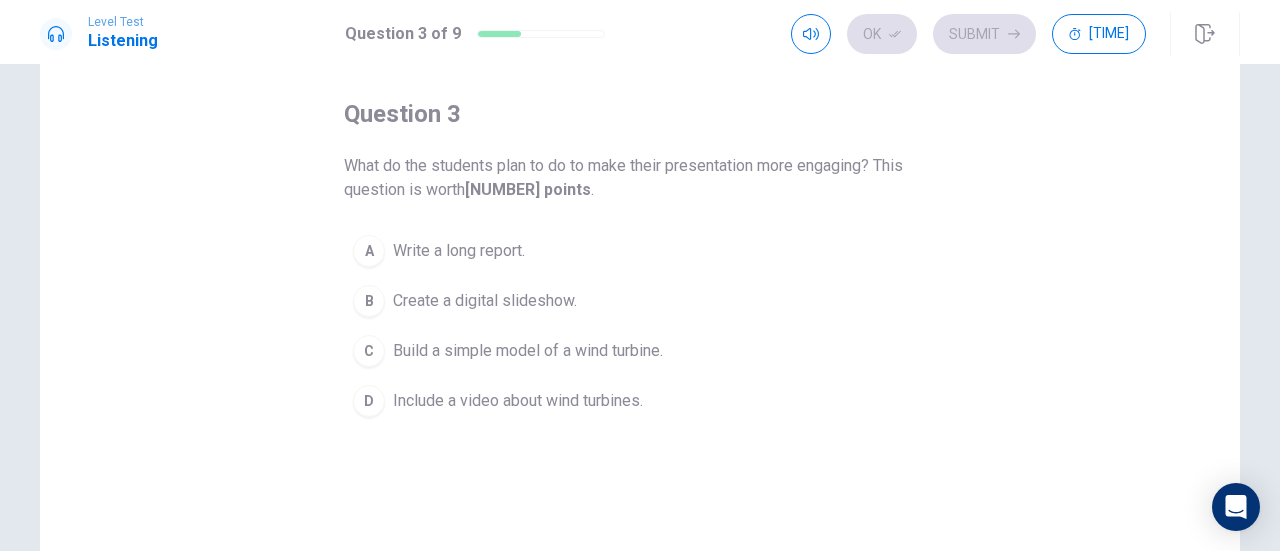scroll, scrollTop: 85, scrollLeft: 0, axis: vertical 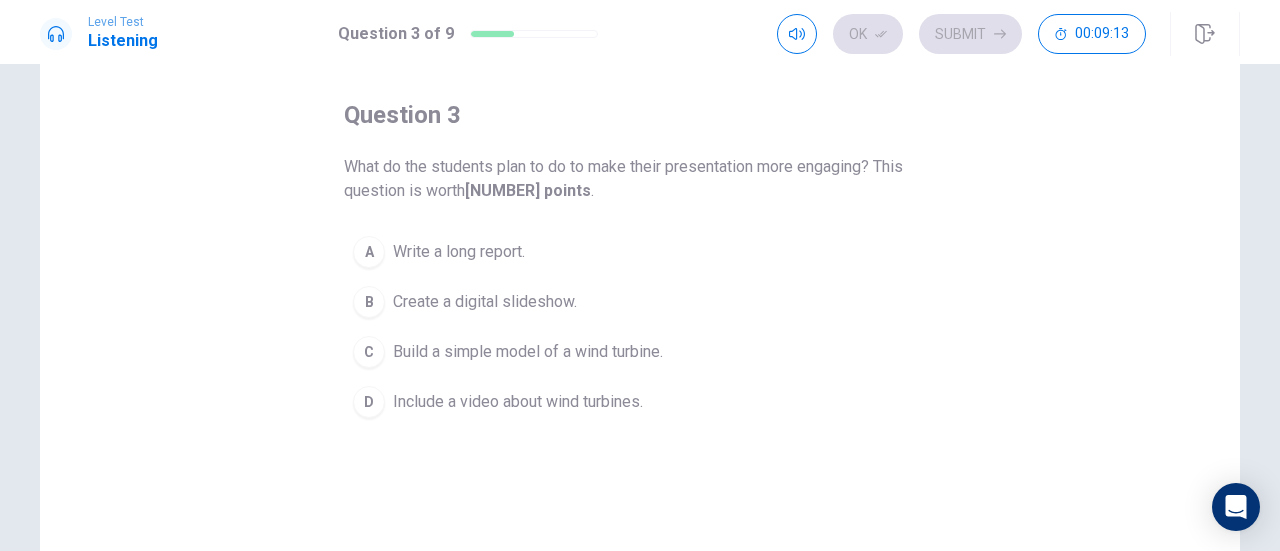 click on "Include a video about wind turbines." at bounding box center (459, 252) 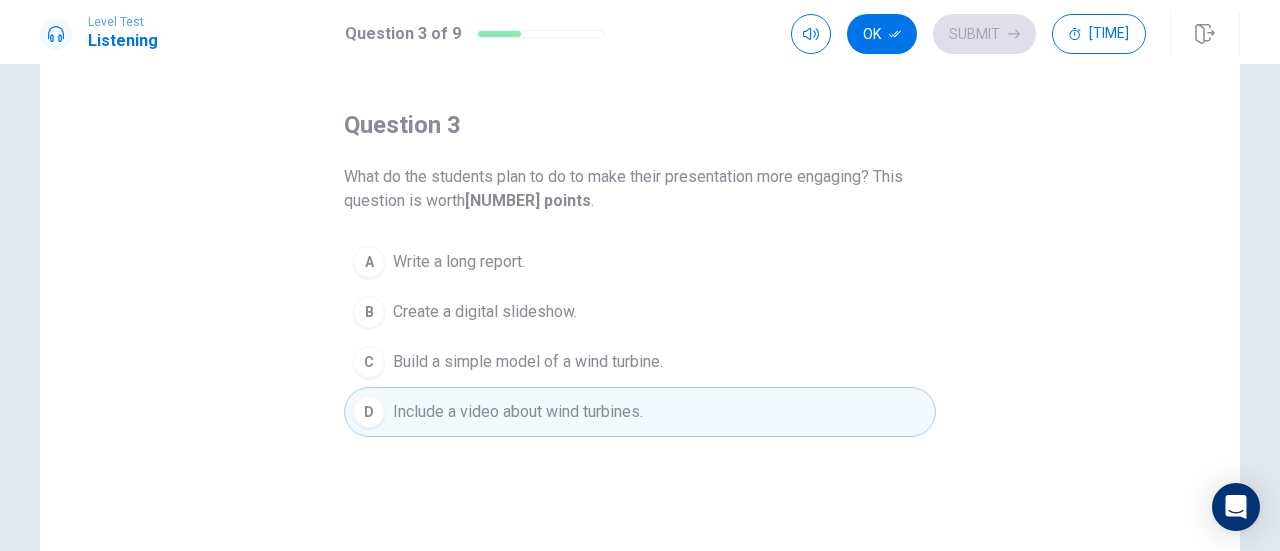 scroll, scrollTop: 74, scrollLeft: 0, axis: vertical 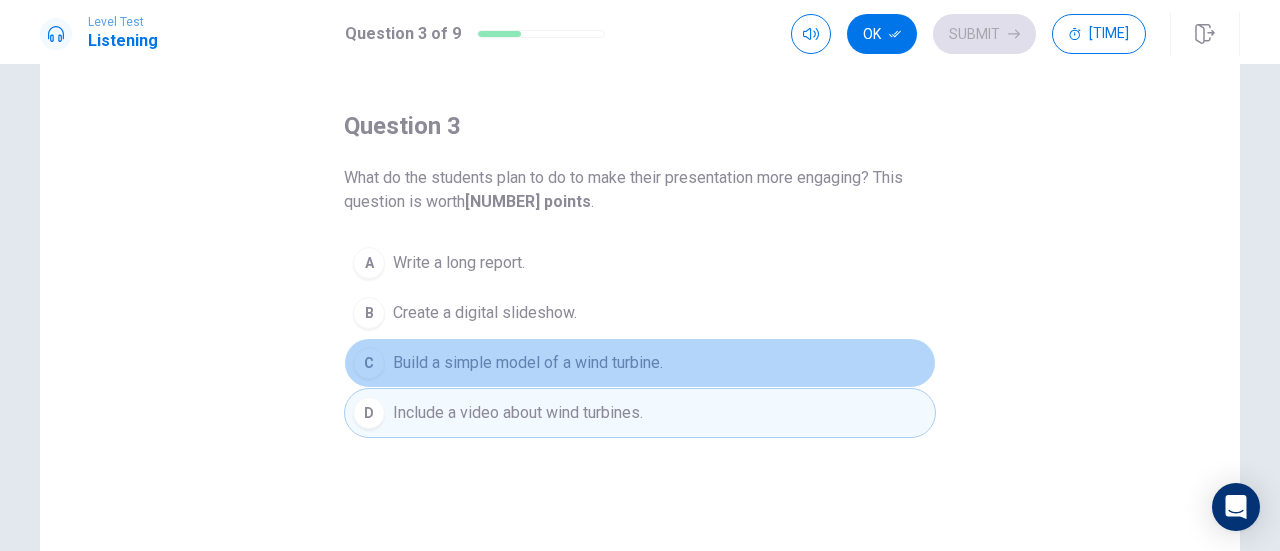 click on "Build a simple model of a wind turbine." at bounding box center [459, 263] 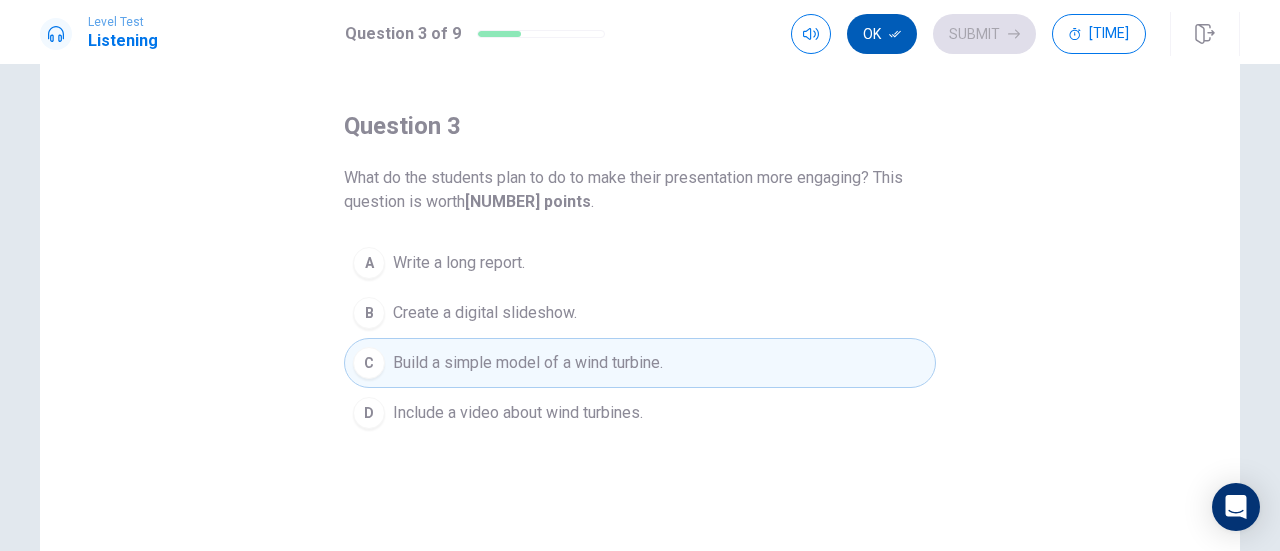click on "Ok" at bounding box center [882, 34] 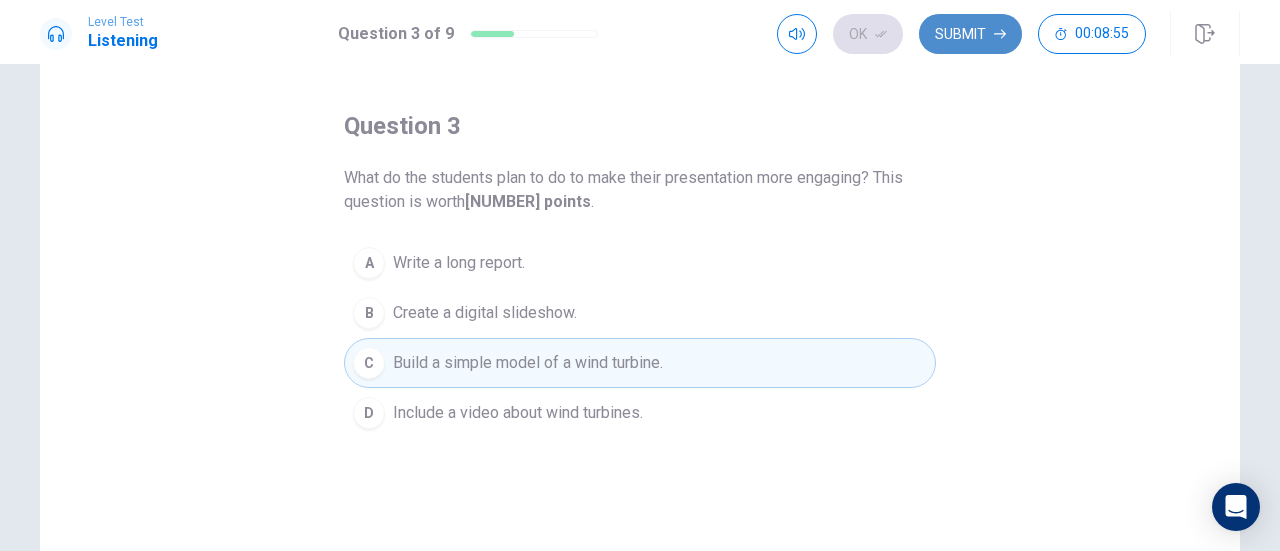 click on "Submit" at bounding box center (970, 34) 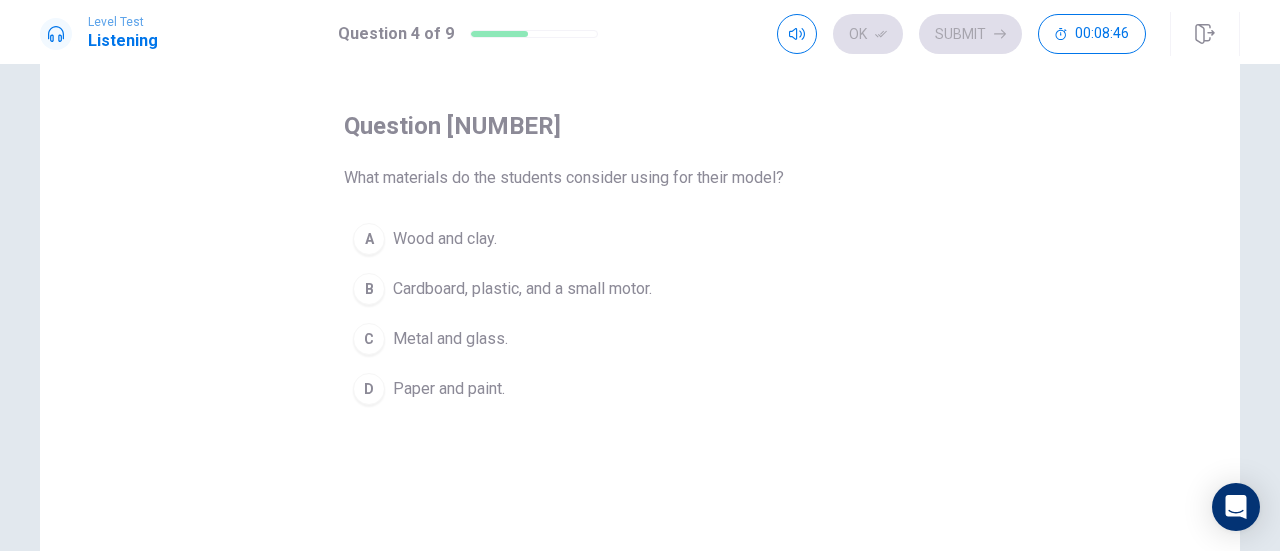 click on "Cardboard, plastic, and a small motor." at bounding box center [445, 239] 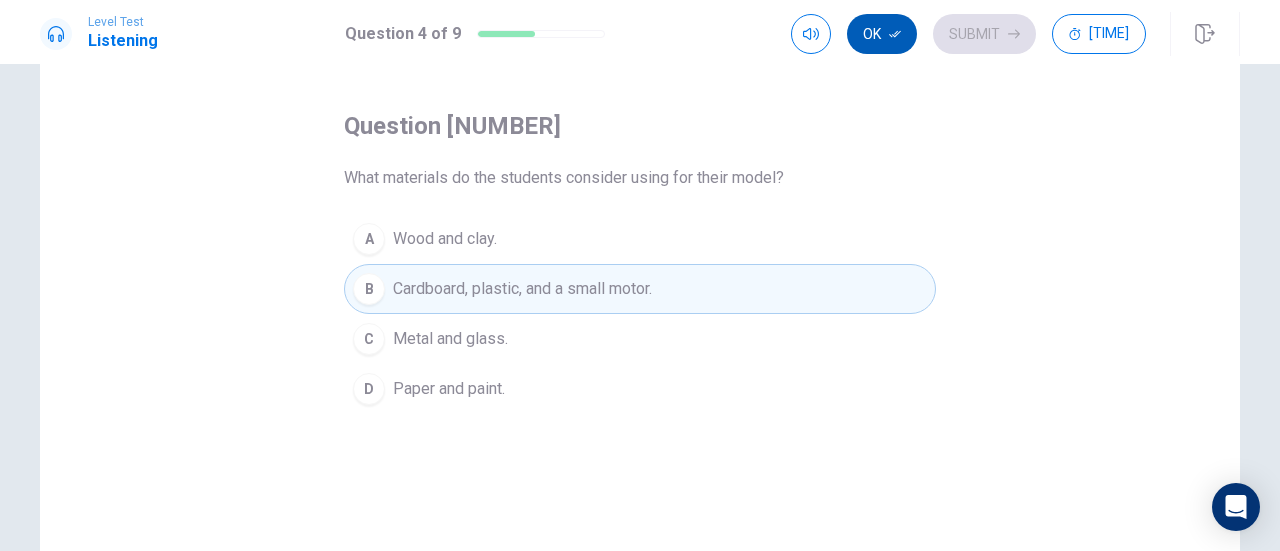 click on "Ok" at bounding box center [882, 34] 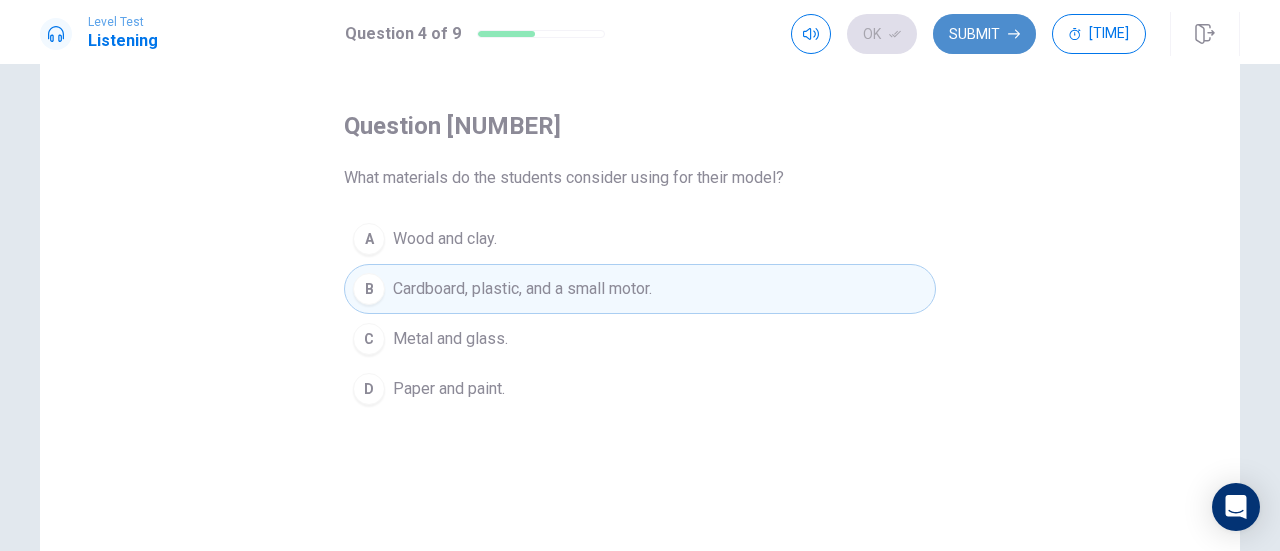 click on "Submit" at bounding box center [984, 34] 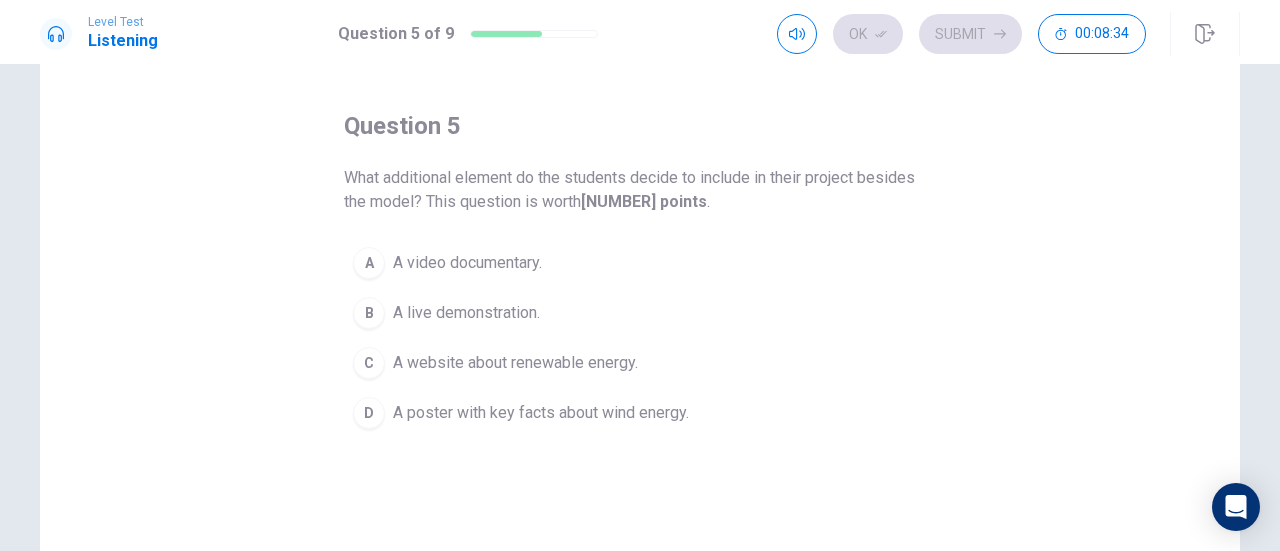 click on "A poster with key facts about wind energy." at bounding box center [467, 263] 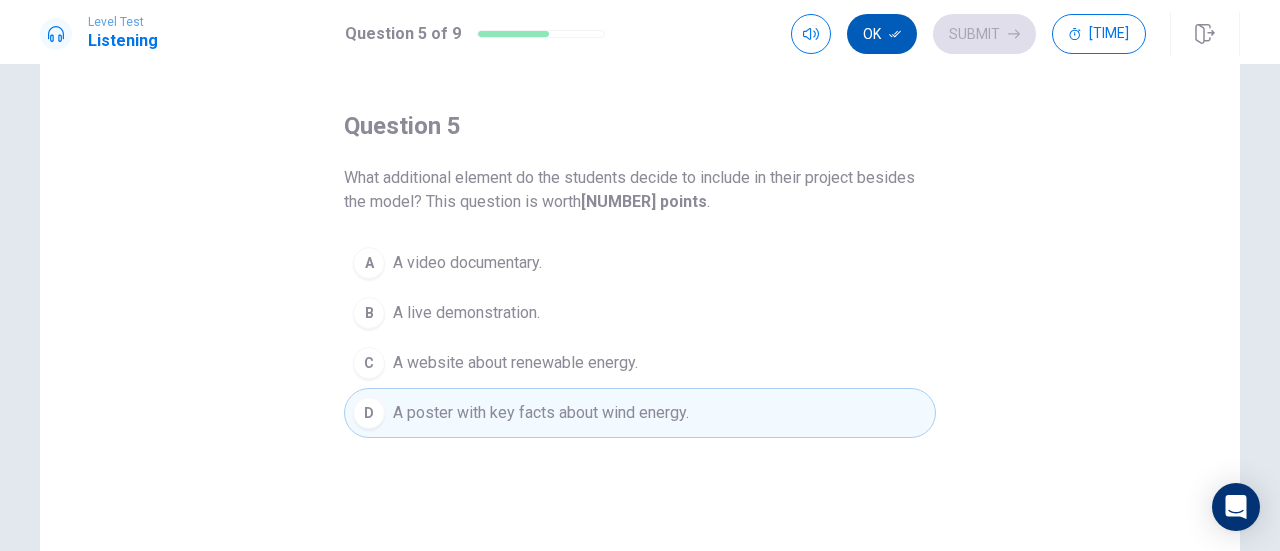 click on "Ok" at bounding box center [882, 34] 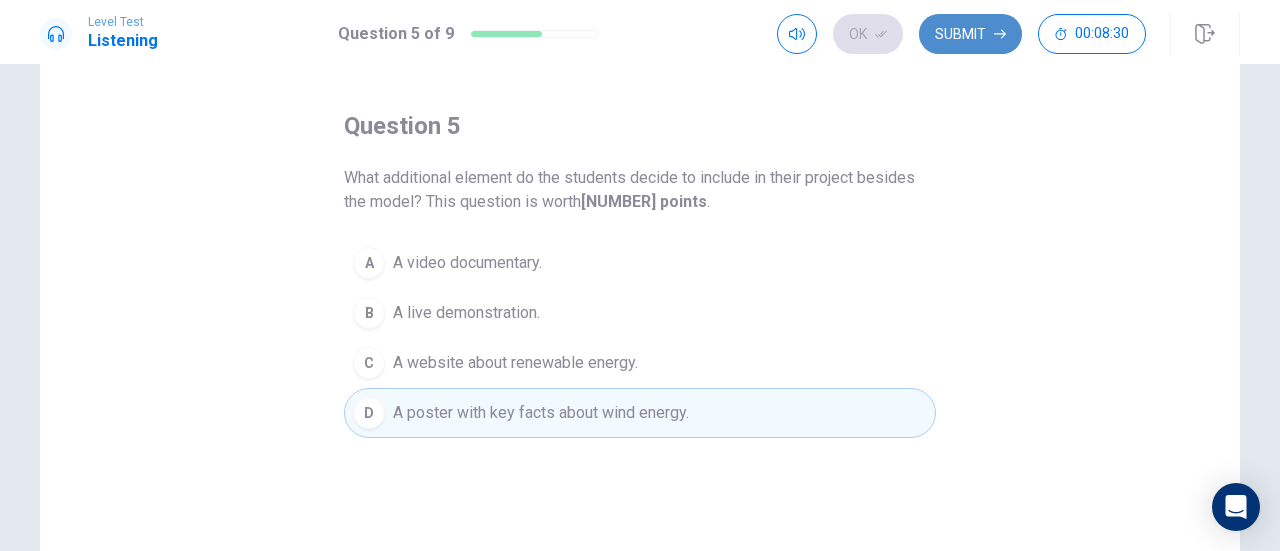 click on "Submit" at bounding box center [970, 34] 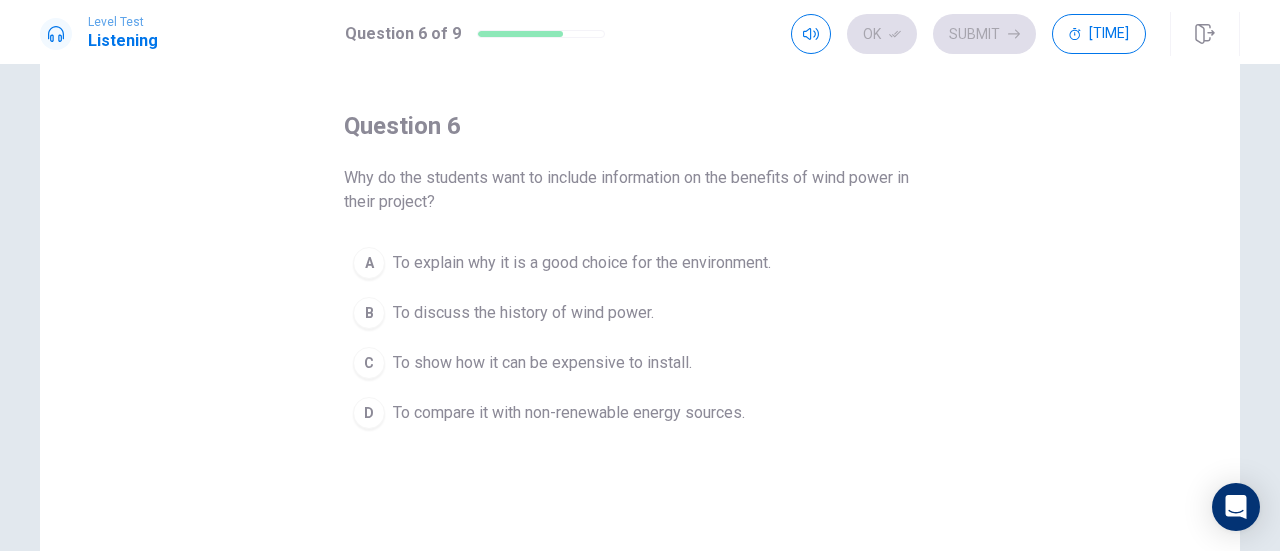 click on "To explain why it is a good choice for the environment." at bounding box center [582, 263] 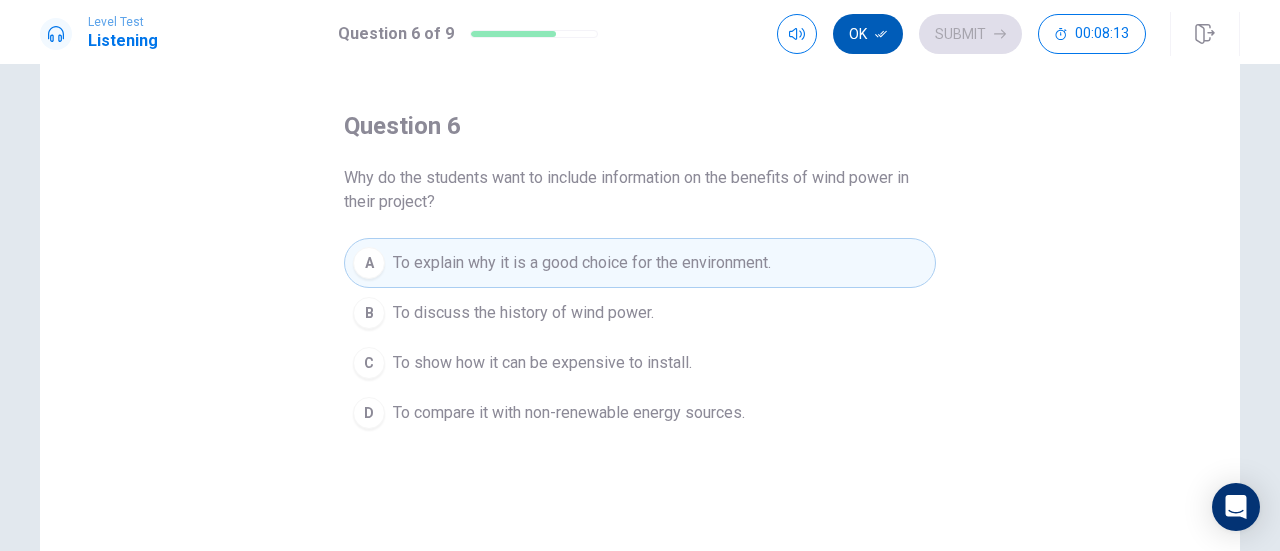 click on "Ok" at bounding box center (868, 34) 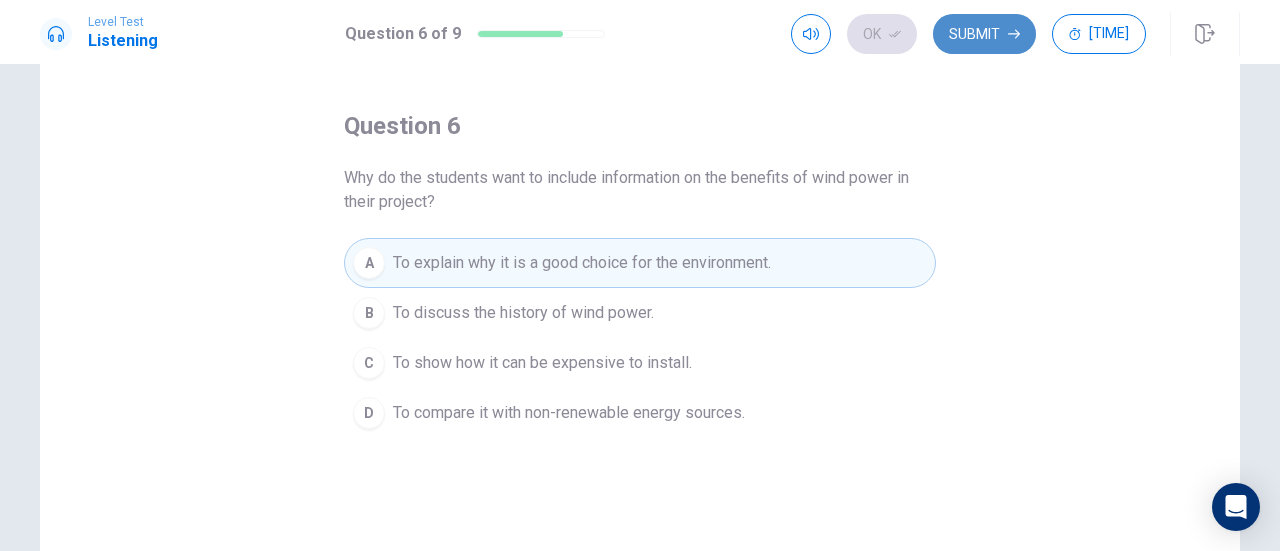 click on "Submit" at bounding box center (984, 34) 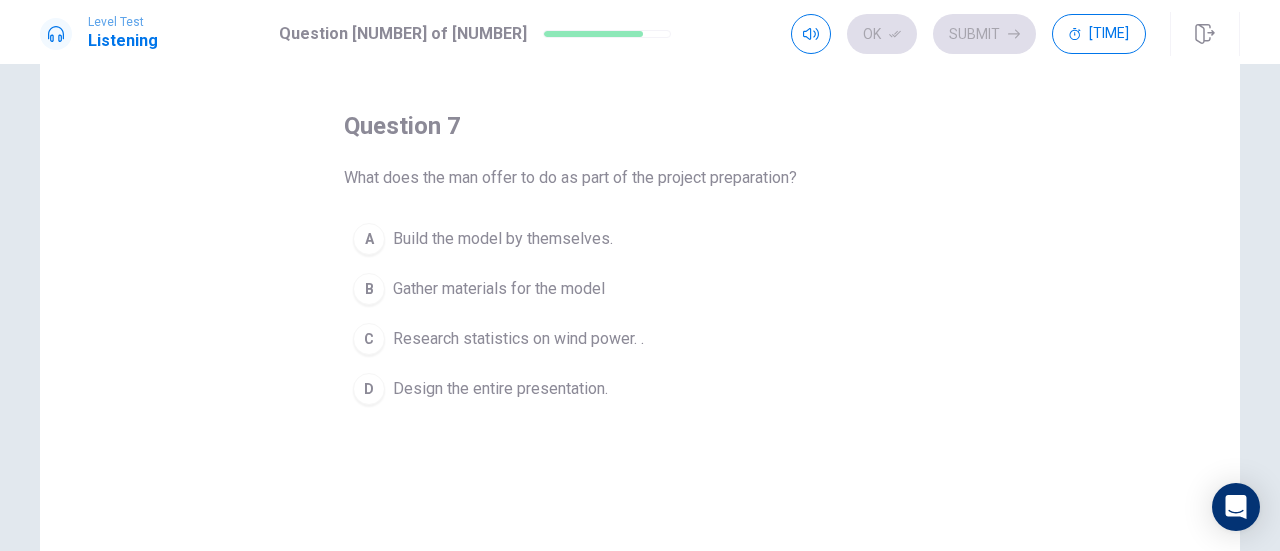 click on "Research statistics on wind power.
." at bounding box center (503, 239) 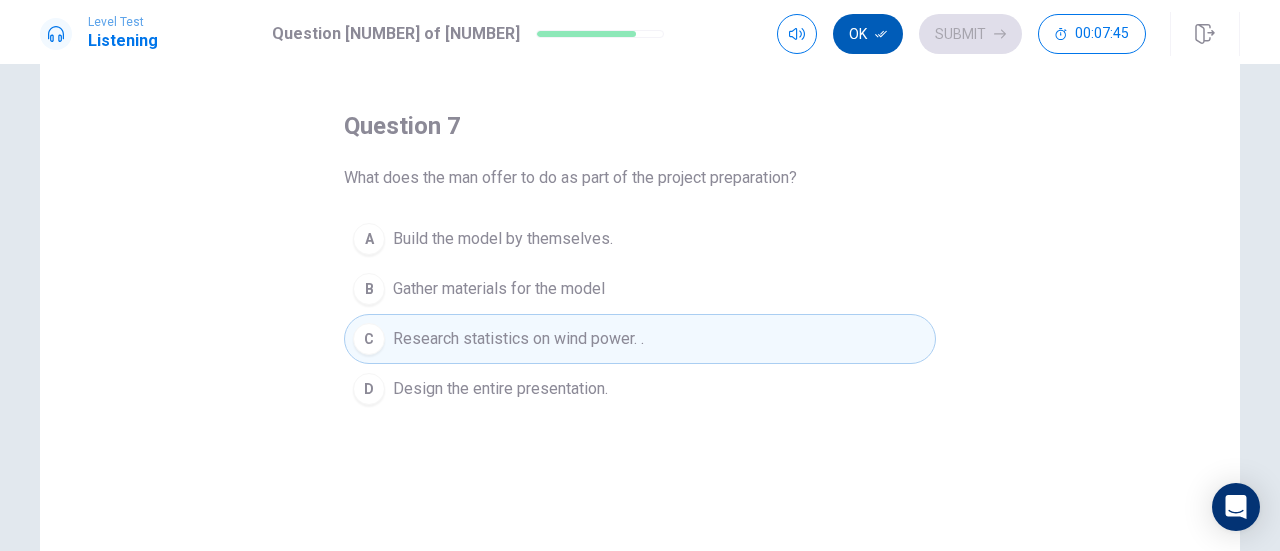 click on "Ok" at bounding box center (868, 34) 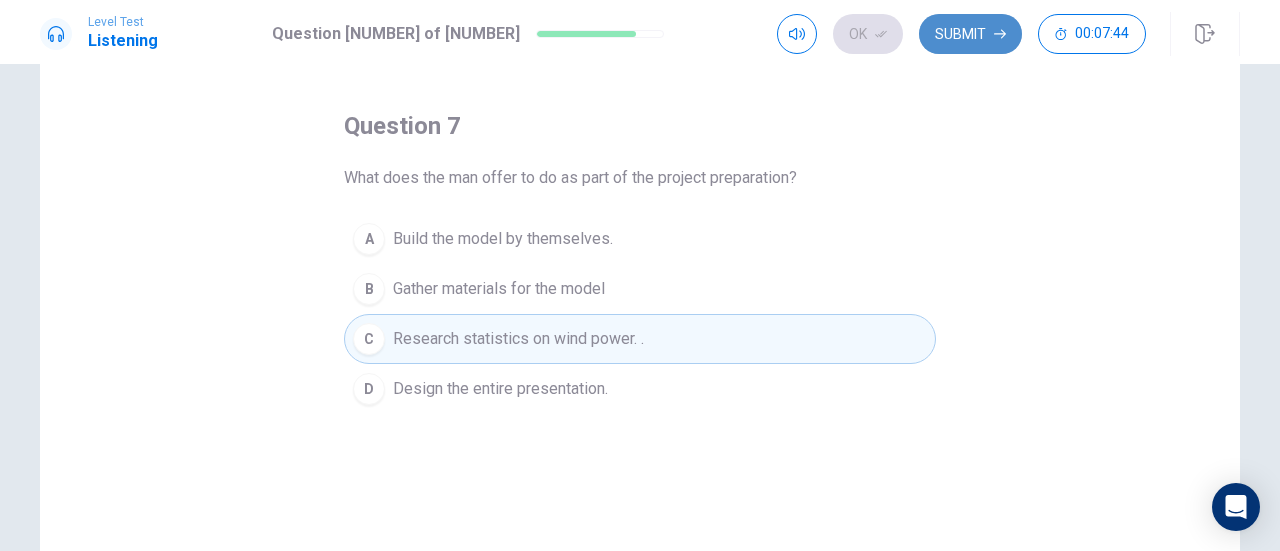 click on "Submit" at bounding box center [970, 34] 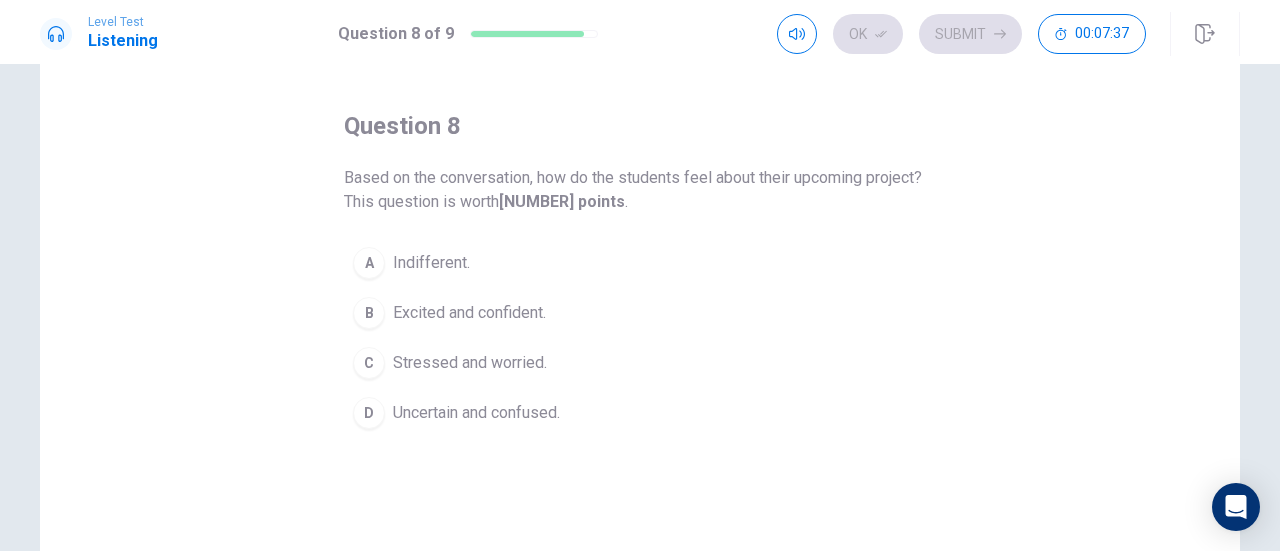 click on "Excited and confident." at bounding box center [431, 263] 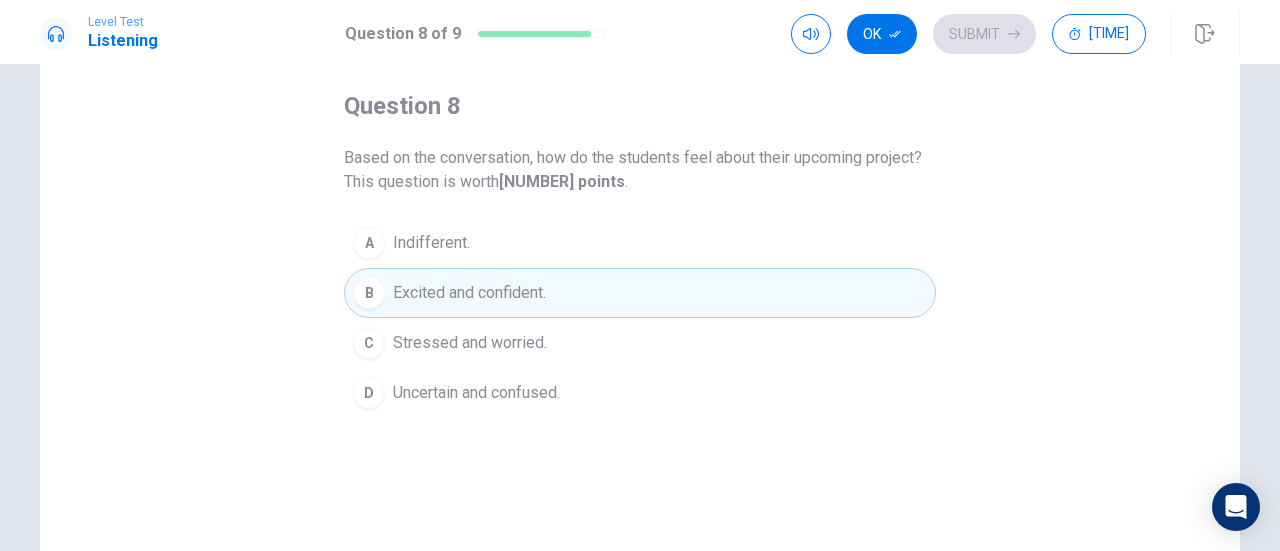 scroll, scrollTop: 95, scrollLeft: 0, axis: vertical 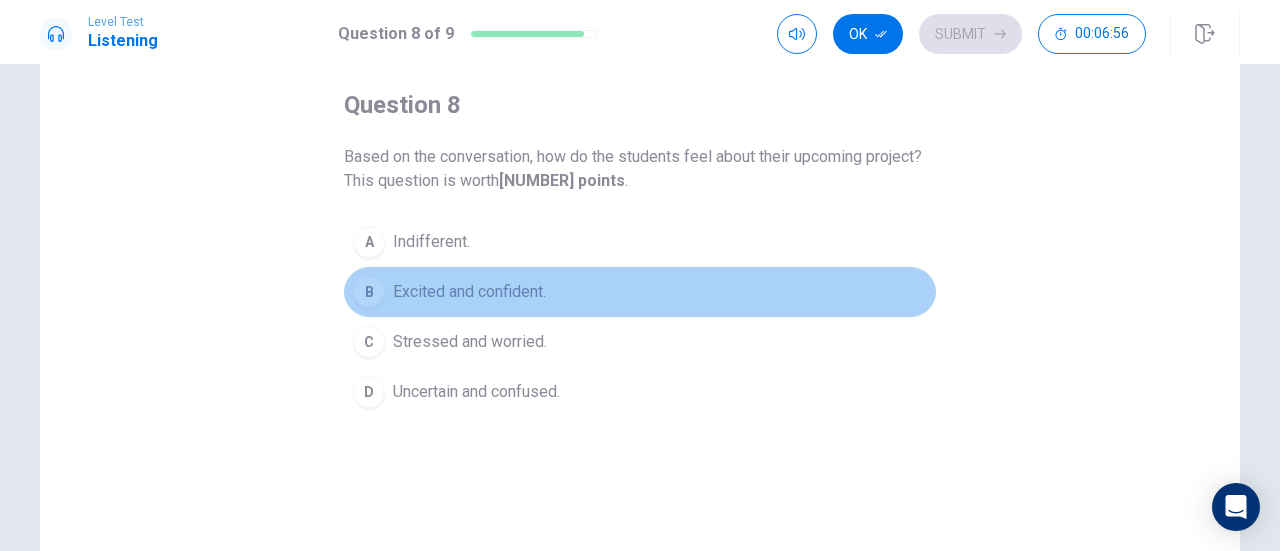 click on "Excited and confident." at bounding box center [469, 292] 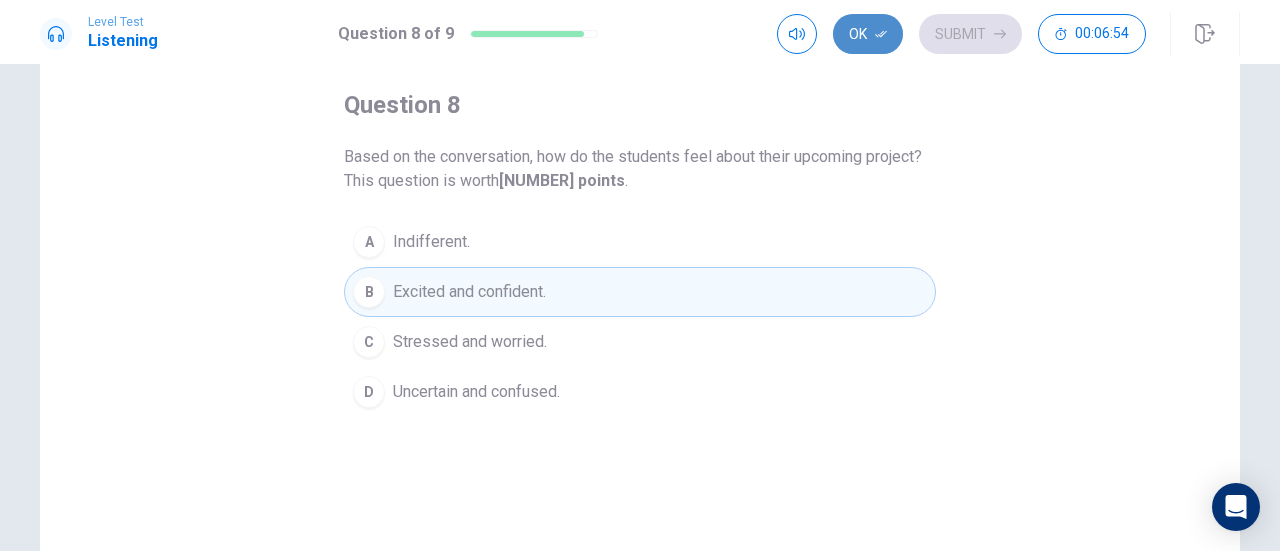 click on "Ok" at bounding box center [868, 34] 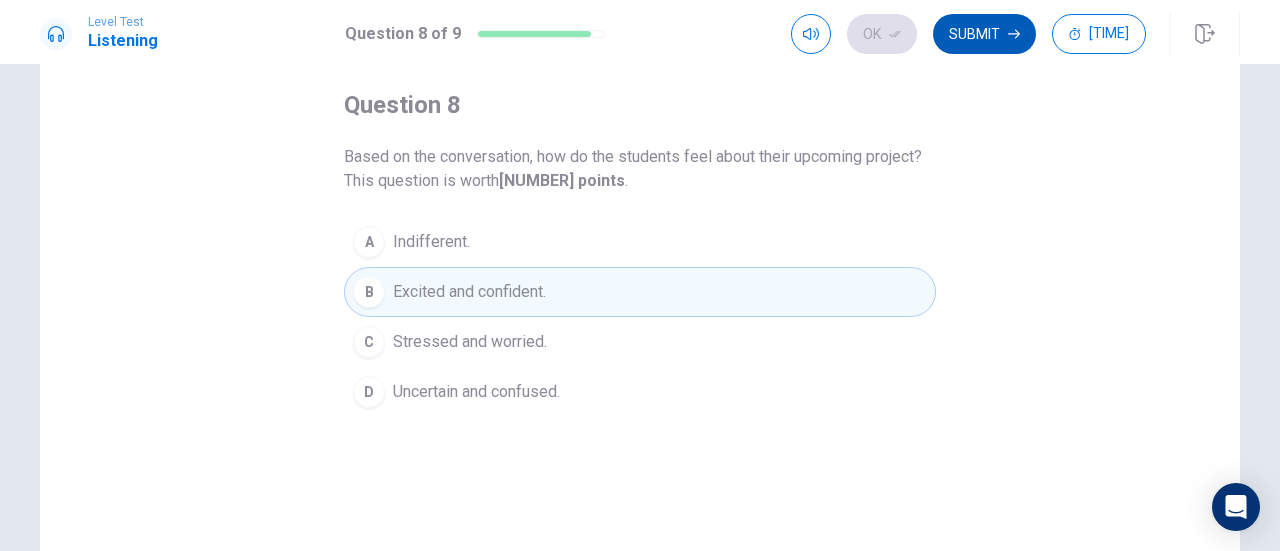 click on "Submit" at bounding box center [984, 34] 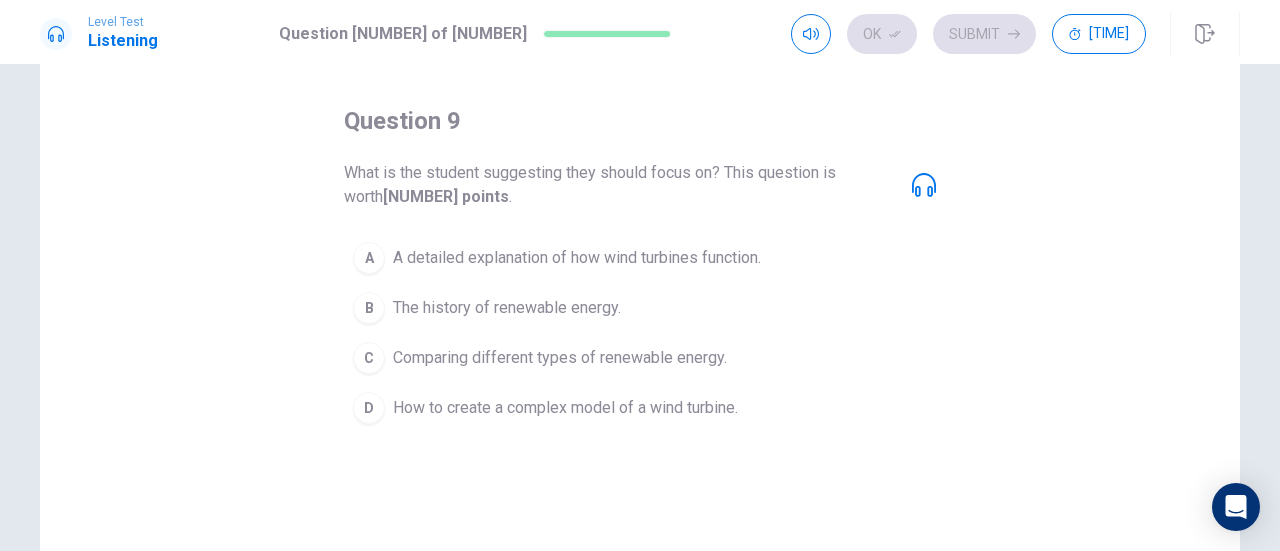 scroll, scrollTop: 100, scrollLeft: 0, axis: vertical 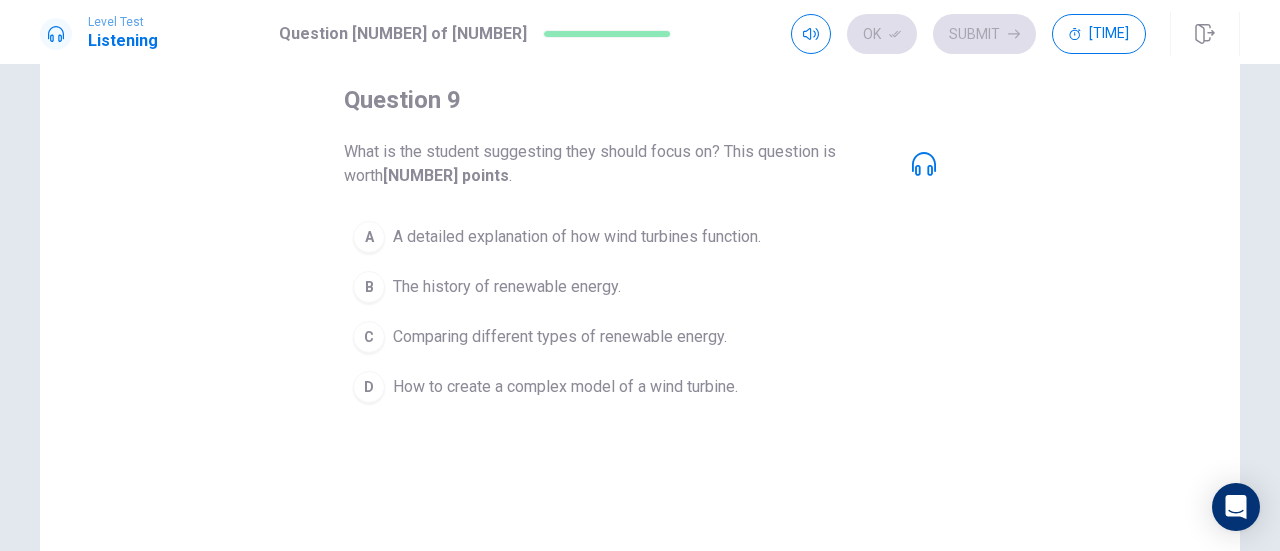 click at bounding box center [924, 164] 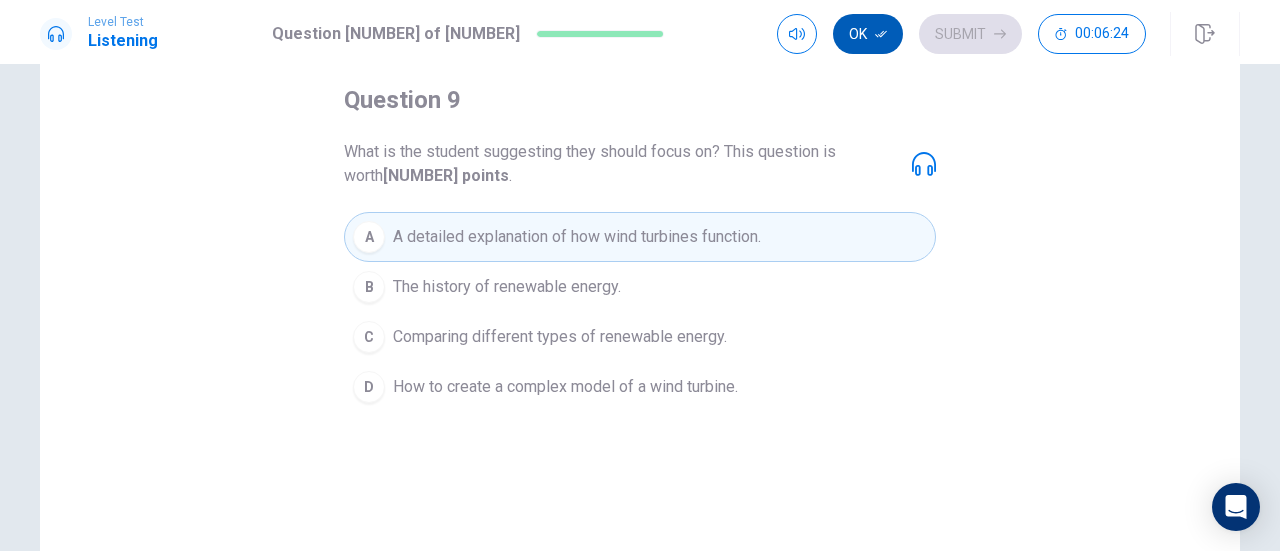click on "Ok" at bounding box center [868, 34] 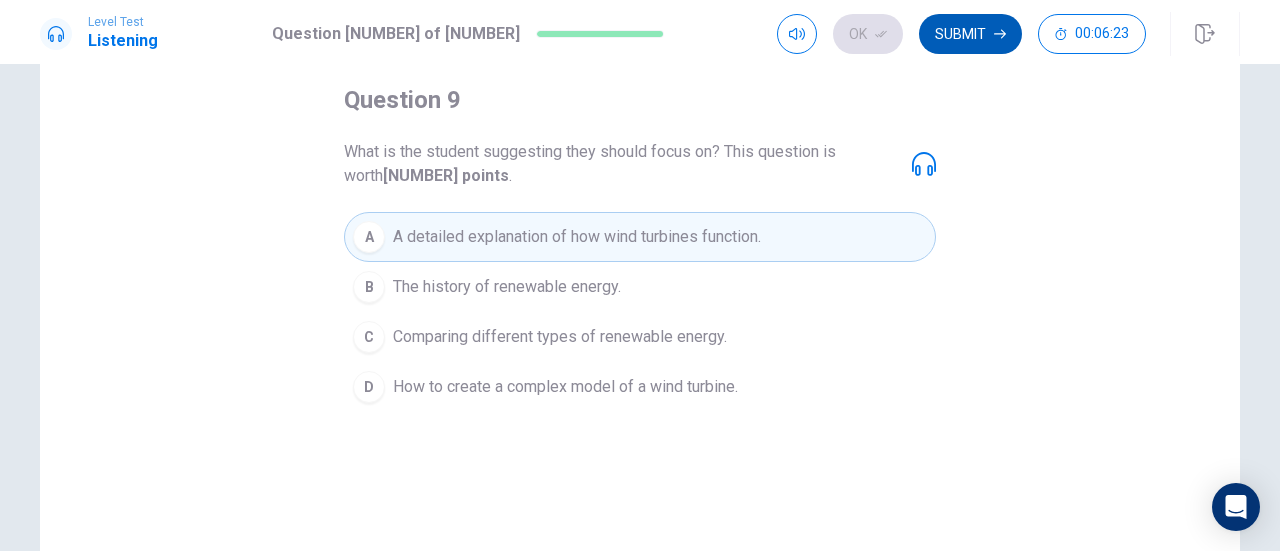 click on "Submit" at bounding box center [970, 34] 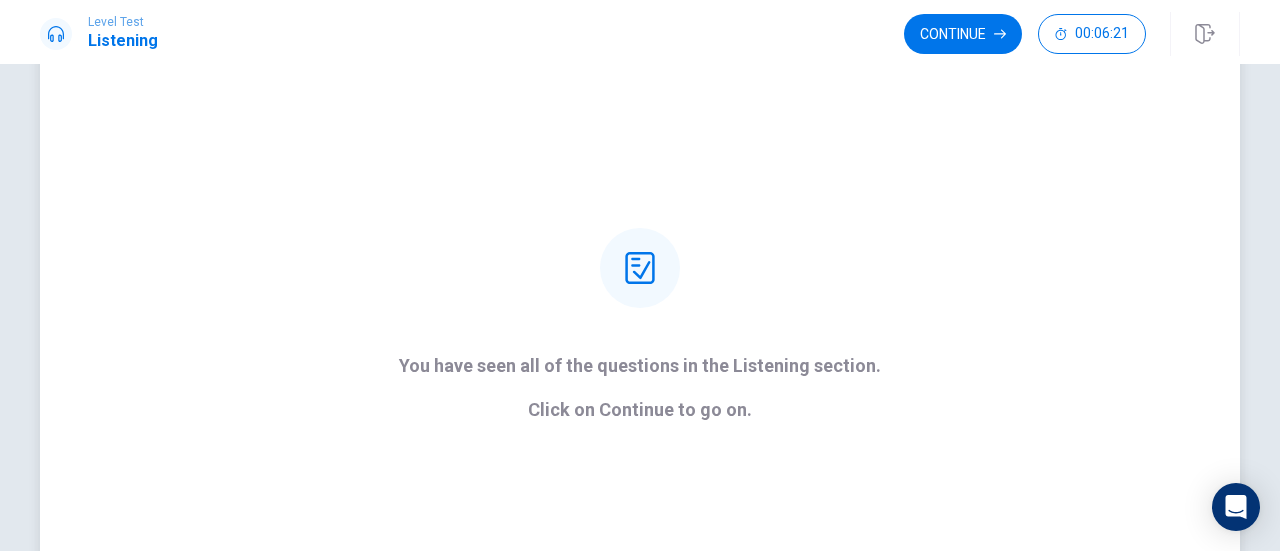 scroll, scrollTop: 150, scrollLeft: 0, axis: vertical 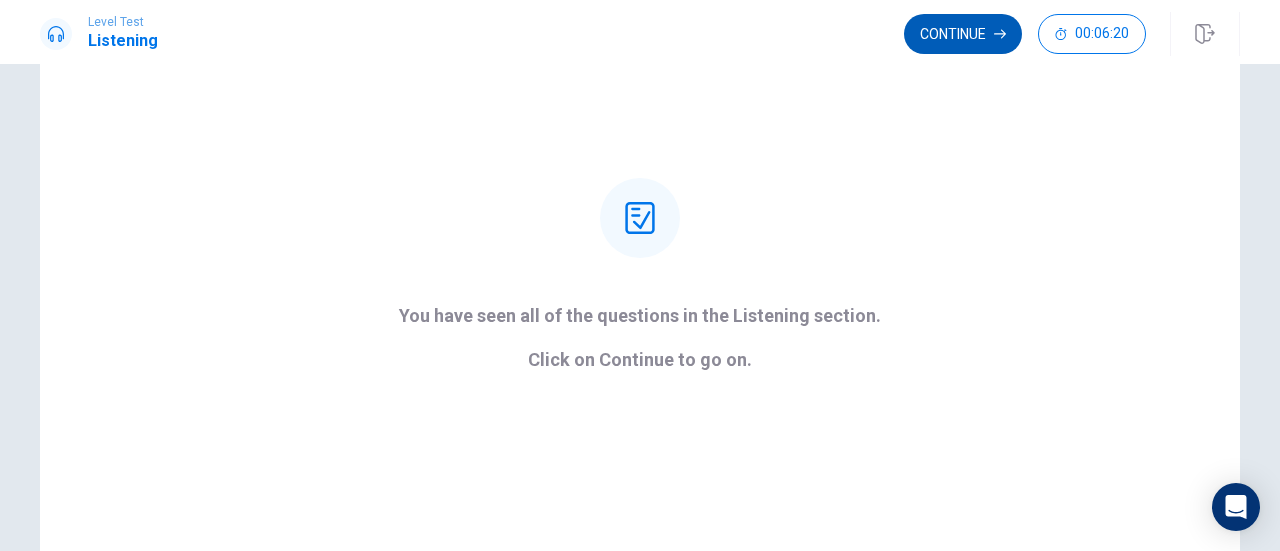 click on "Continue" at bounding box center (963, 34) 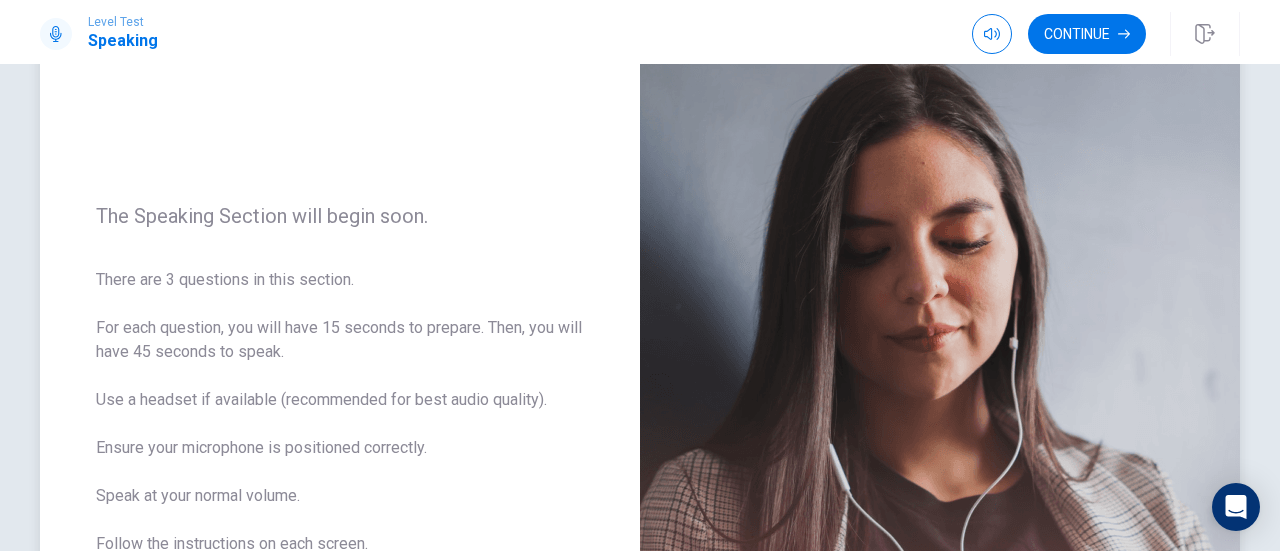 scroll, scrollTop: 54, scrollLeft: 0, axis: vertical 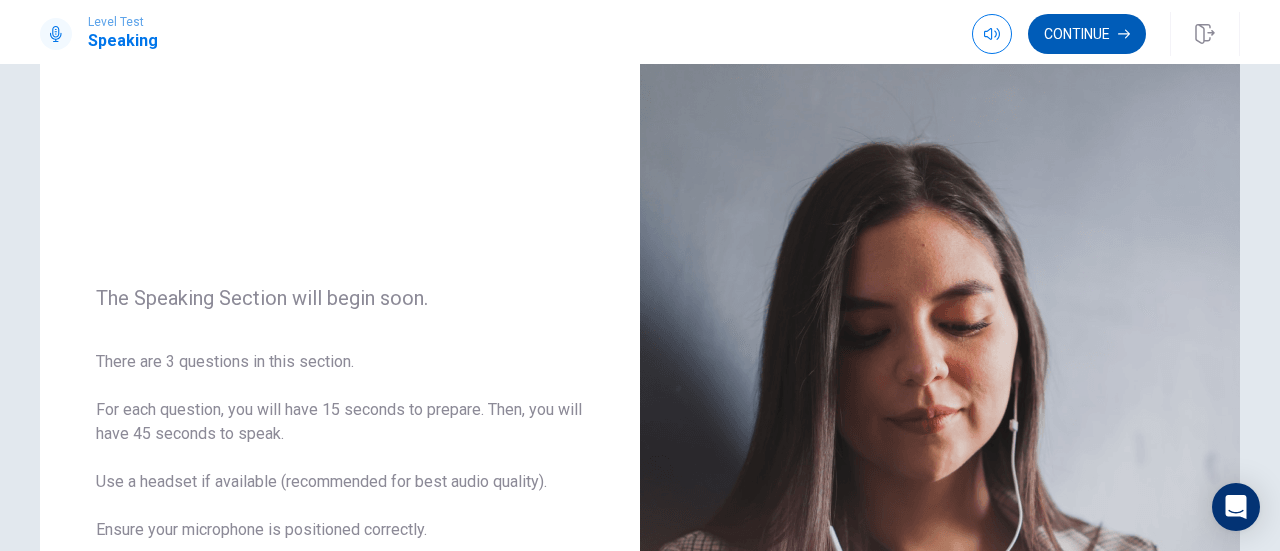 click on "Continue" at bounding box center (1087, 34) 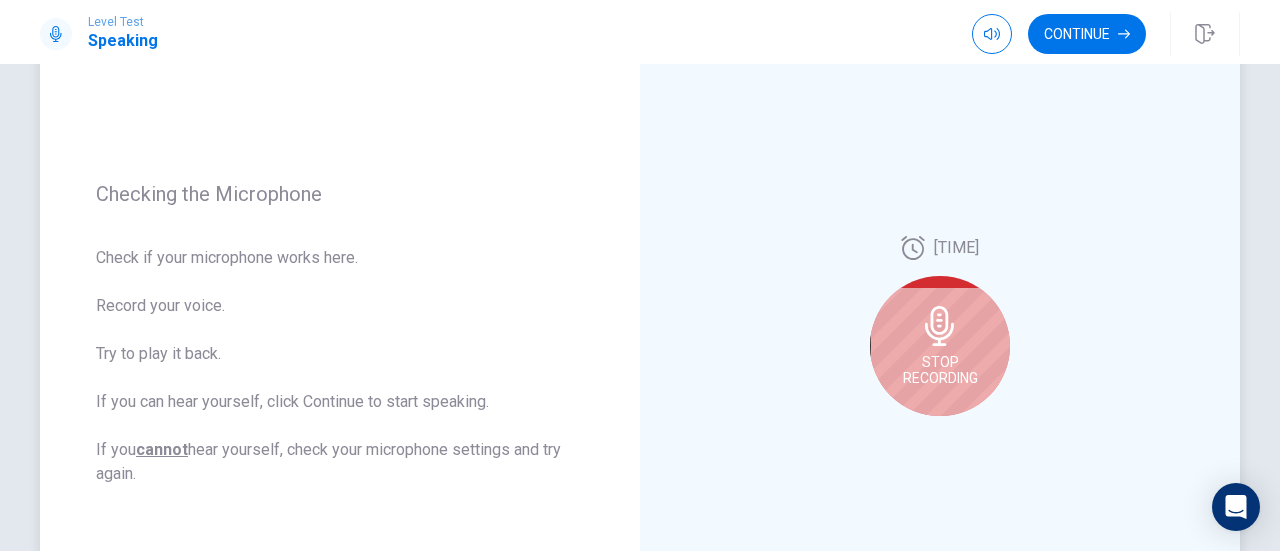 scroll, scrollTop: 222, scrollLeft: 0, axis: vertical 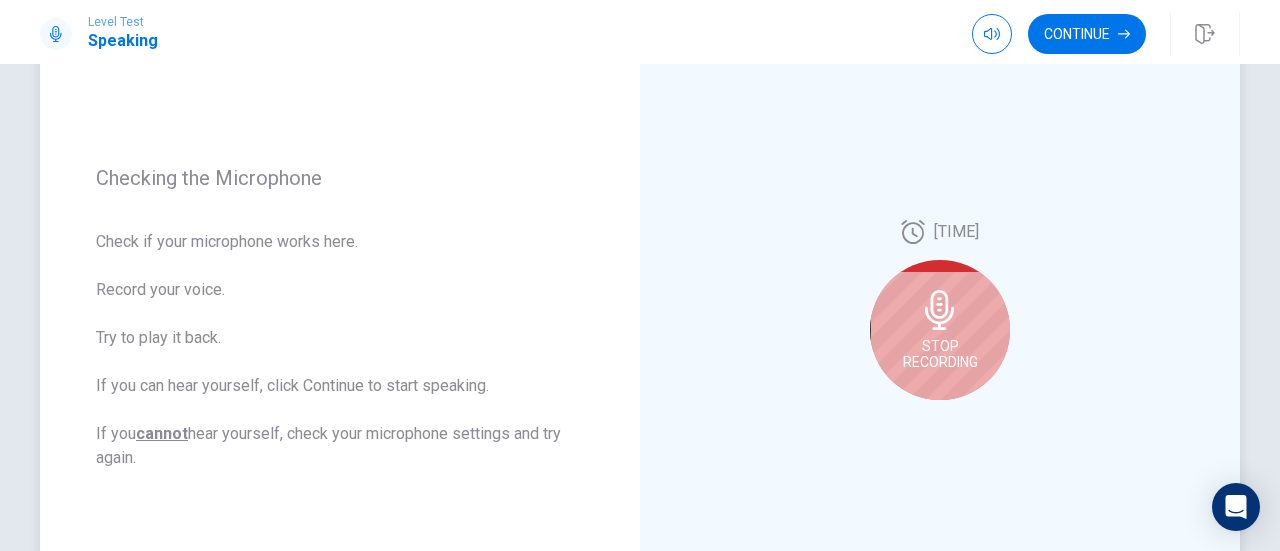click at bounding box center (939, 310) 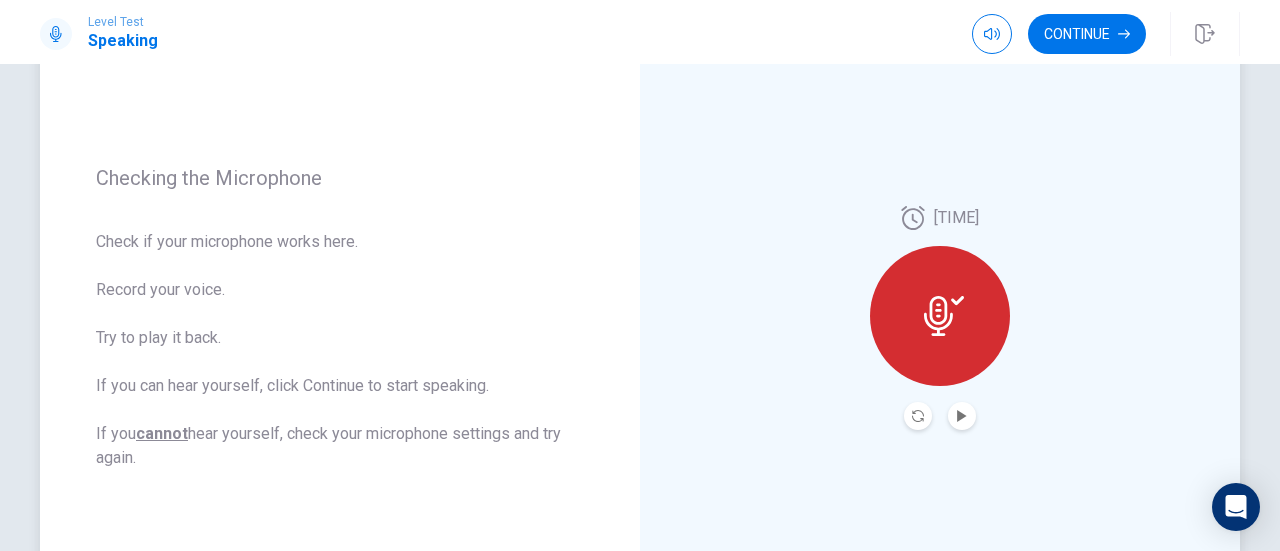 click at bounding box center [940, 316] 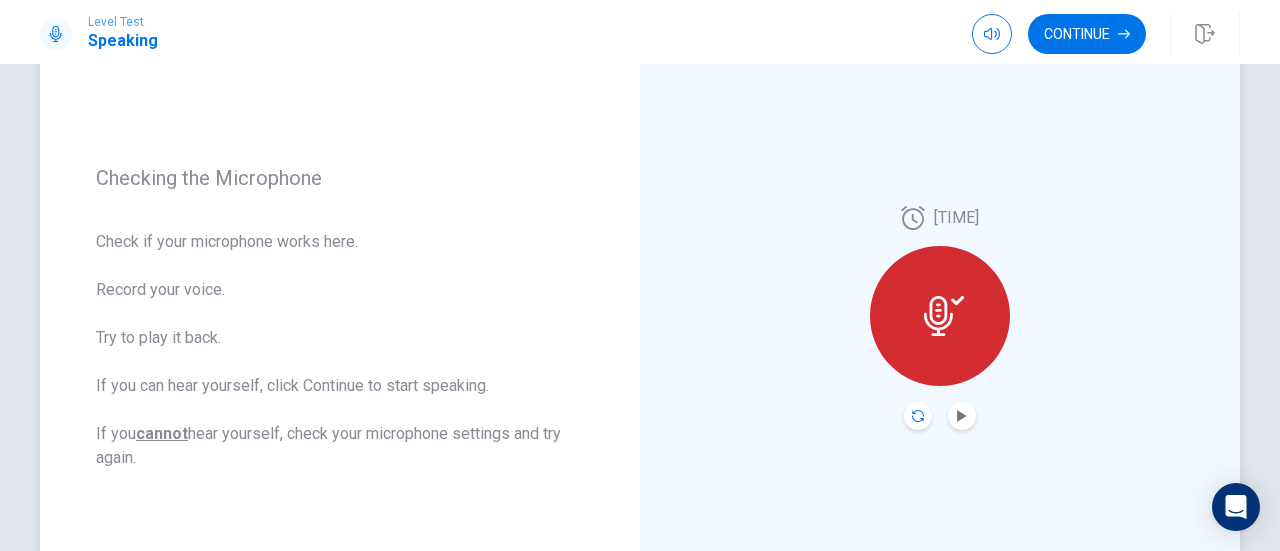 click at bounding box center [918, 416] 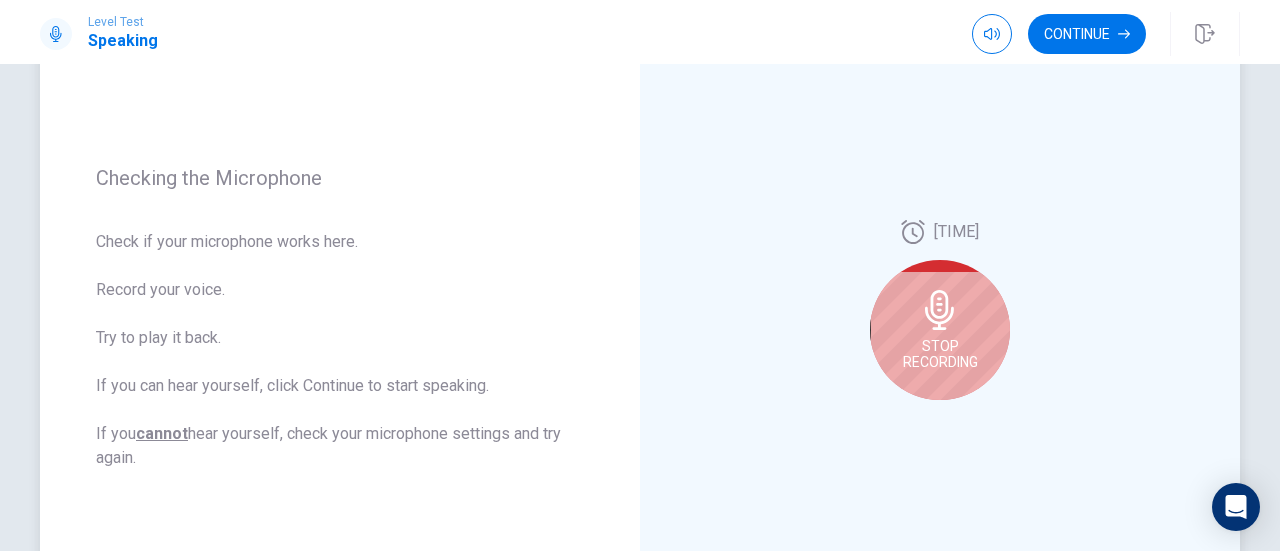 click on "Stop   Recording" at bounding box center (940, 354) 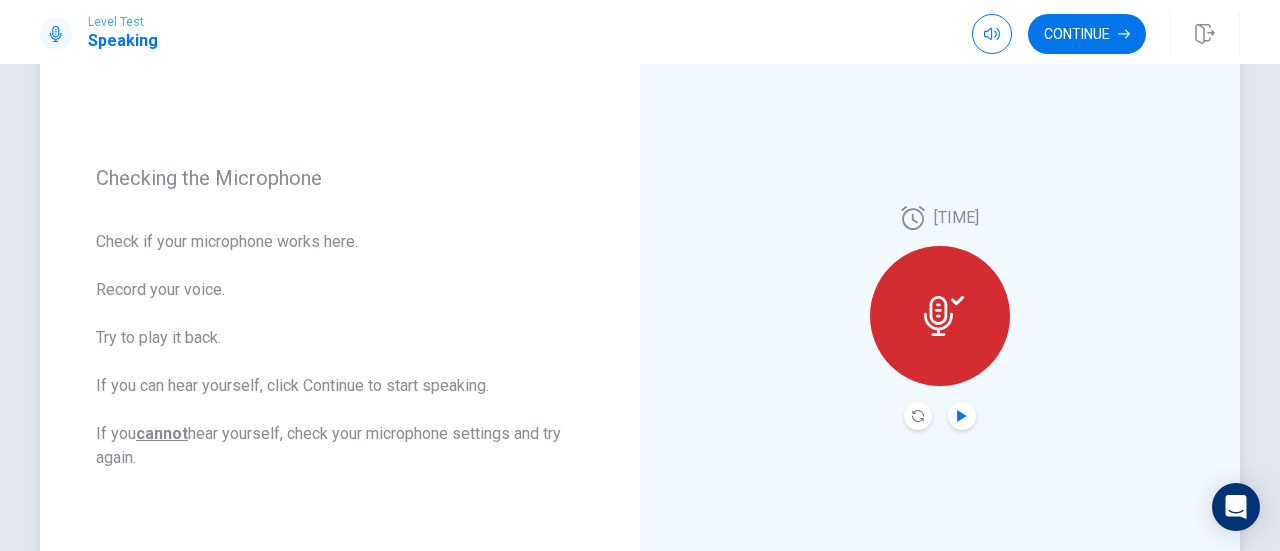 click at bounding box center [961, 416] 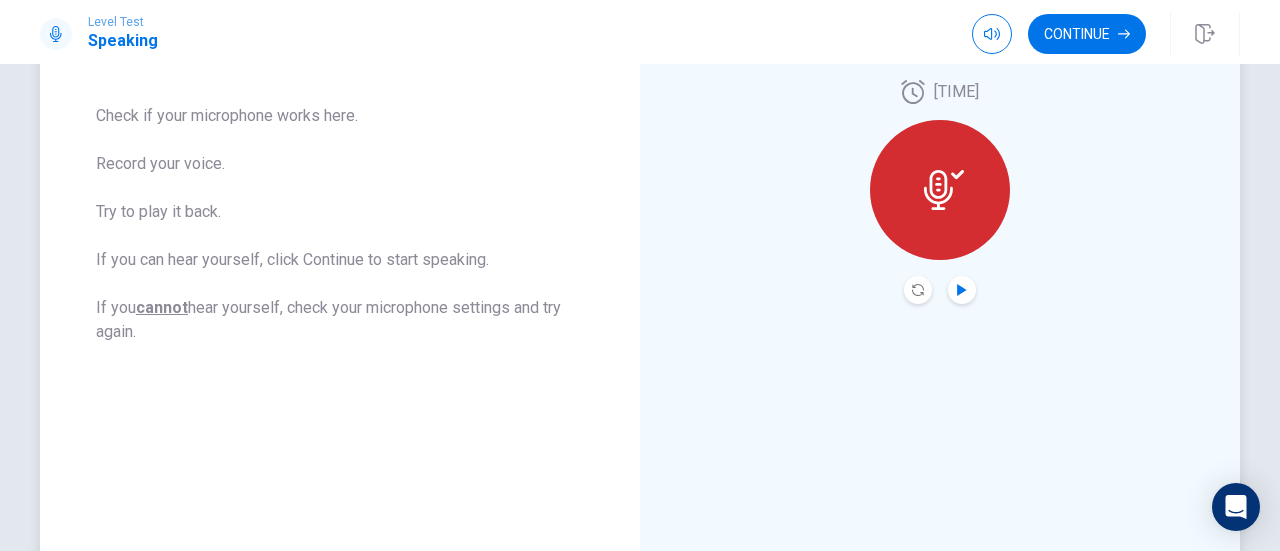 scroll, scrollTop: 346, scrollLeft: 0, axis: vertical 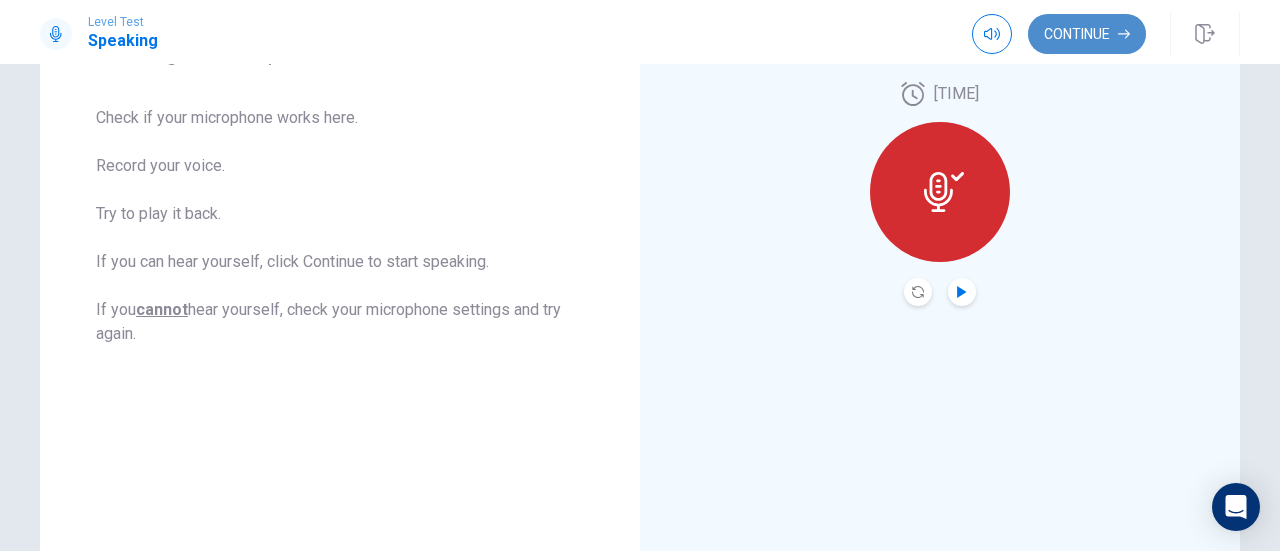 click on "Continue" at bounding box center (1087, 34) 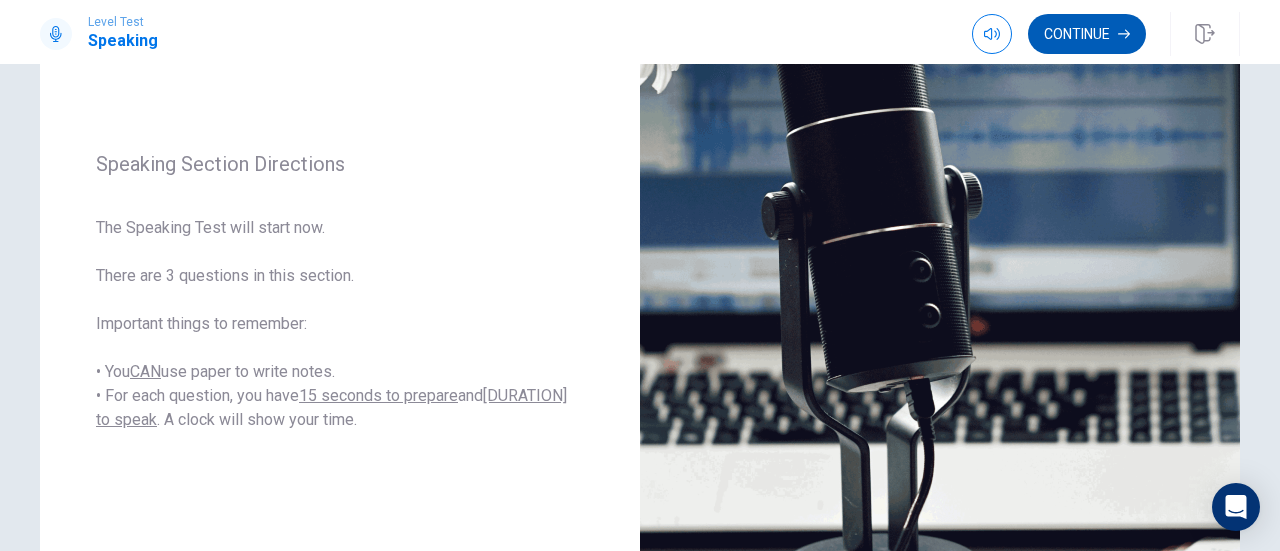 scroll, scrollTop: 232, scrollLeft: 0, axis: vertical 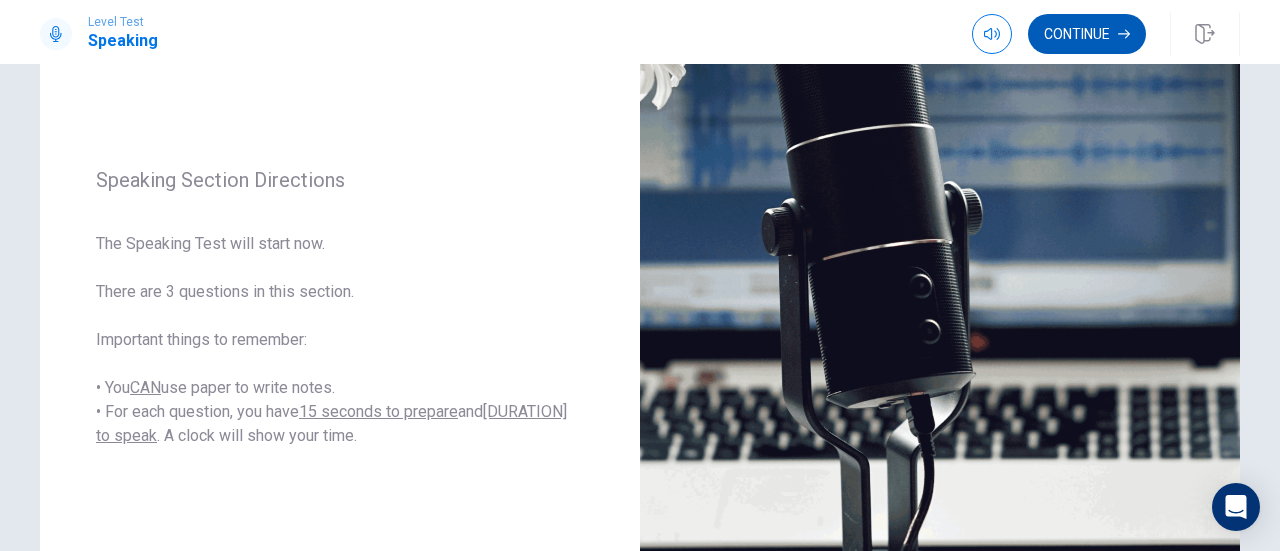 click on "Continue" at bounding box center [1087, 34] 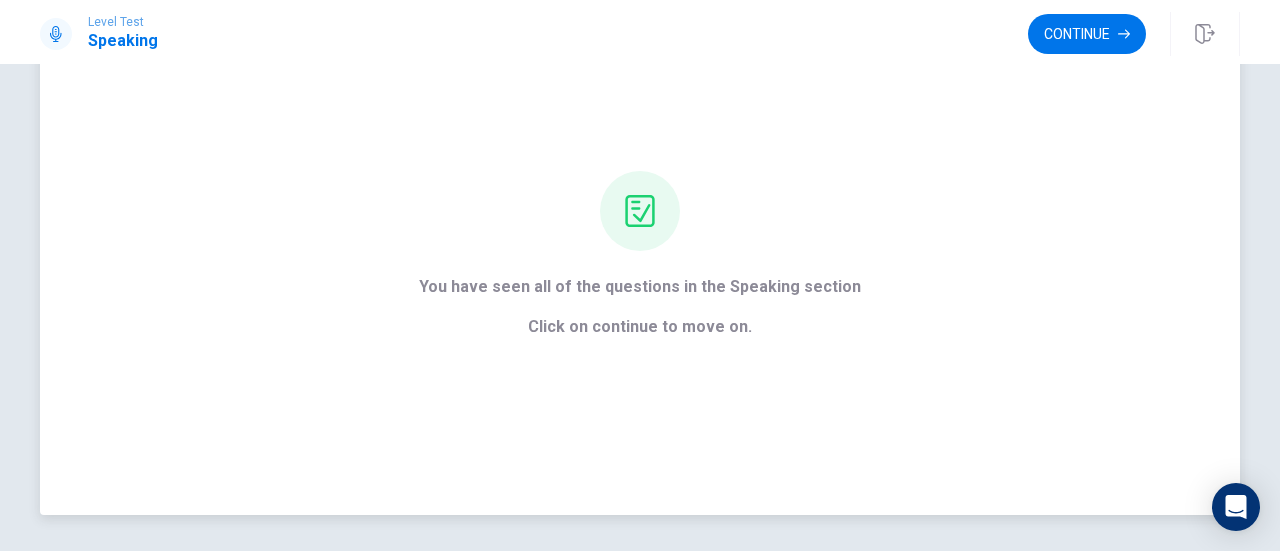 scroll, scrollTop: 0, scrollLeft: 0, axis: both 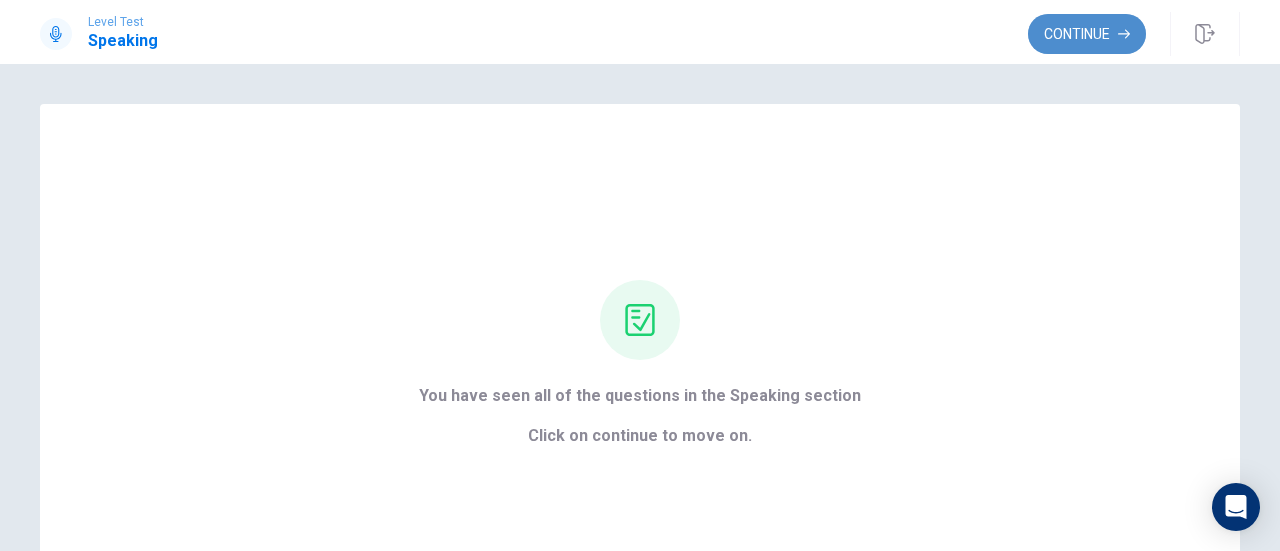 click on "Continue" at bounding box center (1087, 34) 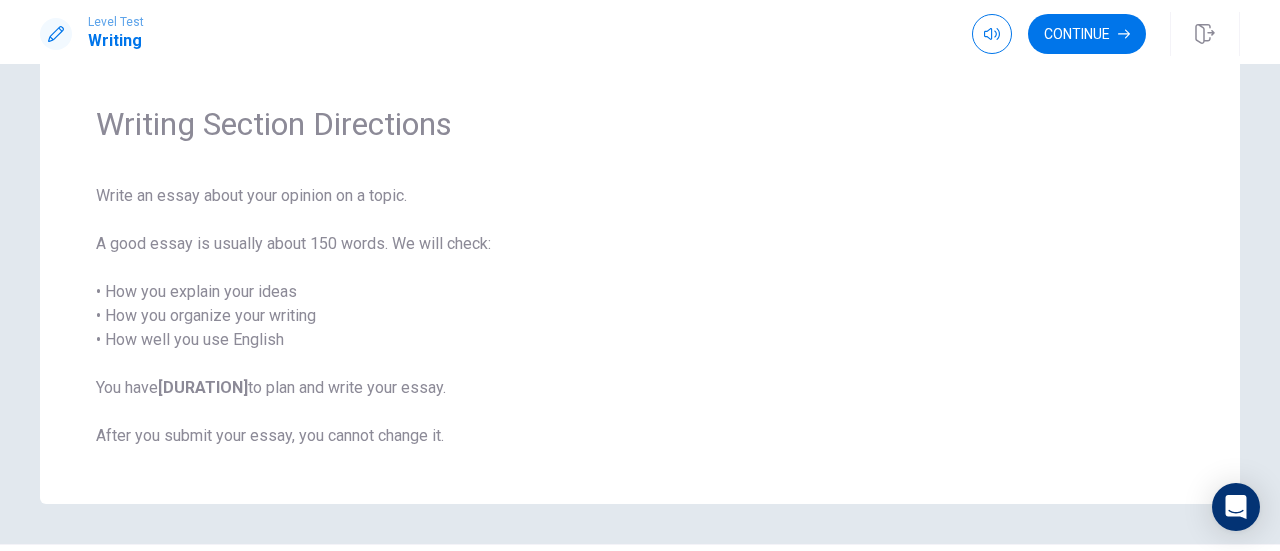 scroll, scrollTop: 39, scrollLeft: 0, axis: vertical 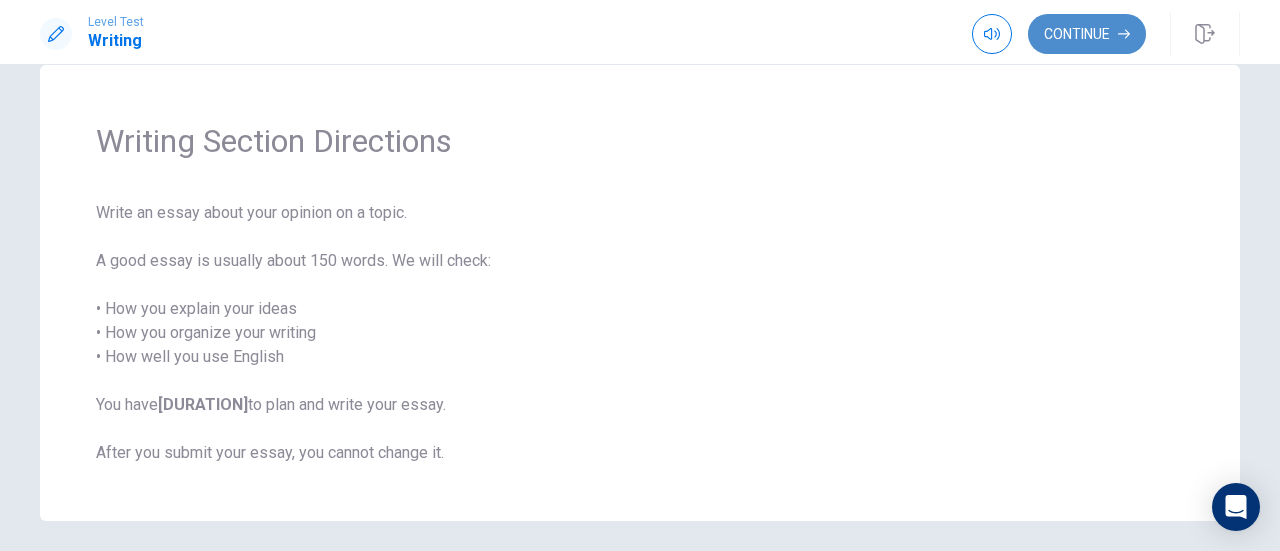 click on "Continue" at bounding box center (1087, 34) 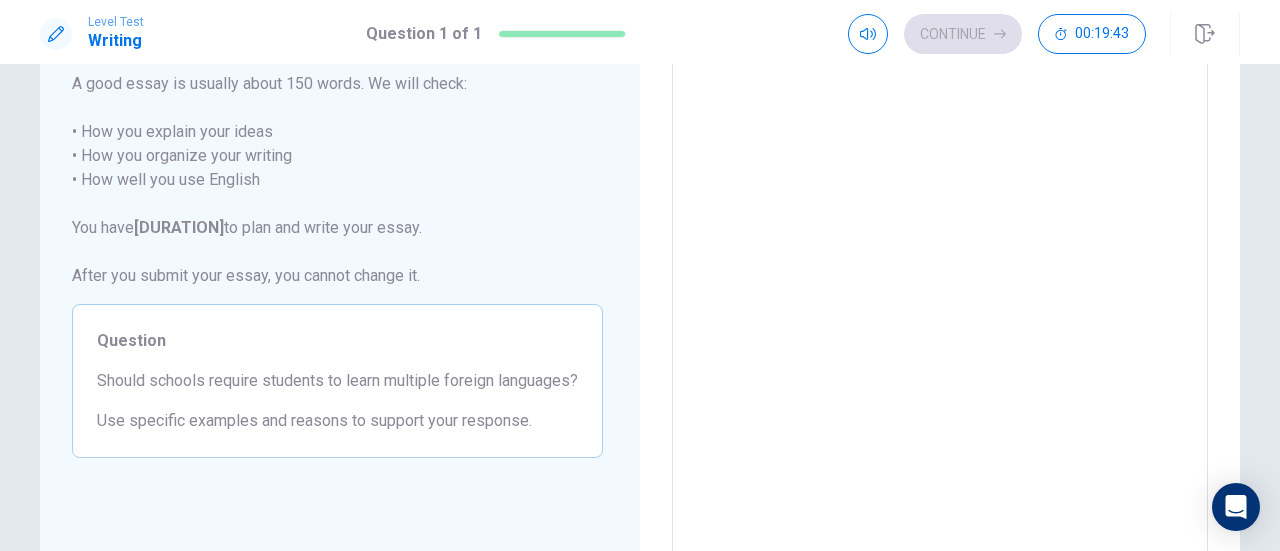 scroll, scrollTop: 187, scrollLeft: 0, axis: vertical 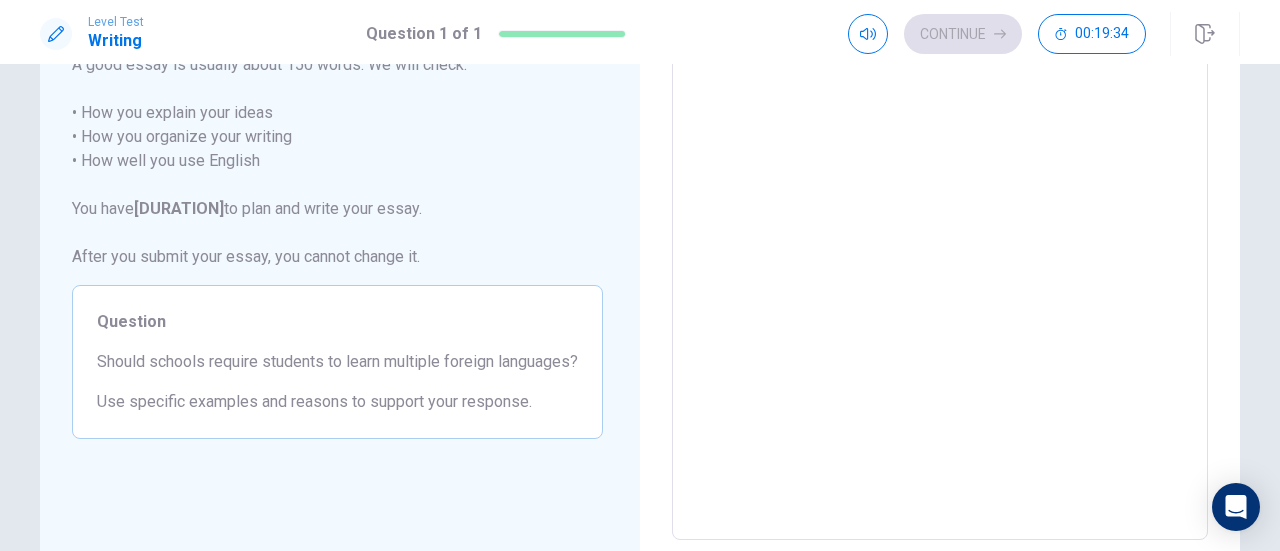 click at bounding box center [940, 264] 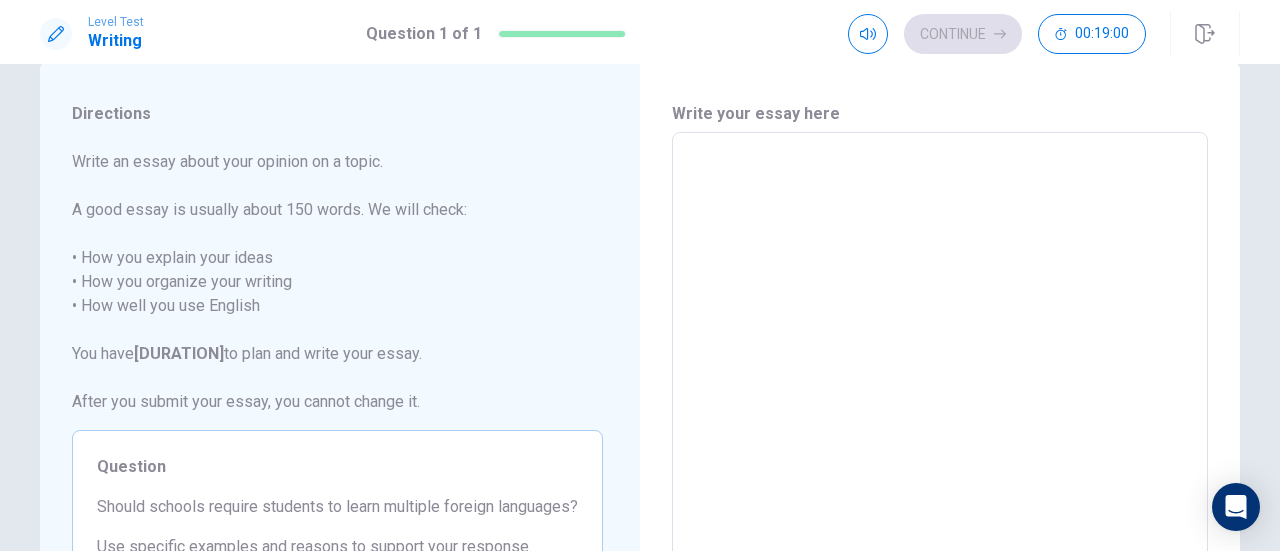 scroll, scrollTop: 41, scrollLeft: 0, axis: vertical 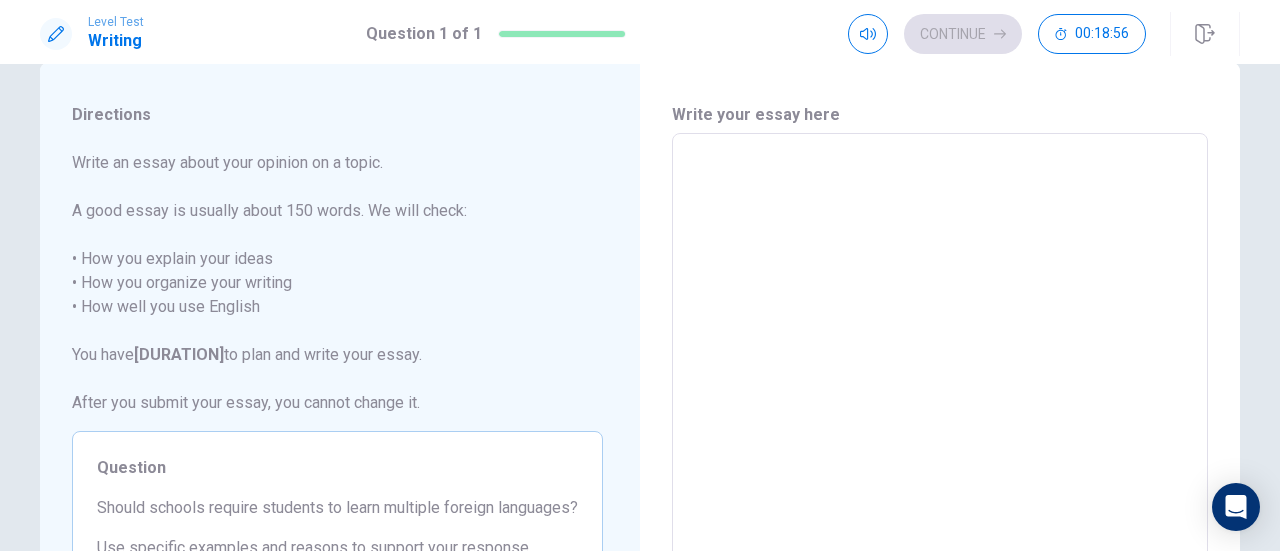 click at bounding box center (940, 410) 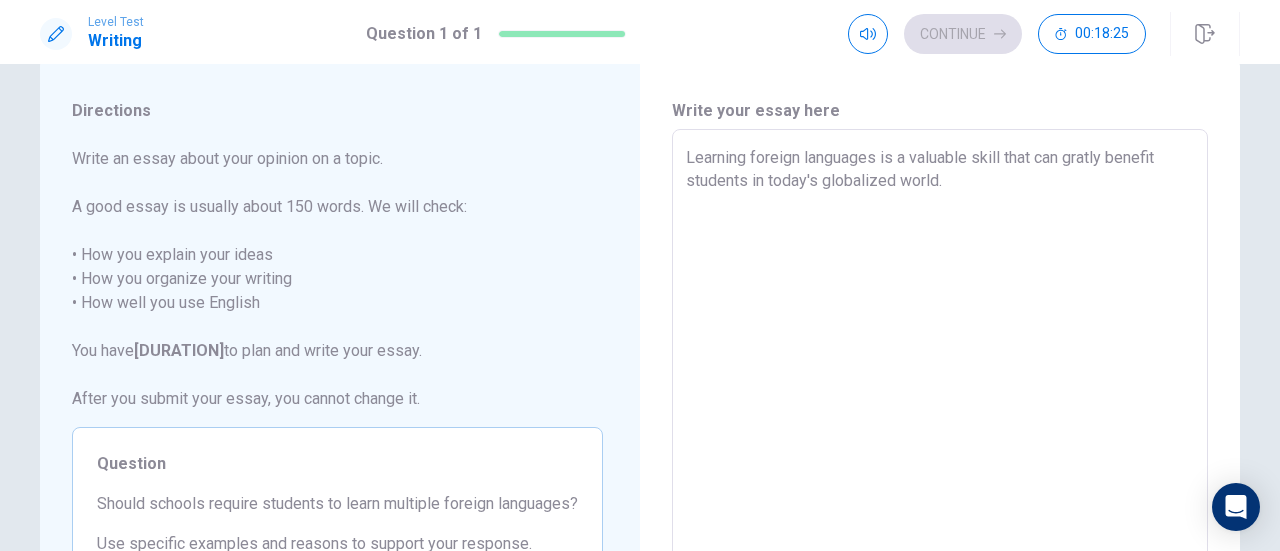 scroll, scrollTop: 0, scrollLeft: 0, axis: both 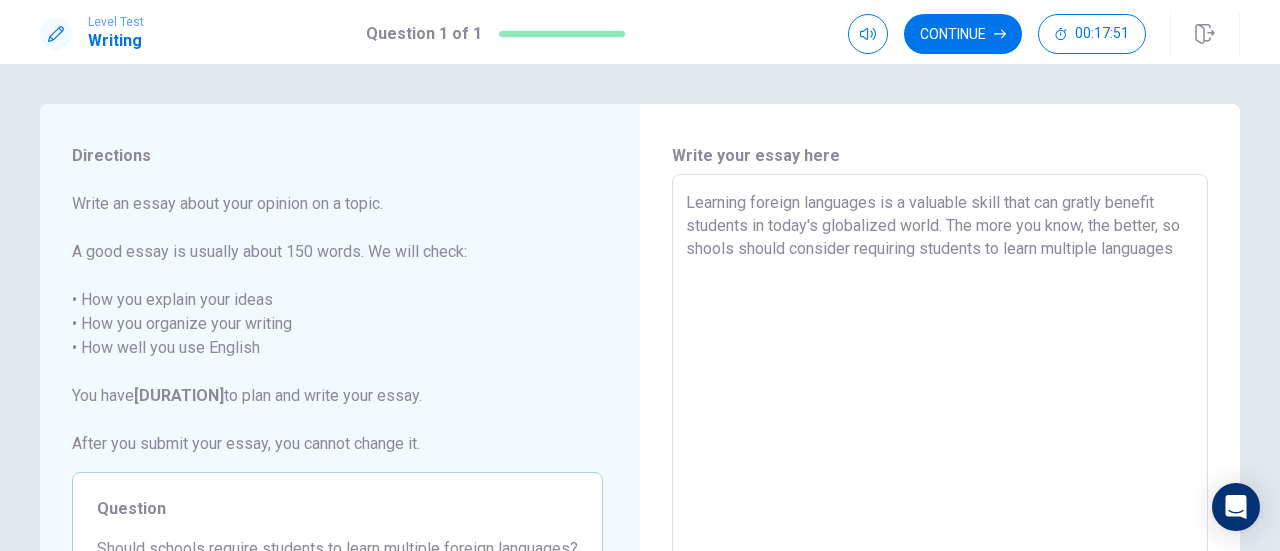 drag, startPoint x: 1181, startPoint y: 252, endPoint x: 1154, endPoint y: 234, distance: 32.449963 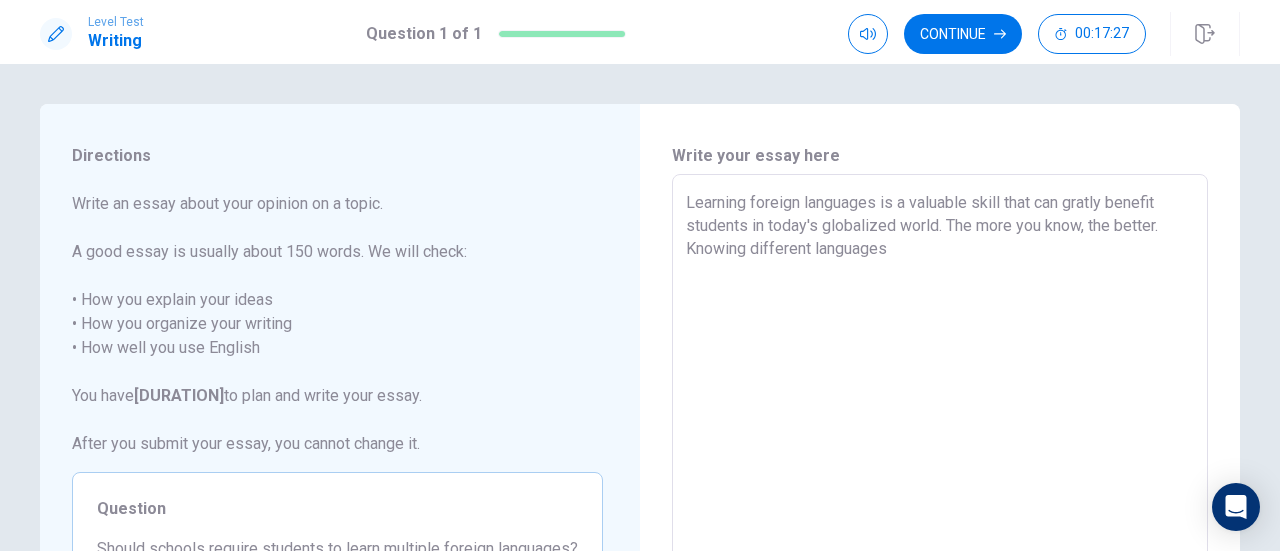 click on "Learning foreign languages is a valuable skill that can gratly benefit students in today's globalized world. The more you know, the better. Knowing different languages" at bounding box center (940, 451) 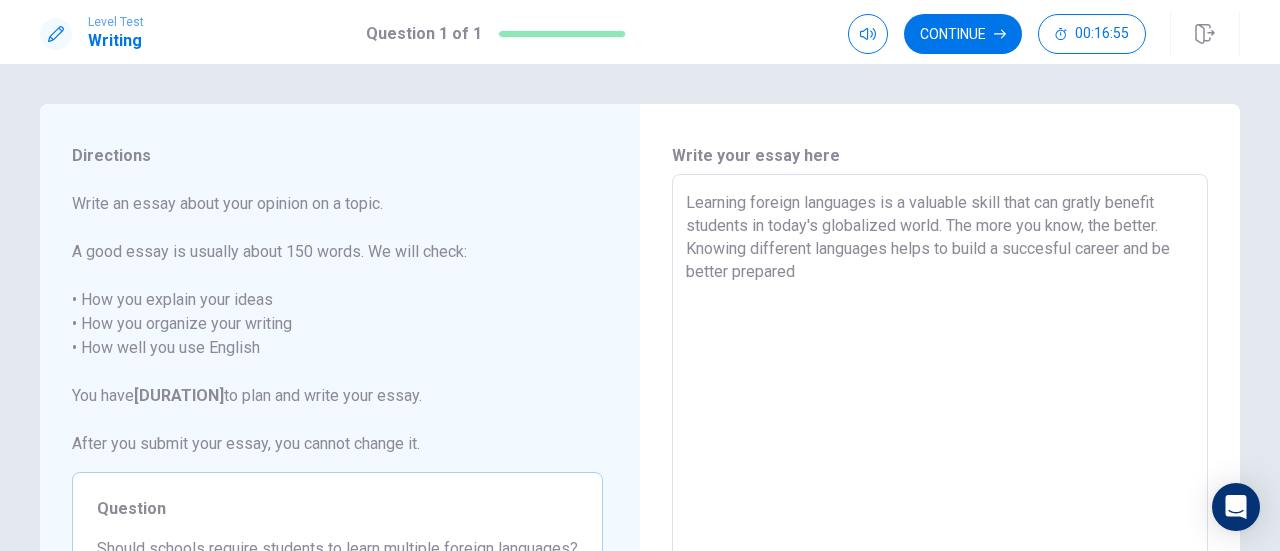 drag, startPoint x: 1072, startPoint y: 279, endPoint x: 1116, endPoint y: 260, distance: 47.92703 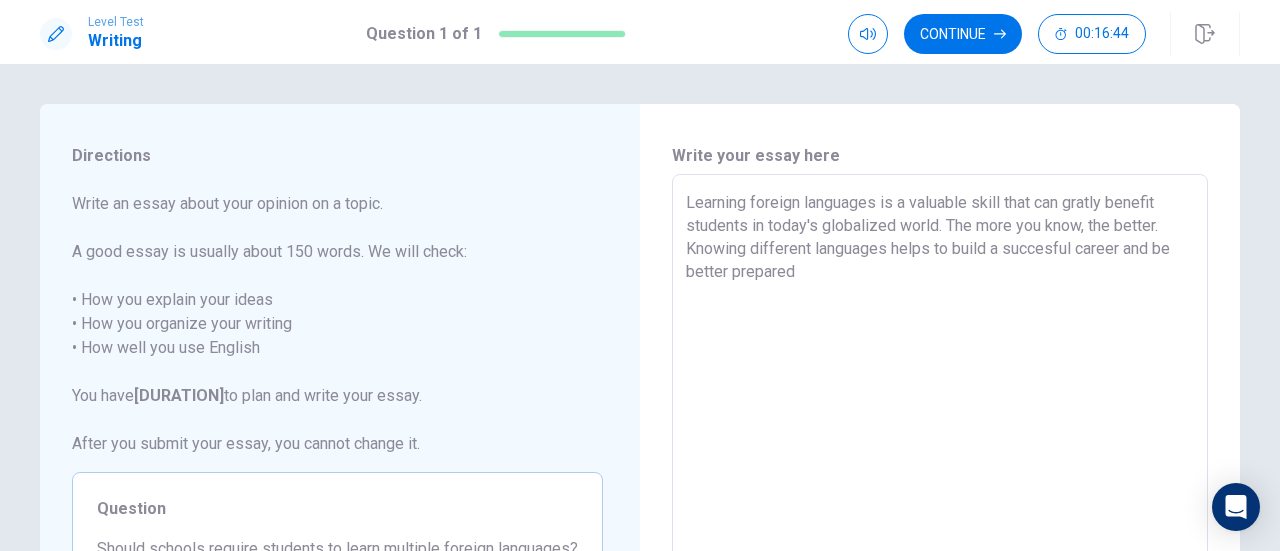 click on "Learning foreign languages is a valuable skill that can gratly benefit students in today's globalized world. The more you know, the better. Knowing different languages helps to build a succesful career and be better prepared" at bounding box center (940, 451) 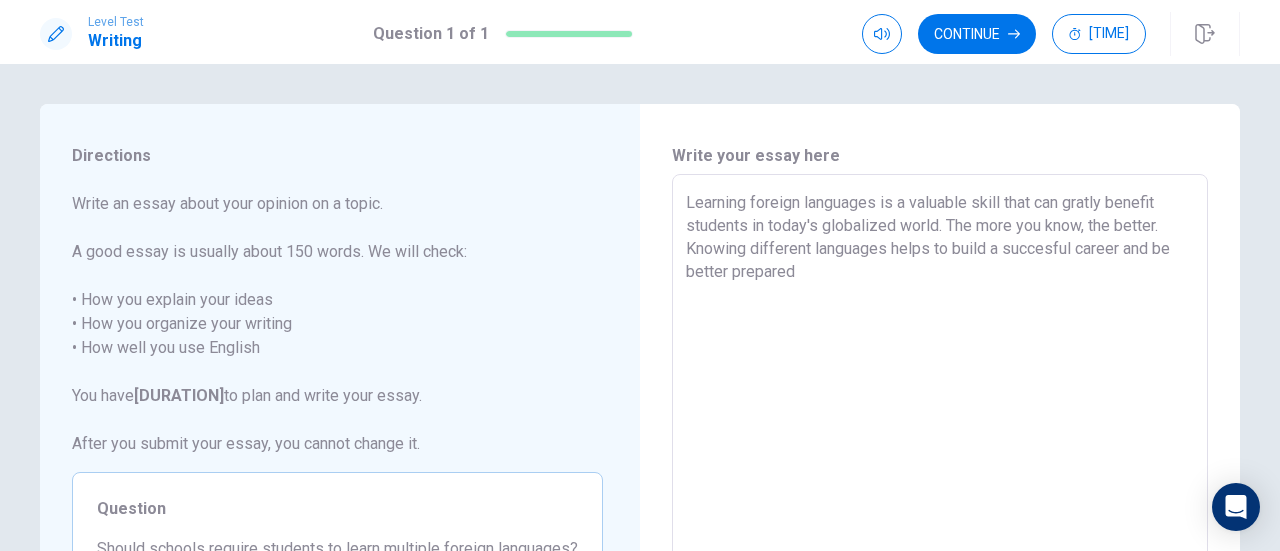 click on "Learning foreign languages is a valuable skill that can gratly benefit students in today's globalized world. The more you know, the better. Knowing different languages helps to build a succesful career and be better prepared" at bounding box center (940, 451) 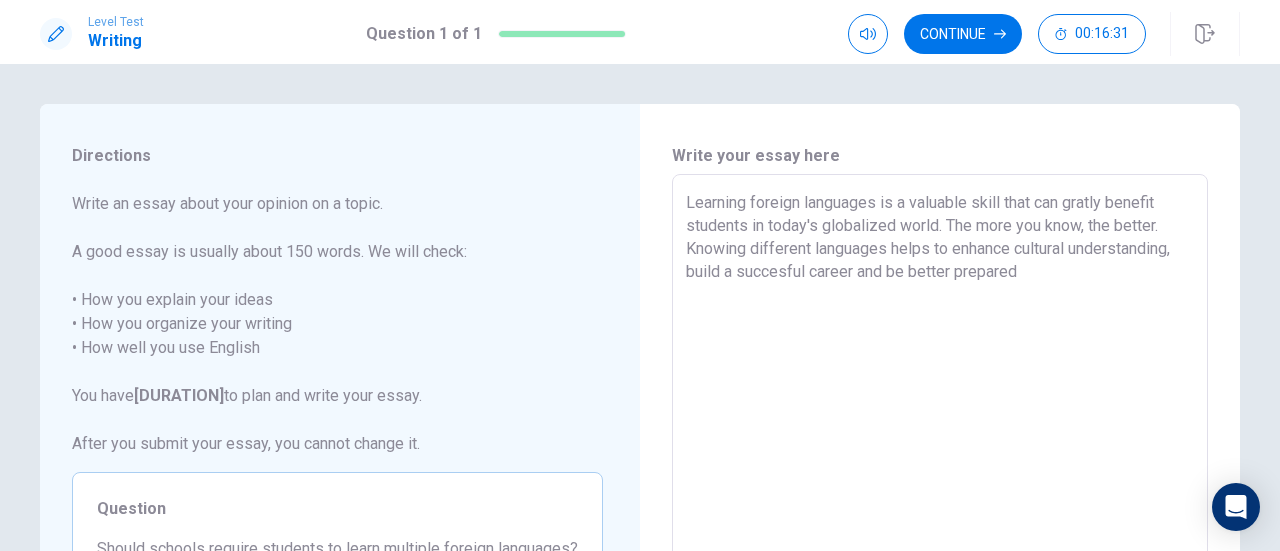 drag, startPoint x: 804, startPoint y: 272, endPoint x: 742, endPoint y: 275, distance: 62.072536 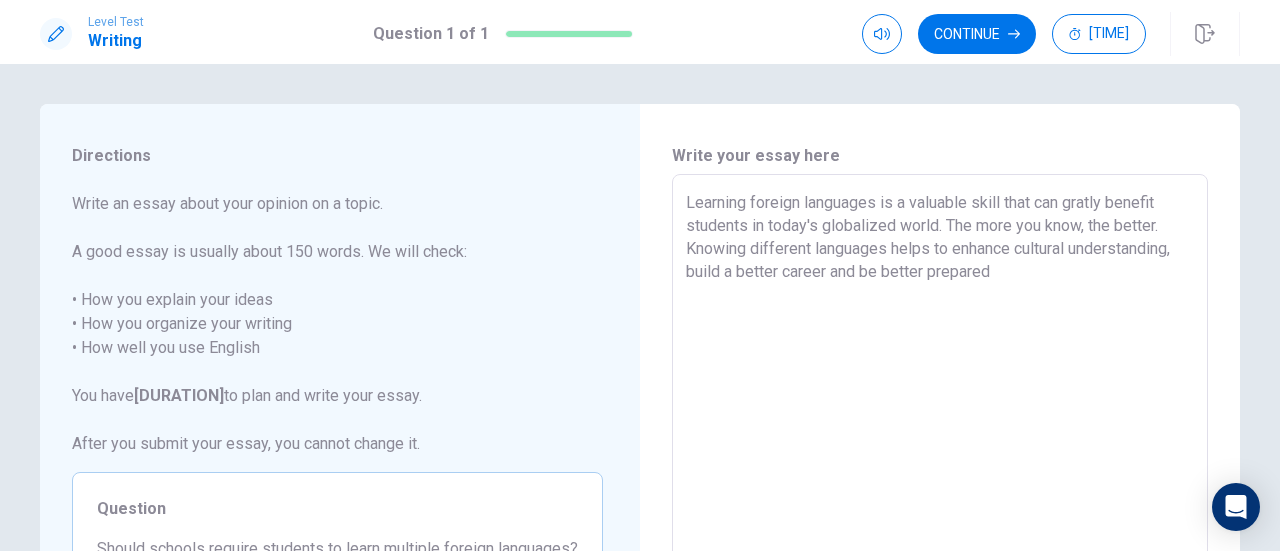 click on "Learning foreign languages is a valuable skill that can gratly benefit students in today's globalized world. The more you know, the better. Knowing different languages helps to enhance cultural understanding, build a better career and be better prepared" at bounding box center [940, 451] 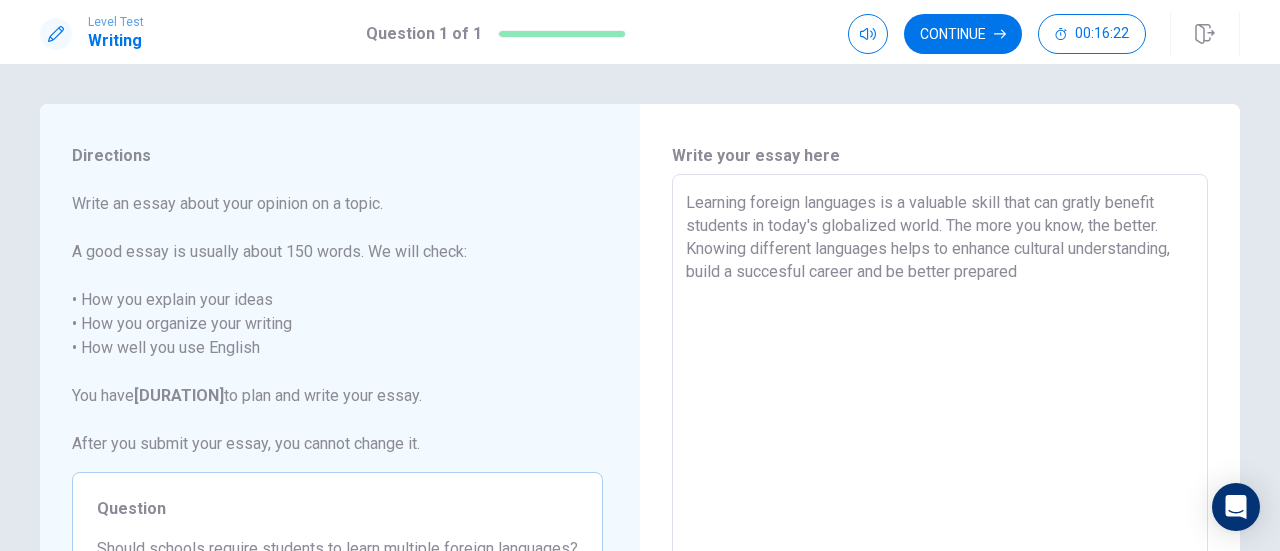 drag, startPoint x: 1047, startPoint y: 268, endPoint x: 884, endPoint y: 279, distance: 163.37074 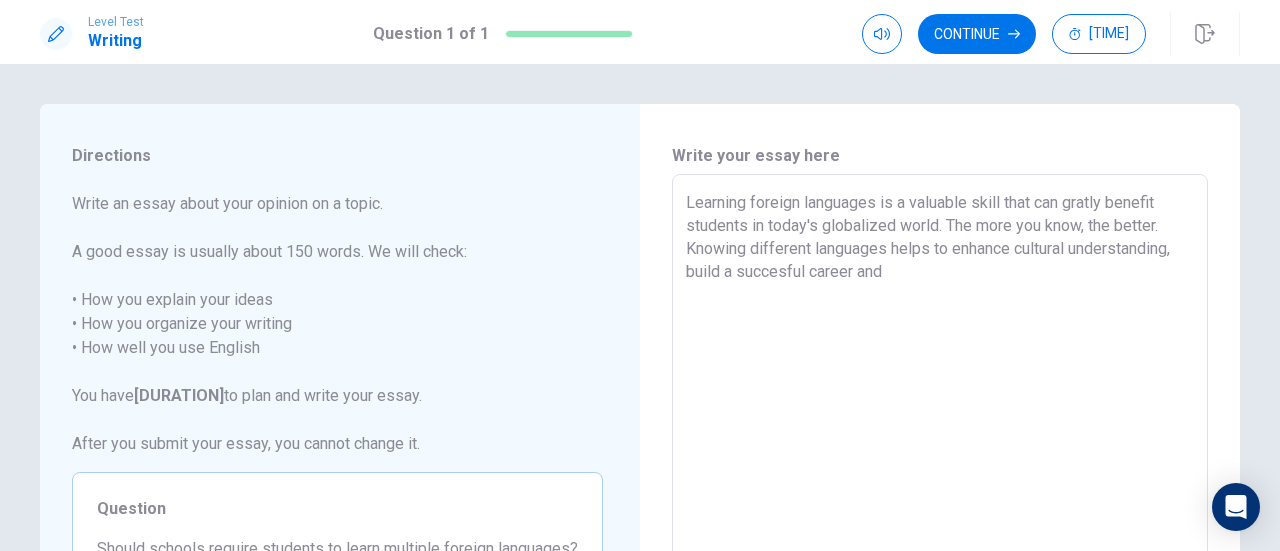 click on "Learning foreign languages is a valuable skill that can gratly benefit students in today's globalized world. The more you know, the better. Knowing different languages helps to enhance cultural understanding, build a succesful career and" at bounding box center (940, 451) 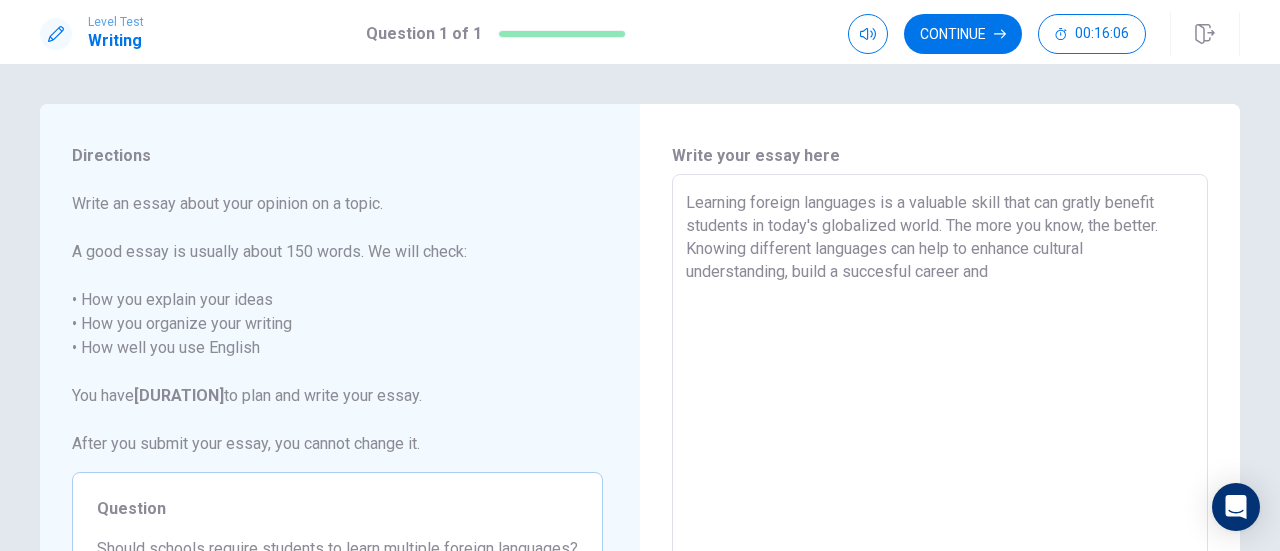 click on "Learning foreign languages is a valuable skill that can gratly benefit students in today's globalized world. The more you know, the better. Knowing different languages can help to enhance cultural understanding, build a succesful career and" at bounding box center [940, 451] 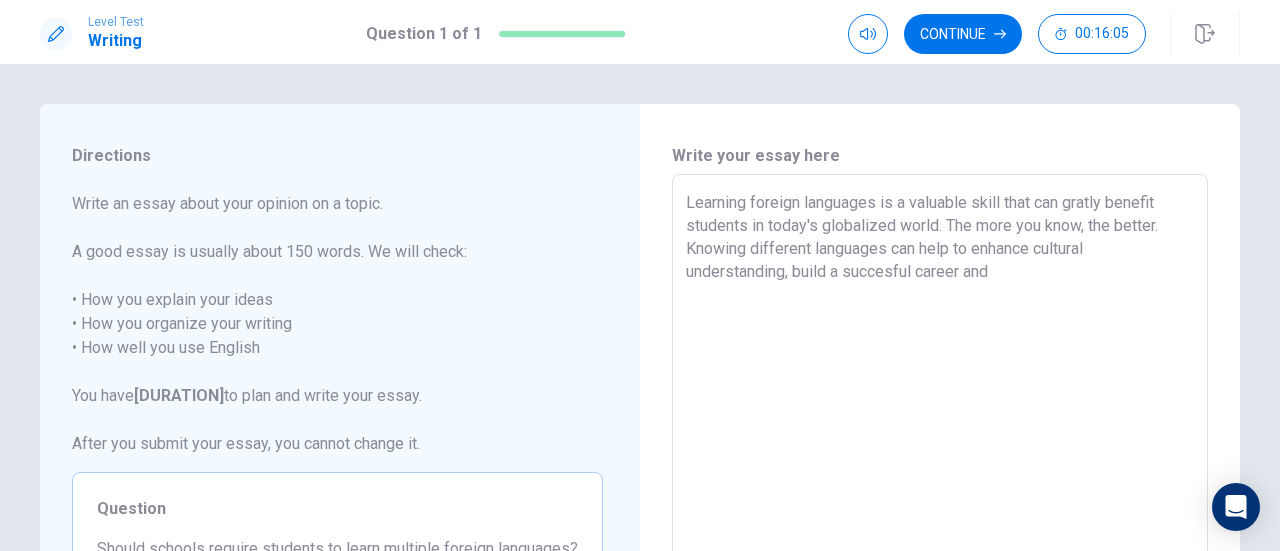 click on "Learning foreign languages is a valuable skill that can gratly benefit students in today's globalized world. The more you know, the better. Knowing different languages can help to enhance cultural understanding, build a succesful career and" at bounding box center [940, 451] 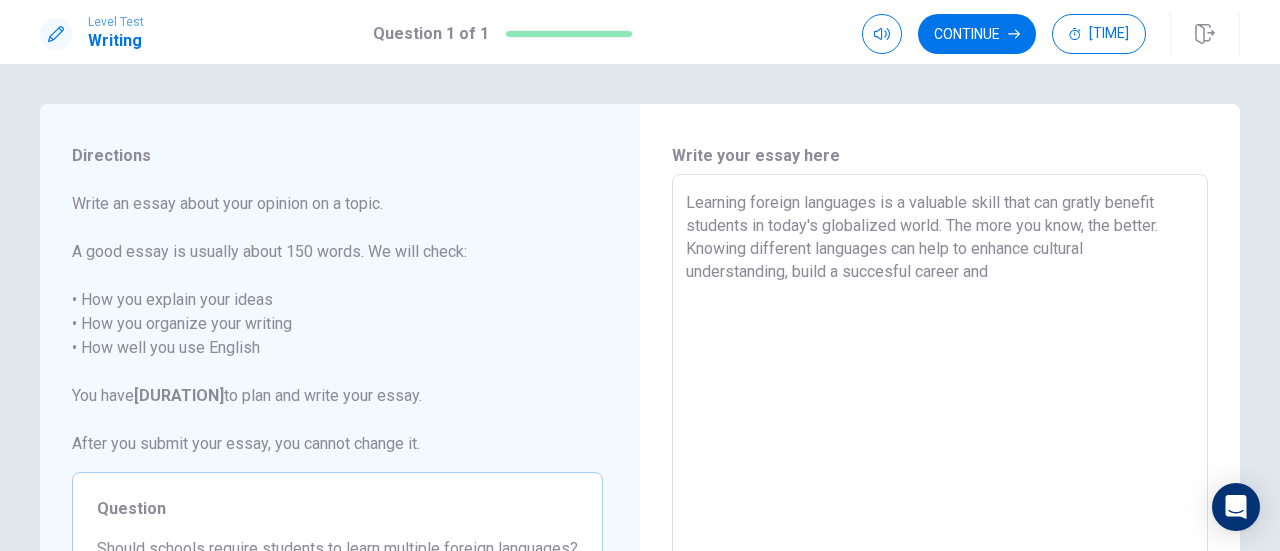 click on "Learning foreign languages is a valuable skill that can gratly benefit students in today's globalized world. The more you know, the better. Knowing different languages can help to enhance cultural understanding, build a succesful career and" at bounding box center (940, 451) 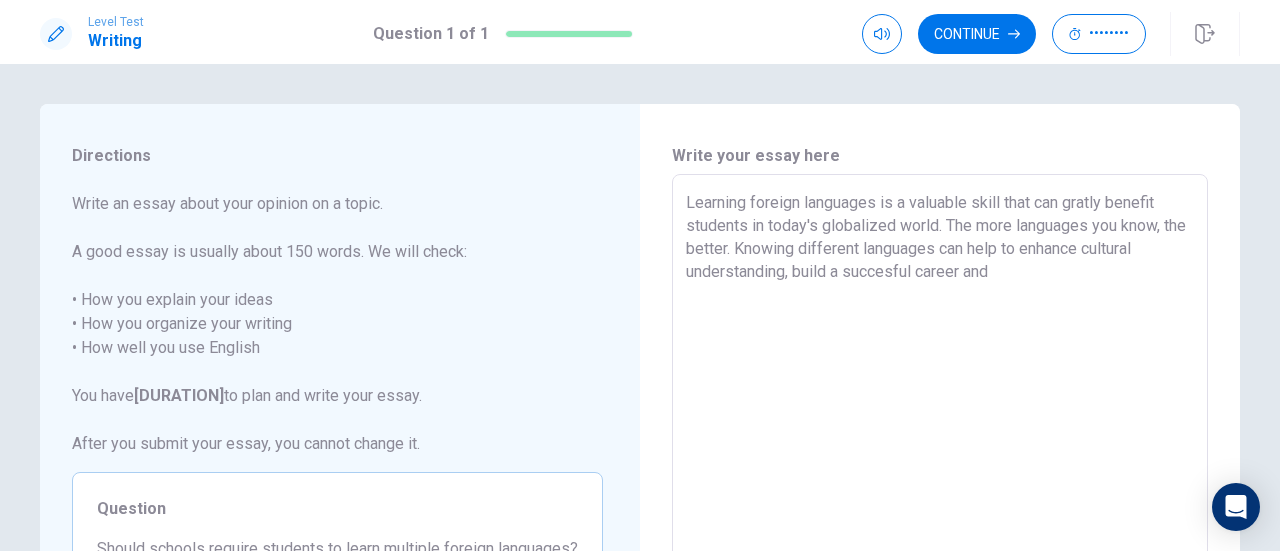 click on "Learning foreign languages is a valuable skill that can gratly benefit students in today's globalized world. The more languages you know, the better. Knowing different languages can help to enhance cultural understanding, build a succesful career and" at bounding box center (940, 451) 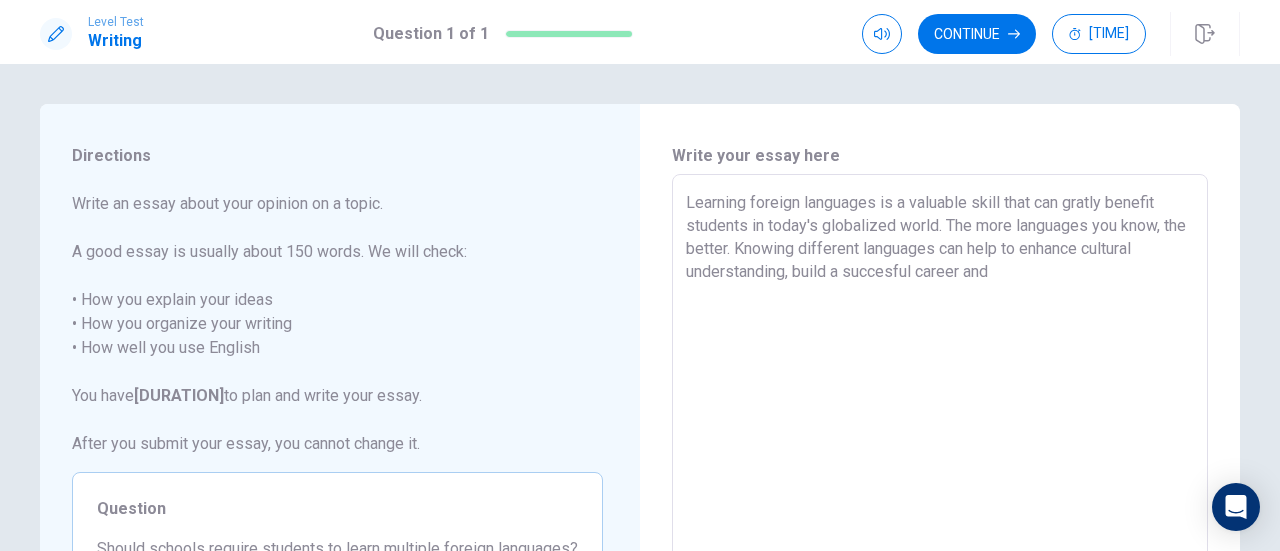 drag, startPoint x: 958, startPoint y: 250, endPoint x: 762, endPoint y: 256, distance: 196.09181 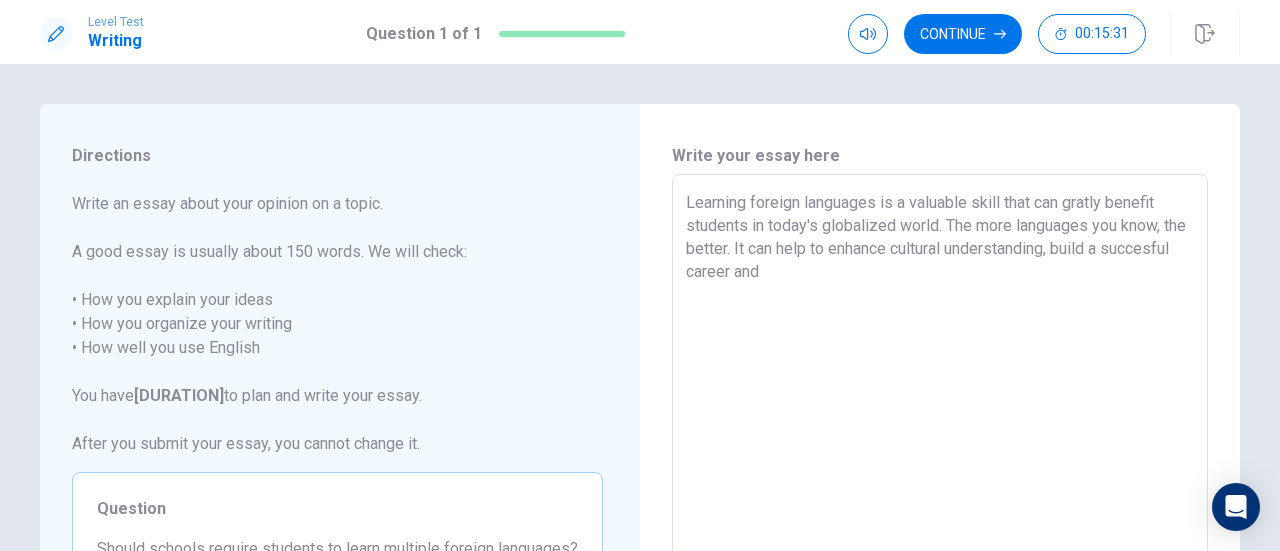 click on "Learning foreign languages is a valuable skill that can gratly benefit students in today's globalized world. The more languages you know, the better. It can help to enhance cultural understanding, build a succesful career and" at bounding box center [940, 451] 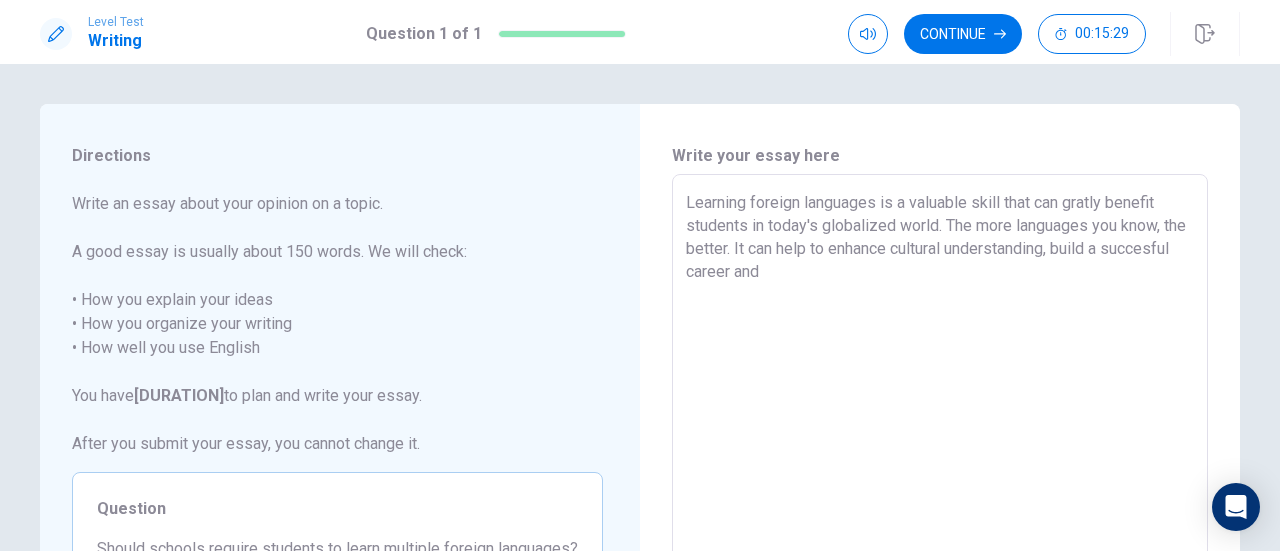 click on "Learning foreign languages is a valuable skill that can gratly benefit students in today's globalized world. The more languages you know, the better. It can help to enhance cultural understanding, build a succesful career and" at bounding box center [940, 451] 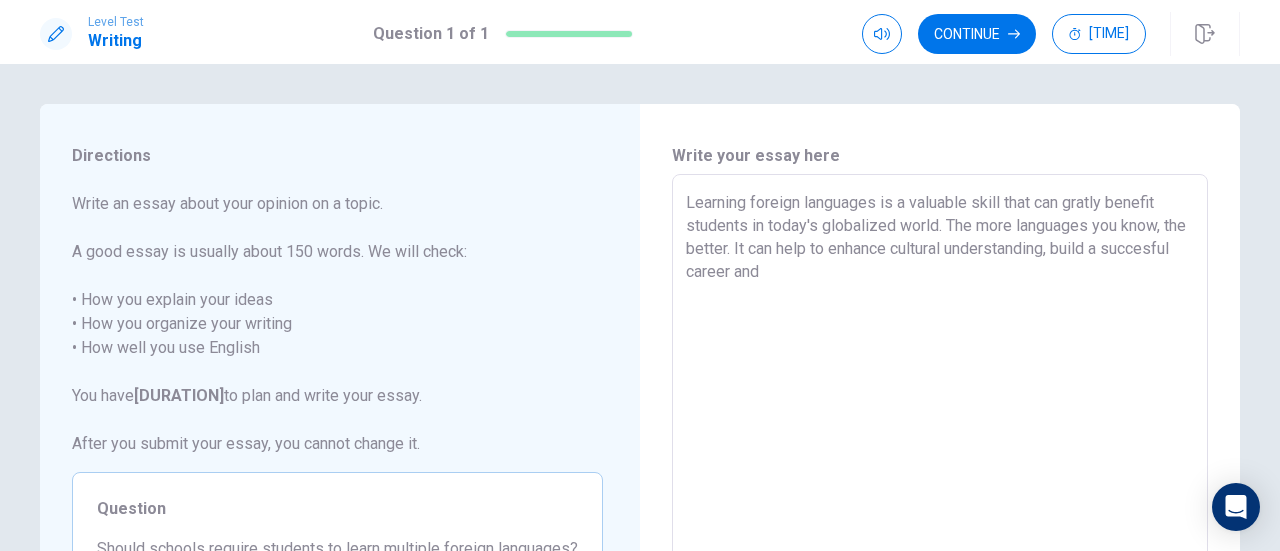 click on "Learning foreign languages is a valuable skill that can gratly benefit students in today's globalized world. The more languages you know, the better. It can help to enhance cultural understanding, build a succesful career and" at bounding box center [940, 451] 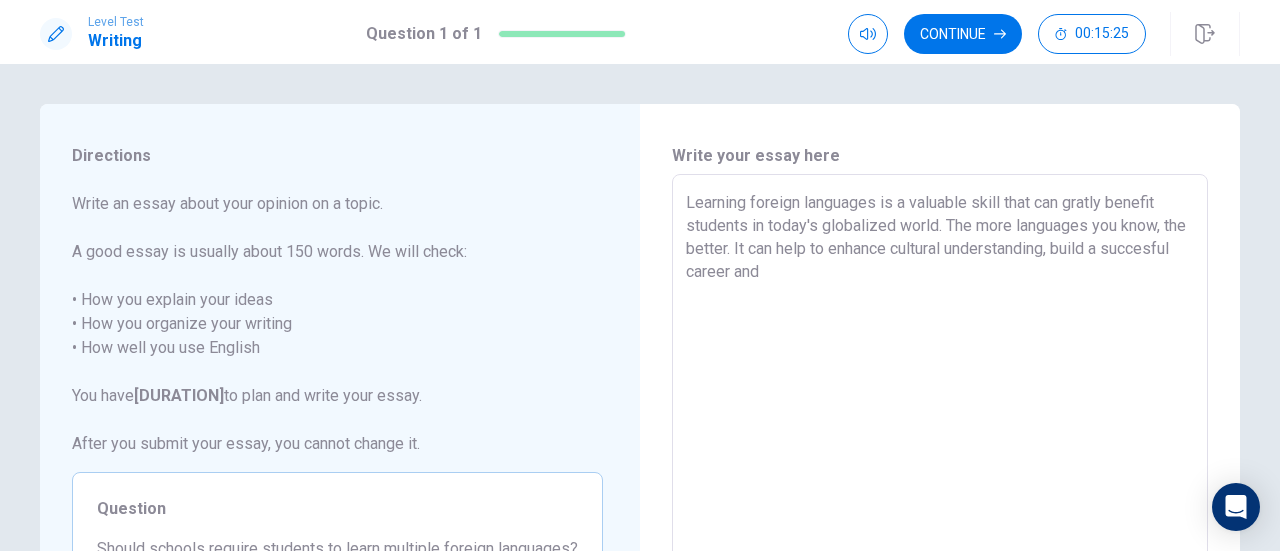 click on "Learning foreign languages is a valuable skill that can gratly benefit students in today's globalized world. The more languages you know, the better. It can help to enhance cultural understanding, build a succesful career and" at bounding box center [940, 451] 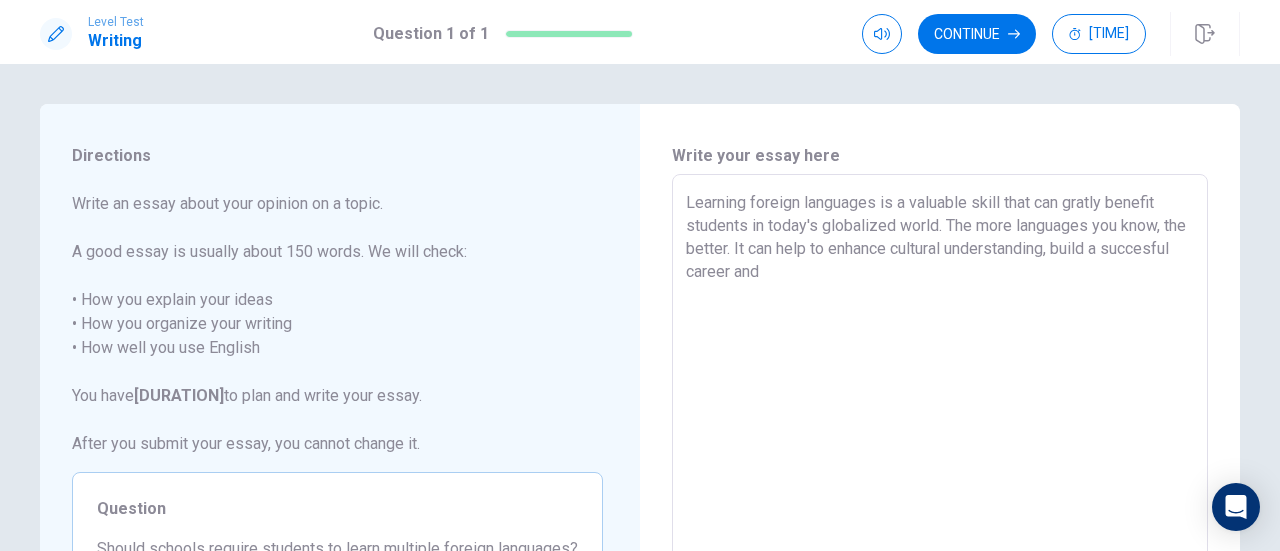 click on "Learning foreign languages is a valuable skill that can gratly benefit students in today's globalized world. The more languages you know, the better. It can help to enhance cultural understanding, build a succesful career and" at bounding box center [940, 451] 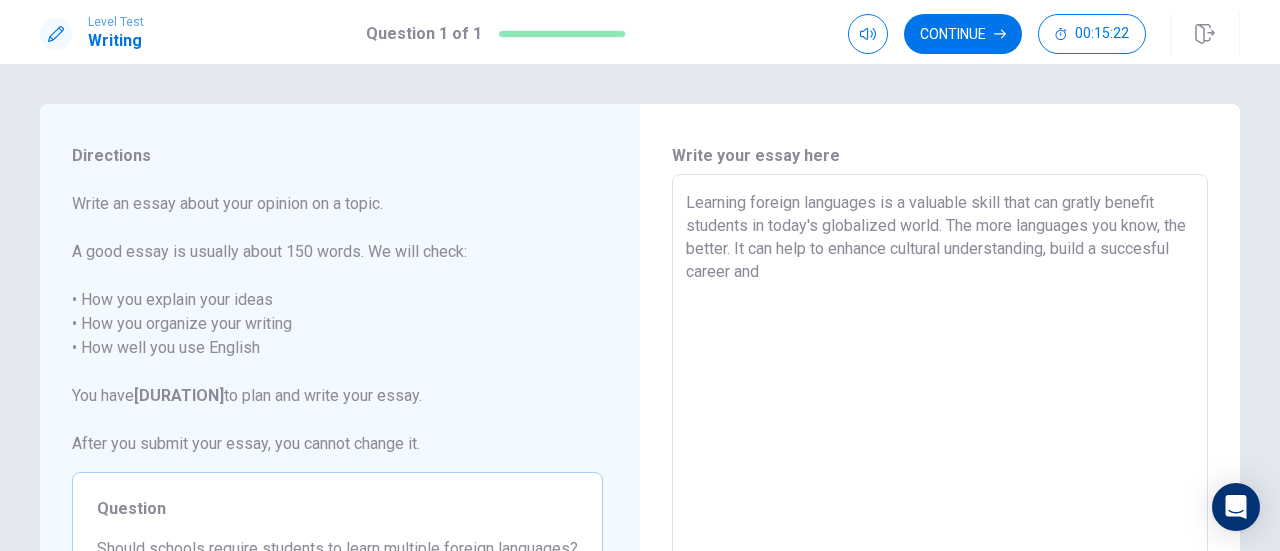 click on "Learning foreign languages is a valuable skill that can gratly benefit students in today's globalized world. The more languages you know, the better. It can help to enhance cultural understanding, build a succesful career and" at bounding box center [940, 451] 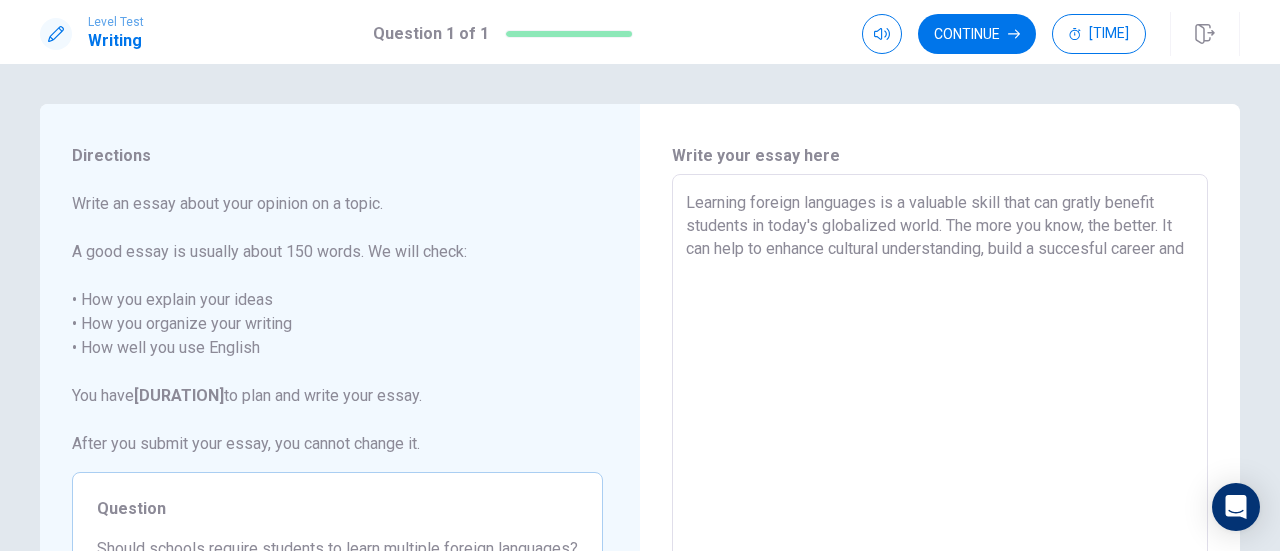 click on "Learning foreign languages is a valuable skill that can gratly benefit students in today's globalized world. The more you know, the better. It can help to enhance cultural understanding, build a succesful career and" at bounding box center (940, 451) 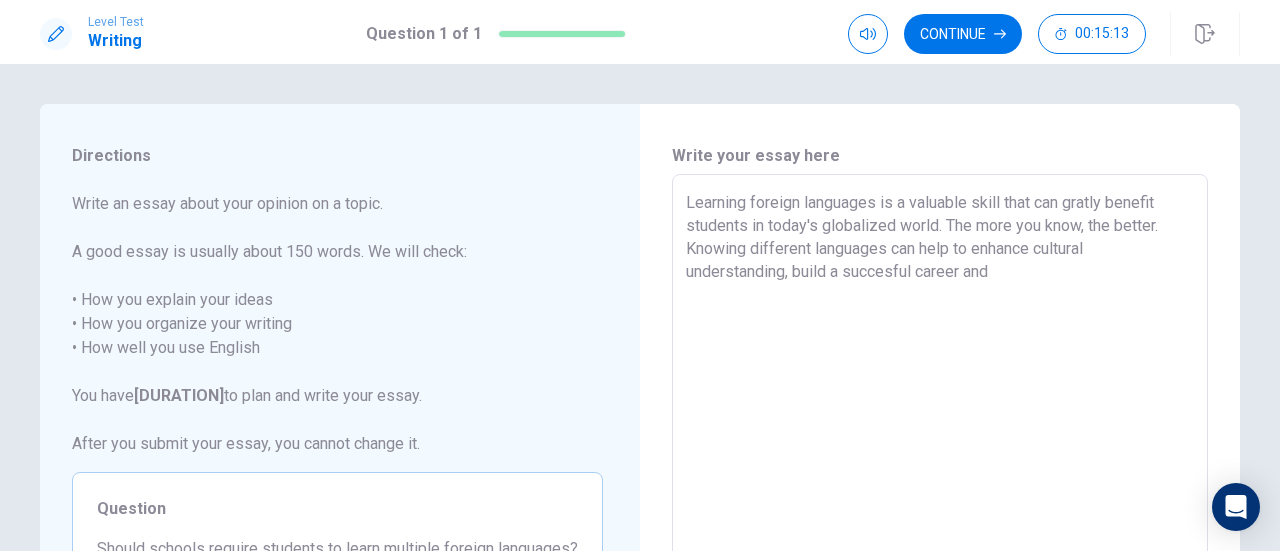 click on "Learning foreign languages is a valuable skill that can gratly benefit students in today's globalized world. The more you know, the better. Knowing different languages can help to enhance cultural understanding, build a succesful career and" at bounding box center [940, 451] 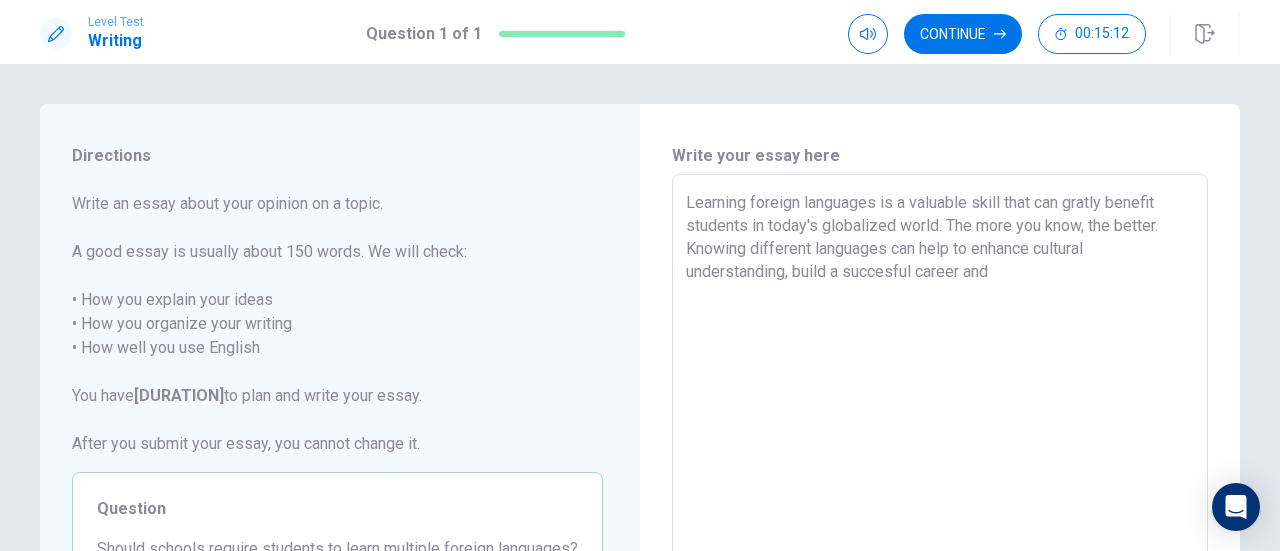 click on "Learning foreign languages is a valuable skill that can gratly benefit students in today's globalized world. The more you know, the better. Knowing different languages can help to enhance cultural understanding, build a succesful career and" at bounding box center [940, 451] 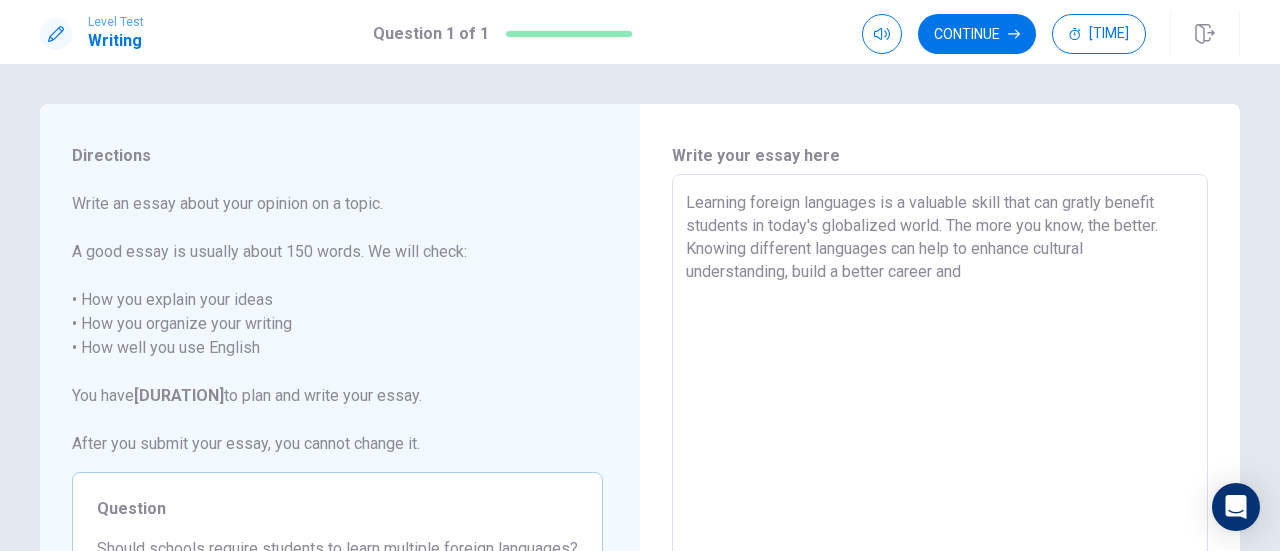 click on "Learning foreign languages is a valuable skill that can gratly benefit students in today's globalized world. The more you know, the better. Knowing different languages can help to enhance cultural understanding, build a better career and" at bounding box center (940, 451) 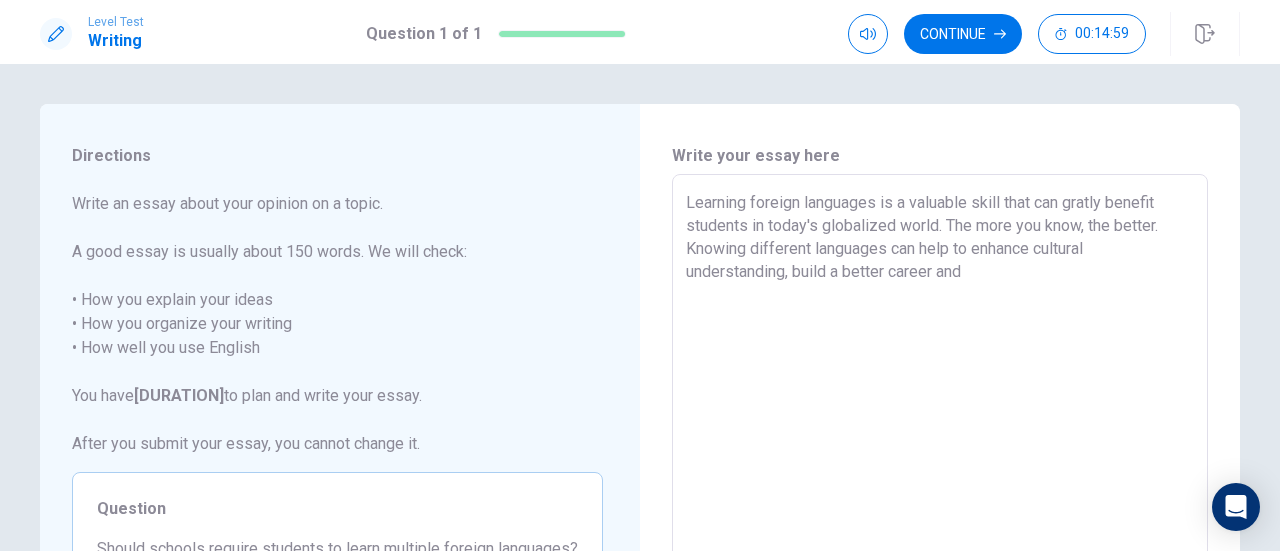click on "Learning foreign languages is a valuable skill that can gratly benefit students in today's globalized world. The more you know, the better. Knowing different languages can help to enhance cultural understanding, build a better career and" at bounding box center (940, 451) 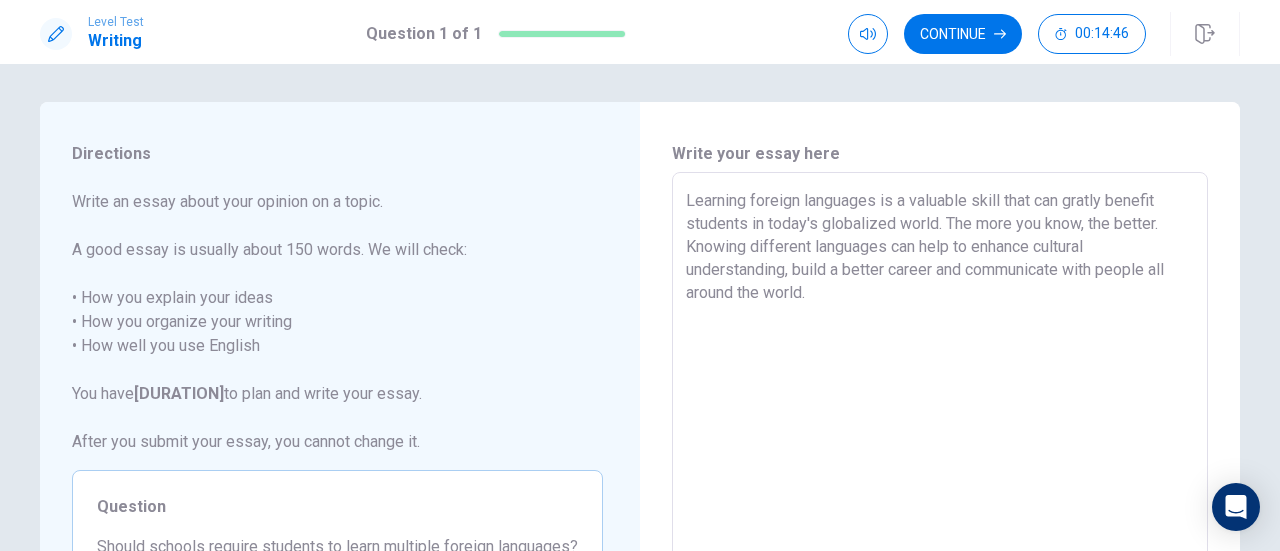 scroll, scrollTop: 0, scrollLeft: 0, axis: both 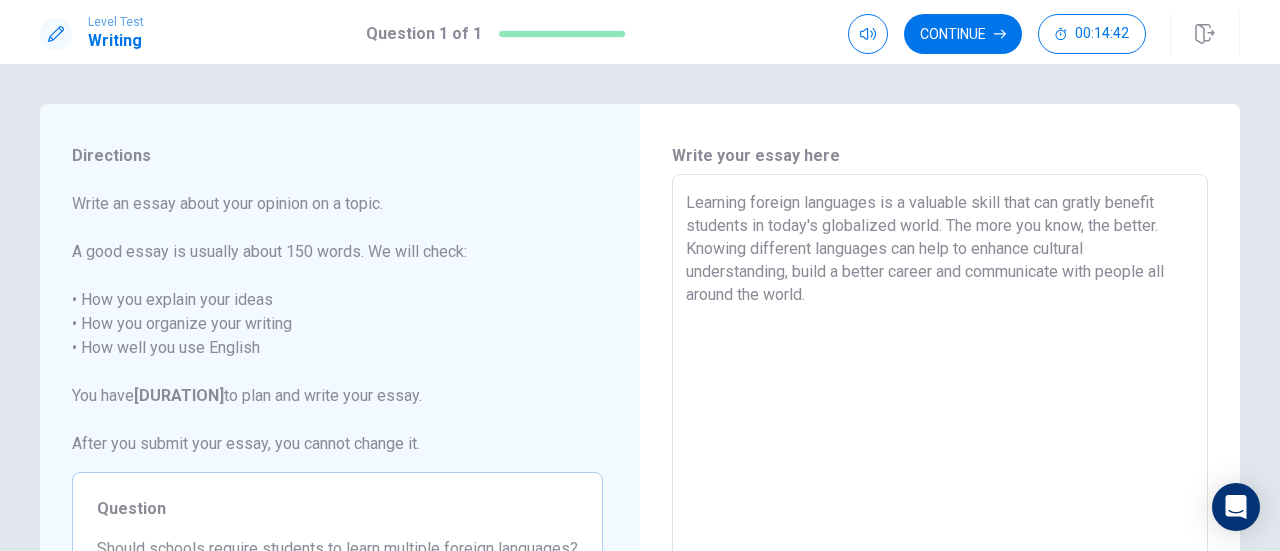 drag, startPoint x: 906, startPoint y: 299, endPoint x: 969, endPoint y: 272, distance: 68.54196 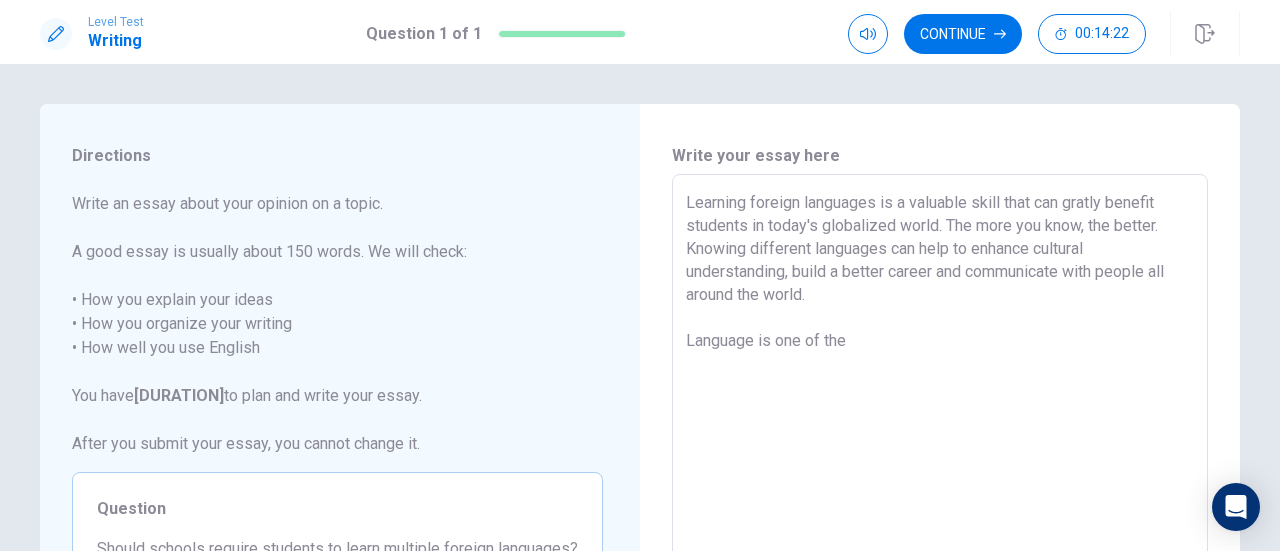 drag, startPoint x: 846, startPoint y: 343, endPoint x: 781, endPoint y: 340, distance: 65.06919 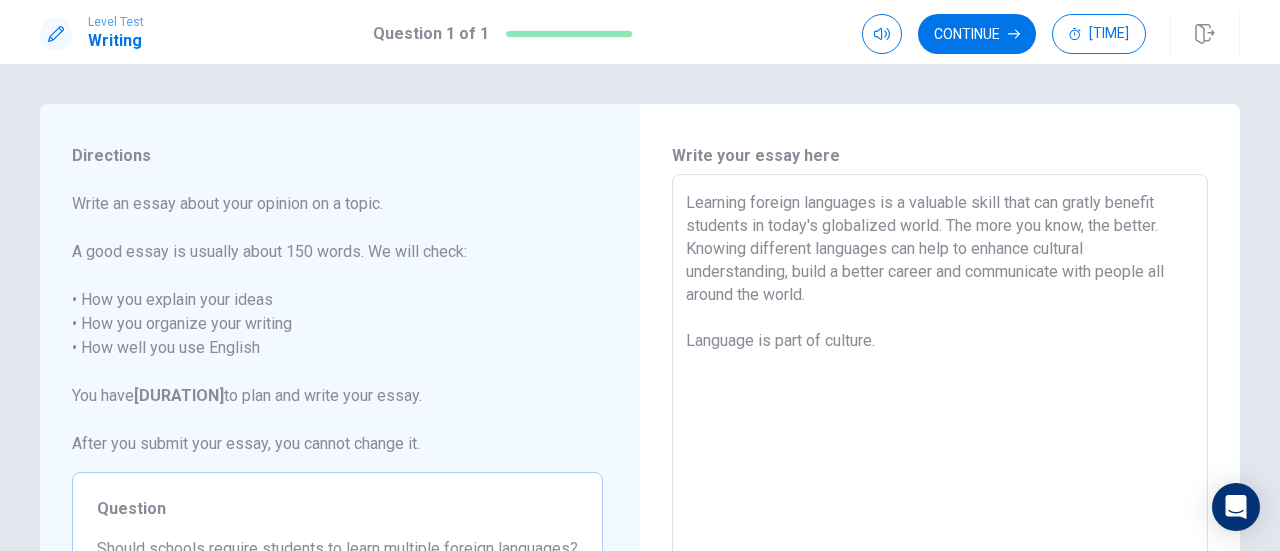click on "Learning foreign languages is a valuable skill that can gratly benefit students in today's globalized world. The more you know, the better. Knowing different languages can help to enhance cultural understanding, build a better career and communicate with people all around the world.
Language is part of culture." at bounding box center [940, 451] 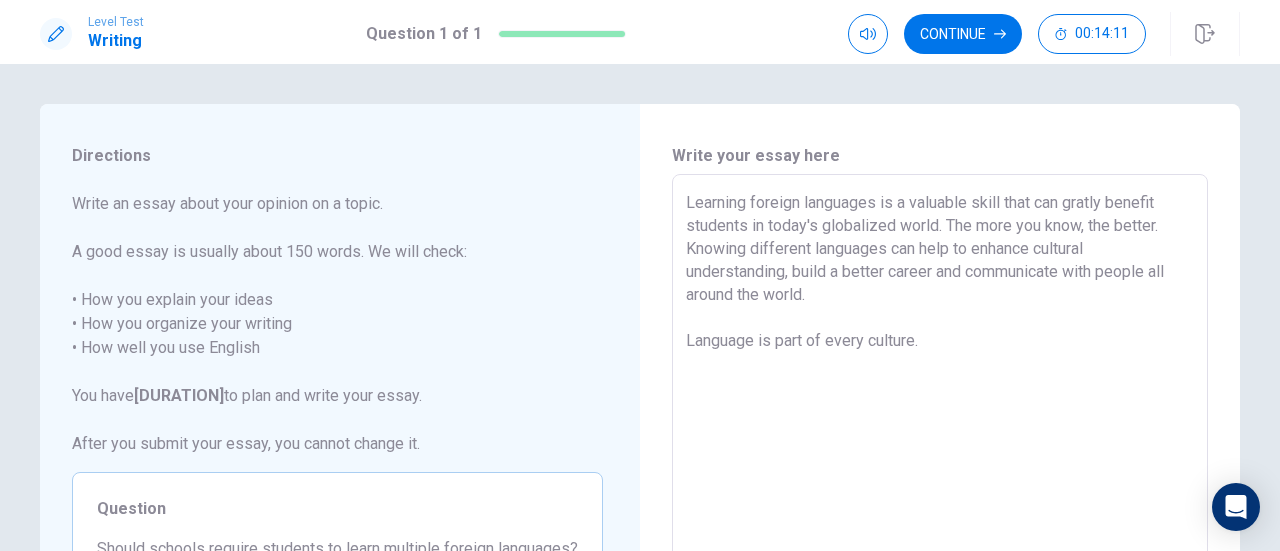 click on "Learning foreign languages is a valuable skill that can gratly benefit students in today's globalized world. The more you know, the better. Knowing different languages can help to enhance cultural understanding, build a better career and communicate with people all around the world.
Language is part of every culture." at bounding box center (940, 451) 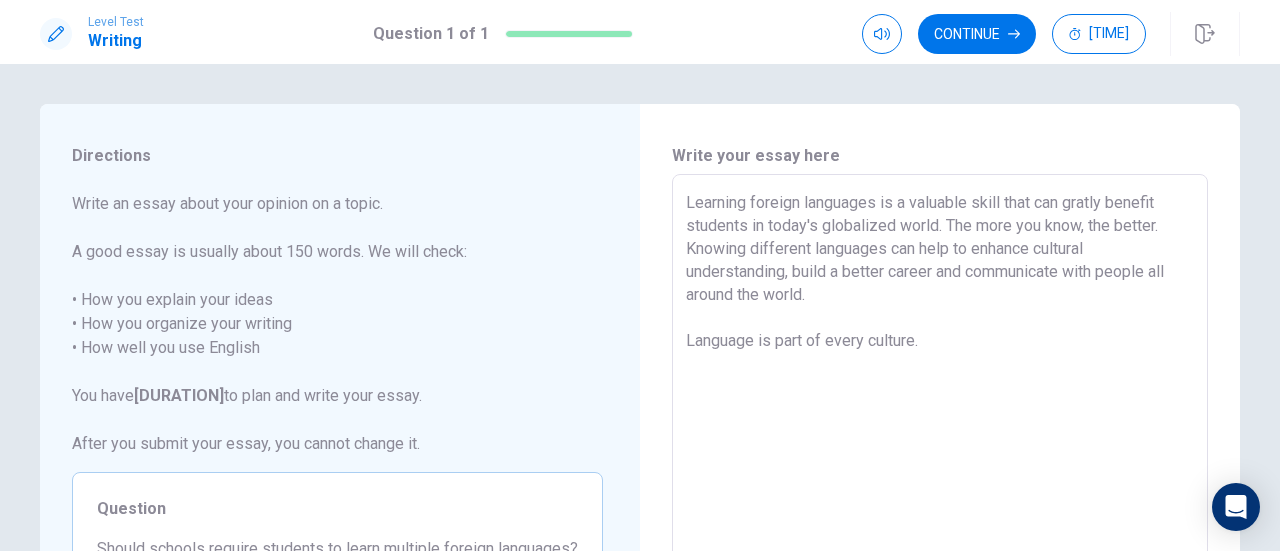drag, startPoint x: 957, startPoint y: 345, endPoint x: 820, endPoint y: 343, distance: 137.0146 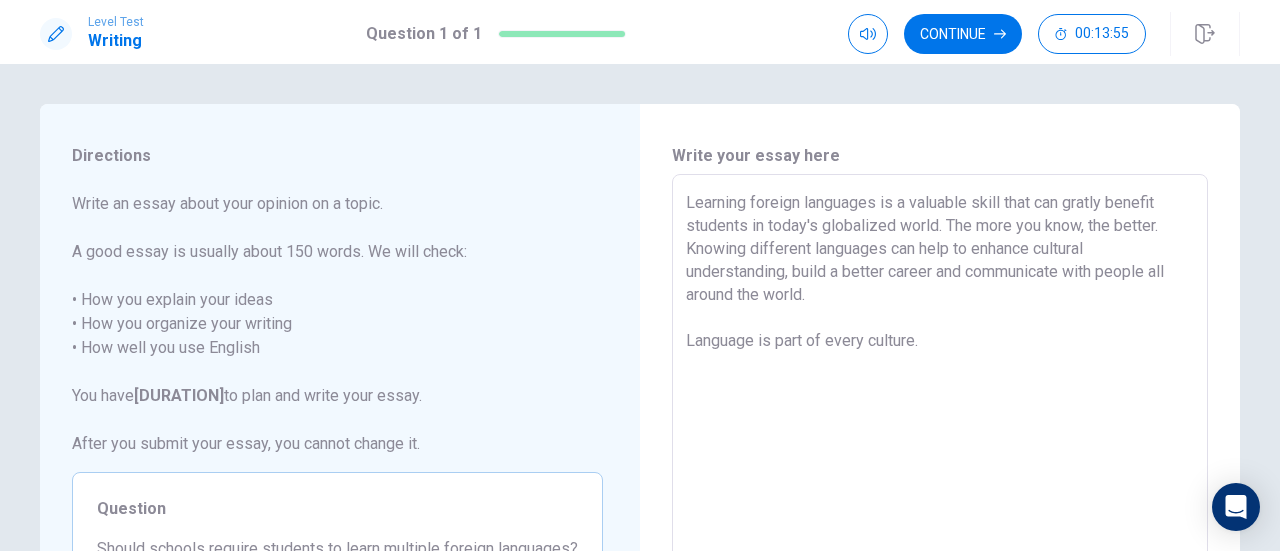 drag, startPoint x: 876, startPoint y: 336, endPoint x: 705, endPoint y: 347, distance: 171.35344 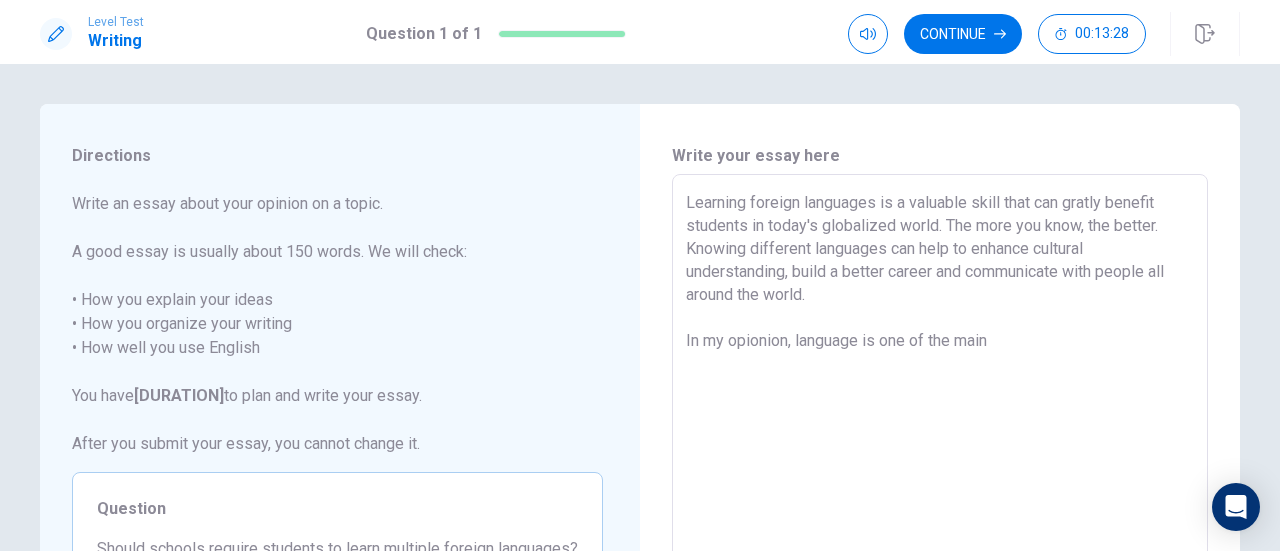 drag, startPoint x: 1008, startPoint y: 343, endPoint x: 986, endPoint y: 340, distance: 22.203604 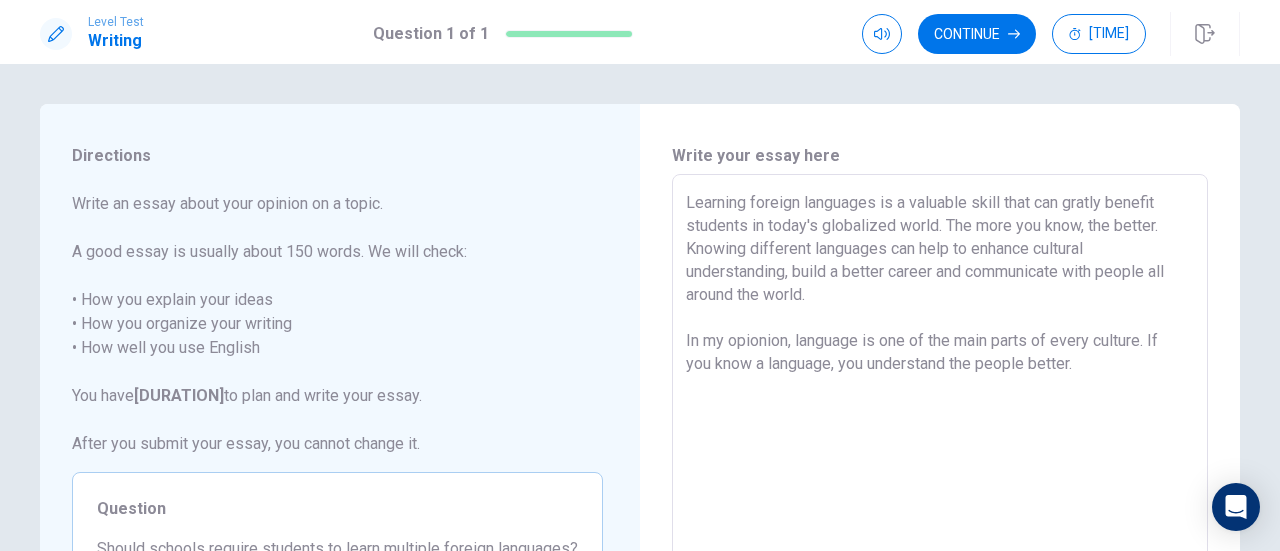 click on "Learning foreign languages is a valuable skill that can gratly benefit students in today's globalized world. The more you know, the better. Knowing different languages can help to enhance cultural understanding, build a better career and communicate with people all around the world.
In my opionion, language is one of the main parts of every culture. If you know a language, you understand the people better." at bounding box center (940, 451) 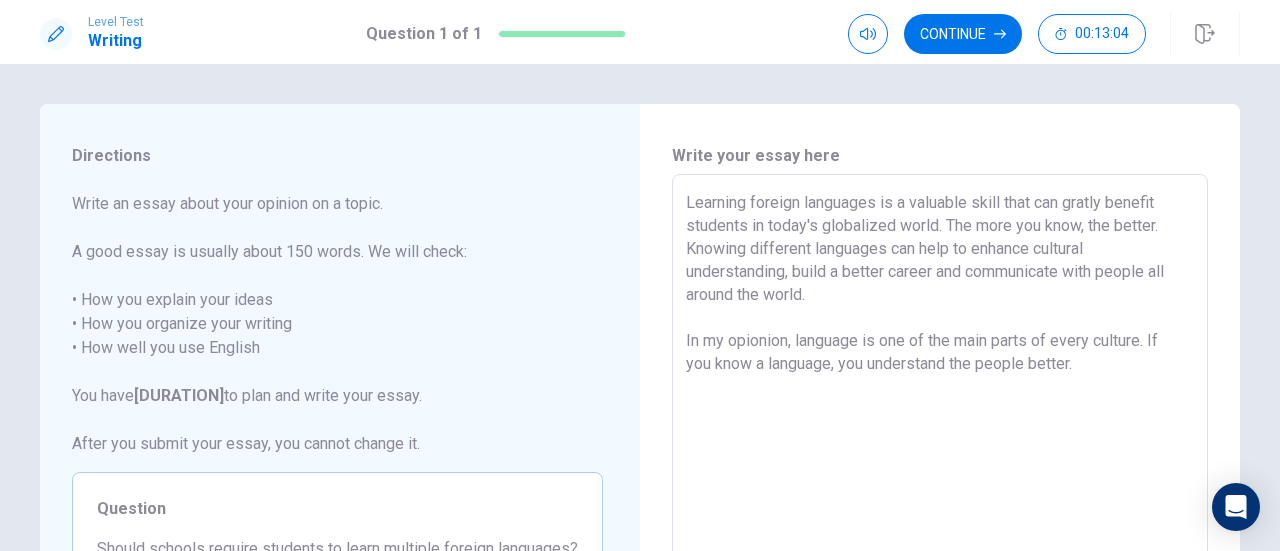 click on "Learning foreign languages is a valuable skill that can gratly benefit students in today's globalized world. The more you know, the better. Knowing different languages can help to enhance cultural understanding, build a better career and communicate with people all around the world.
In my opionion, language is one of the main parts of every culture. If you know a language, you understand the people better." at bounding box center [940, 451] 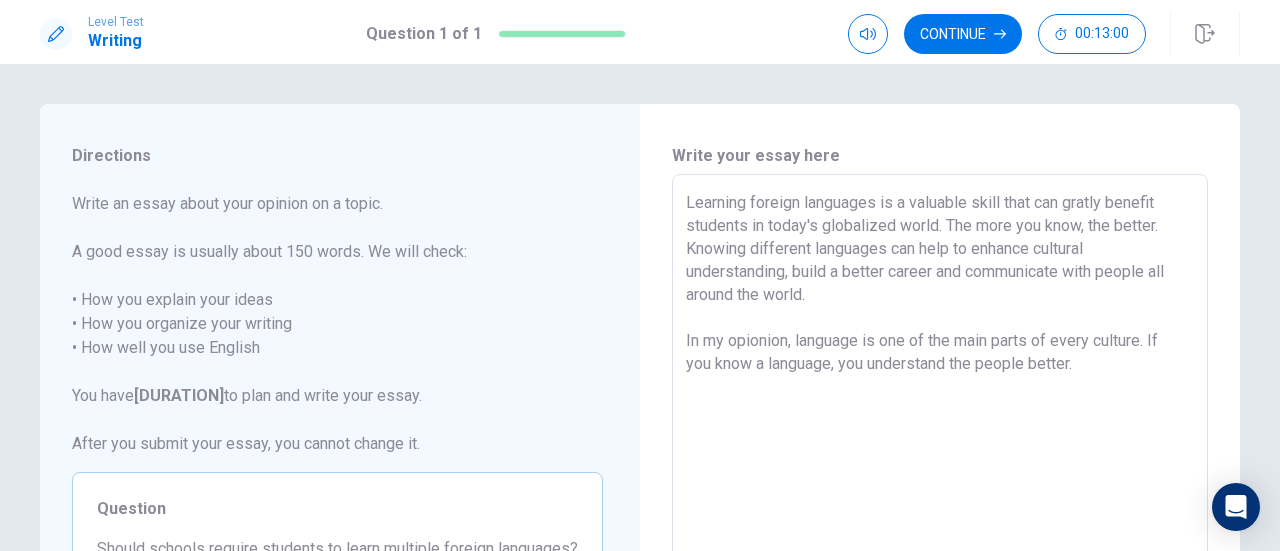 click on "Learning foreign languages is a valuable skill that can gratly benefit students in today's globalized world. The more you know, the better. Knowing different languages can help to enhance cultural understanding, build a better career and communicate with people all around the world.
In my opionion, language is one of the main parts of every culture. If you know a language, you understand the people better." at bounding box center (940, 451) 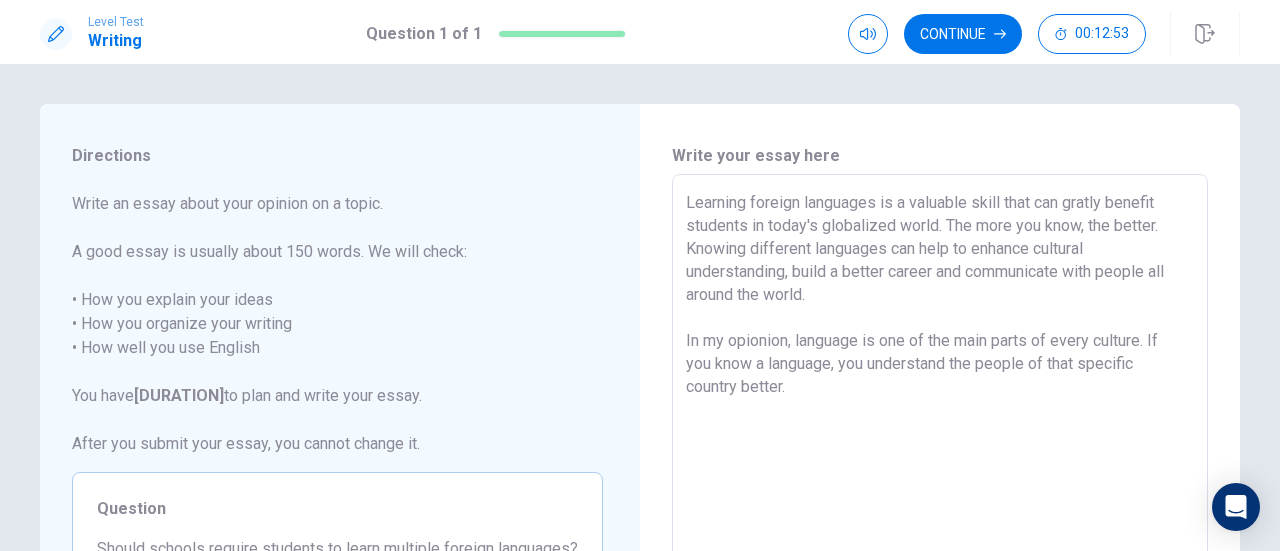 click on "Learning foreign languages is a valuable skill that can gratly benefit students in today's globalized world. The more you know, the better. Knowing different languages can help to enhance cultural understanding, build a better career and communicate with people all around the world.
In my opionion, language is one of the main parts of every culture. If you know a language, you understand the people of that specific country better." at bounding box center (940, 451) 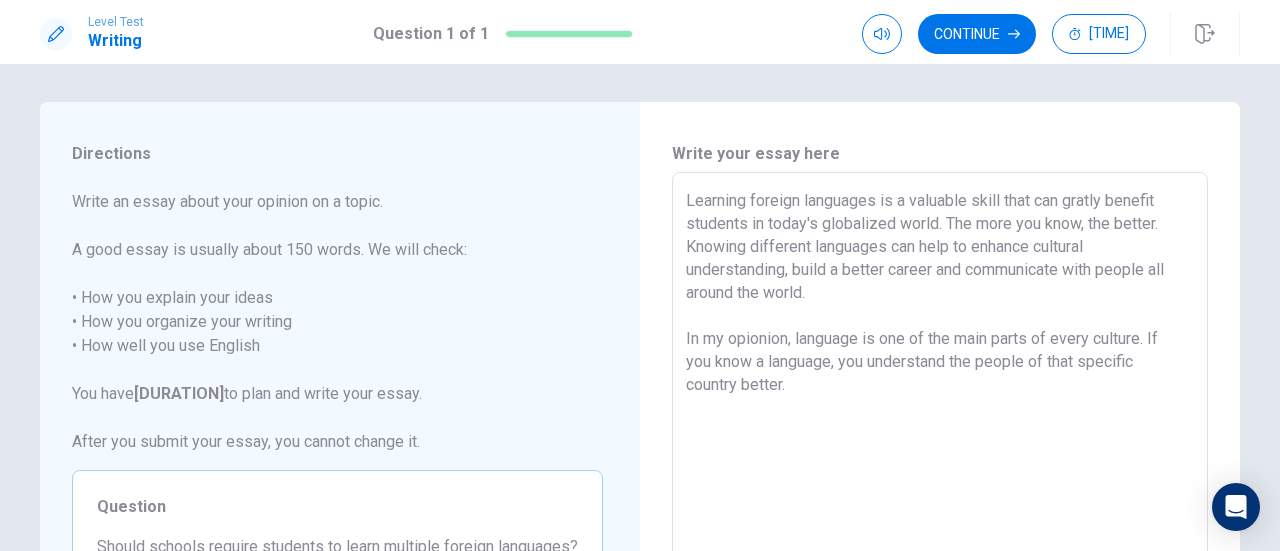 scroll, scrollTop: 0, scrollLeft: 0, axis: both 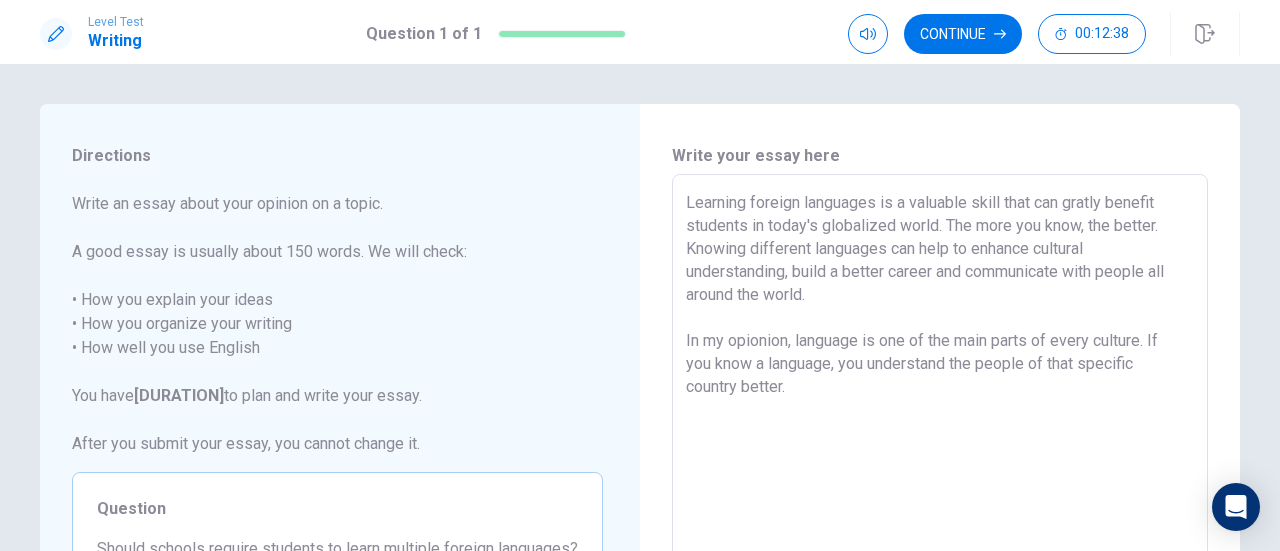 drag, startPoint x: 798, startPoint y: 338, endPoint x: 682, endPoint y: 339, distance: 116.00431 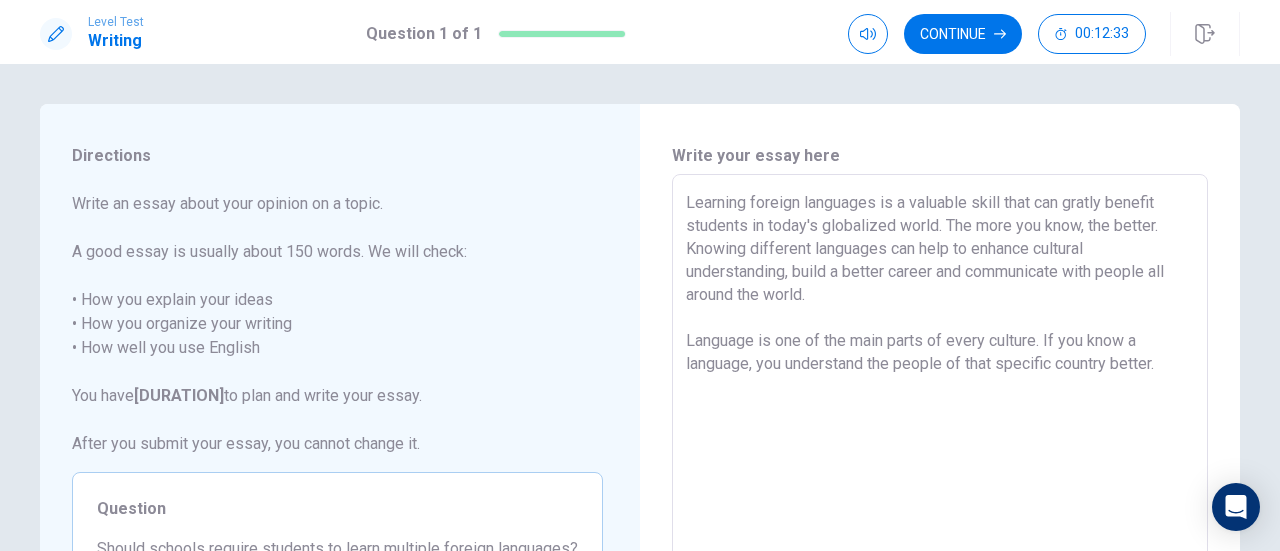 drag, startPoint x: 924, startPoint y: 339, endPoint x: 847, endPoint y: 339, distance: 77 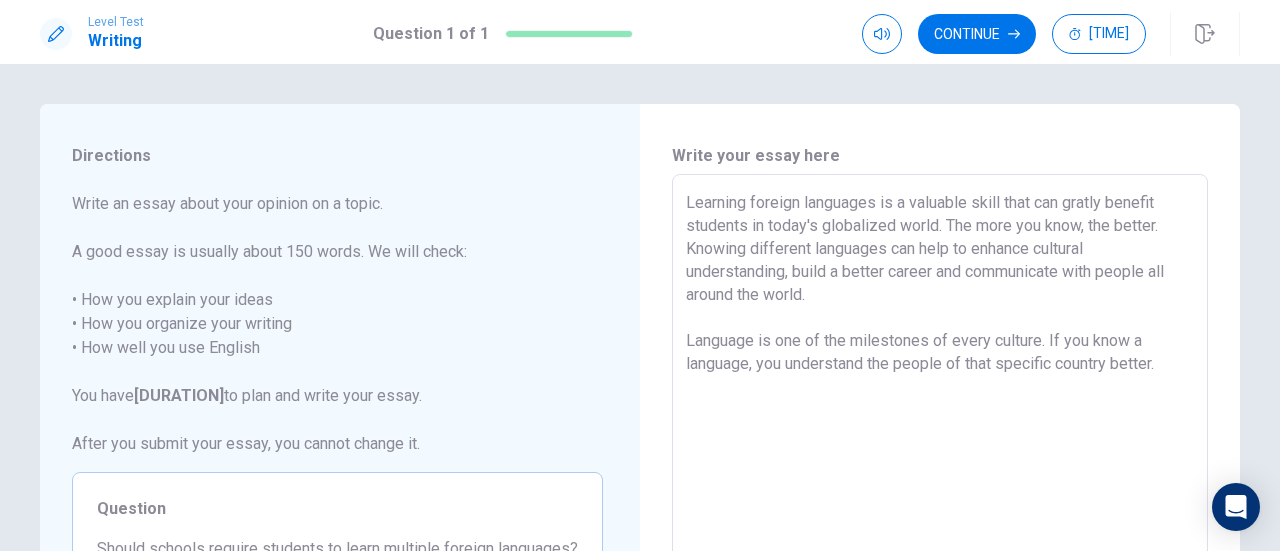 click on "Learning foreign languages is a valuable skill that can gratly benefit students in today's globalized world. The more you know, the better. Knowing different languages can help to enhance cultural understanding, build a better career and communicate with people all around the world.
Language is one of the milestones of every culture. If you know a language, you understand the people of that specific country better." at bounding box center [940, 451] 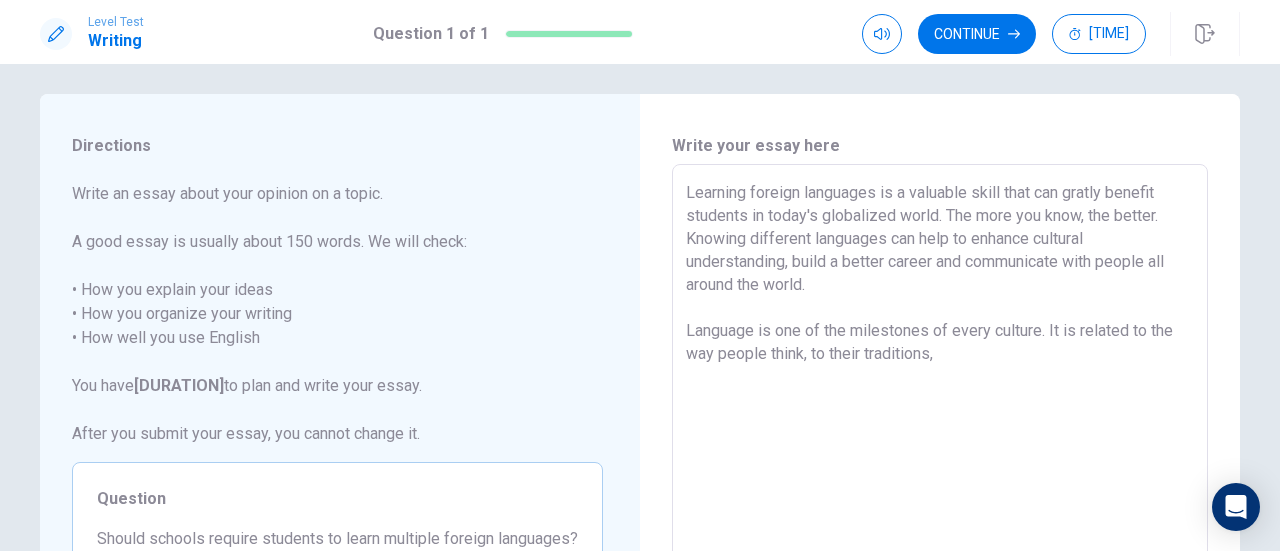 scroll, scrollTop: 0, scrollLeft: 0, axis: both 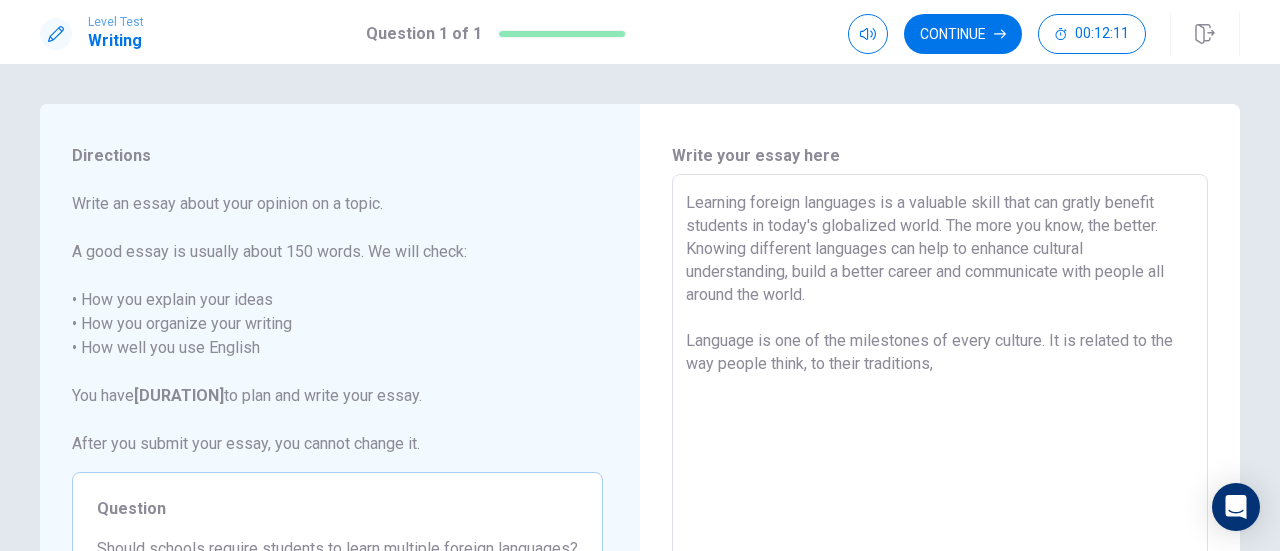 click on "Learning foreign languages is a valuable skill that can gratly benefit students in today's globalized world. The more you know, the better. Knowing different languages can help to enhance cultural understanding, build a better career and communicate with people all around the world.
Language is one of the milestones of every culture. It is related to the way people think, to their traditions," at bounding box center (940, 451) 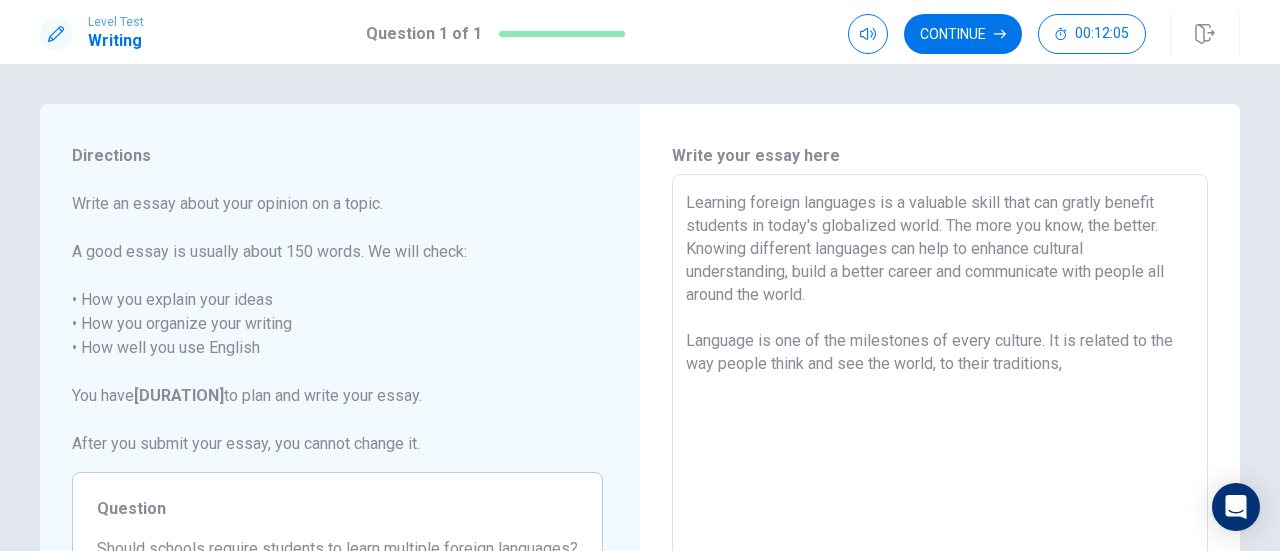 drag, startPoint x: 1076, startPoint y: 365, endPoint x: 934, endPoint y: 366, distance: 142.00352 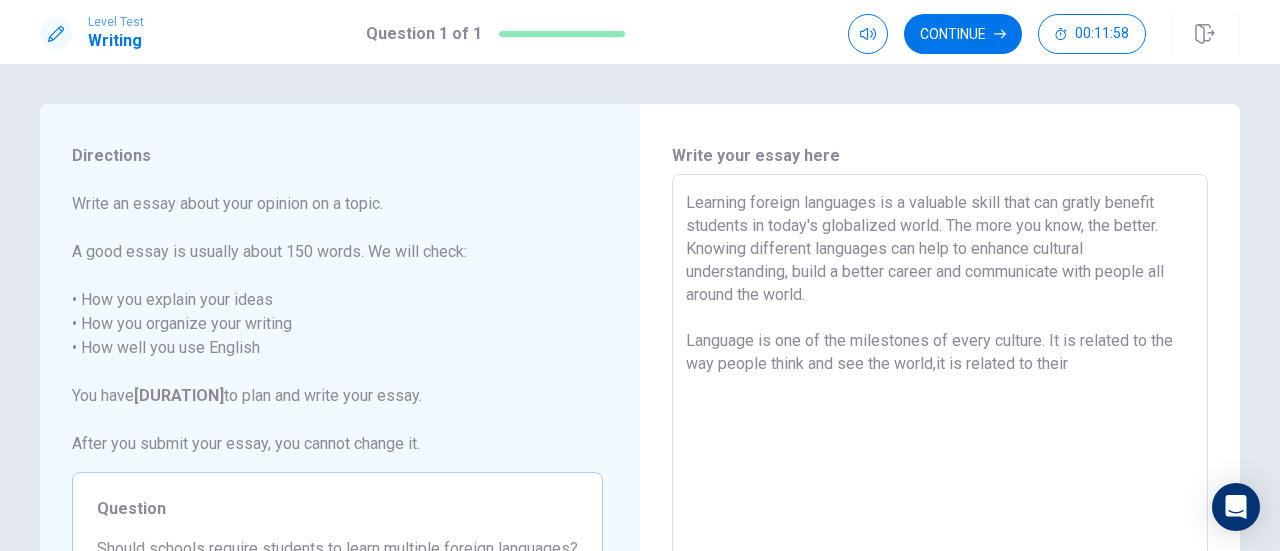 drag, startPoint x: 1099, startPoint y: 362, endPoint x: 930, endPoint y: 366, distance: 169.04733 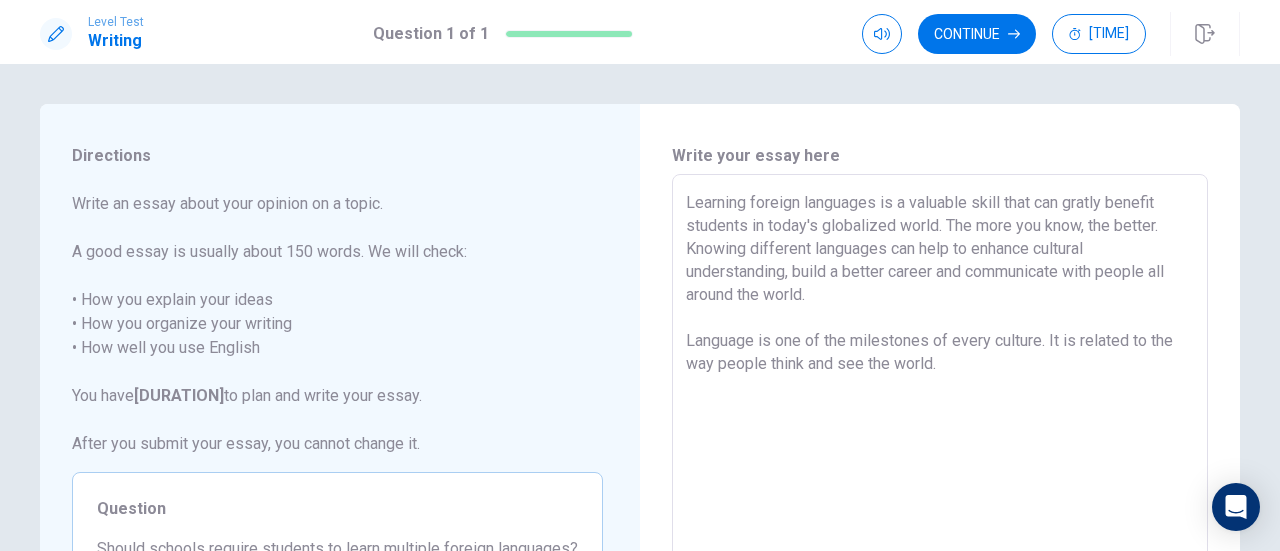 click on "Learning foreign languages is a valuable skill that can gratly benefit students in today's globalized world. The more you know, the better. Knowing different languages can help to enhance cultural understanding, build a better career and communicate with people all around the world.
Language is one of the milestones of every culture. It is related to the way people think and see the world." at bounding box center [940, 451] 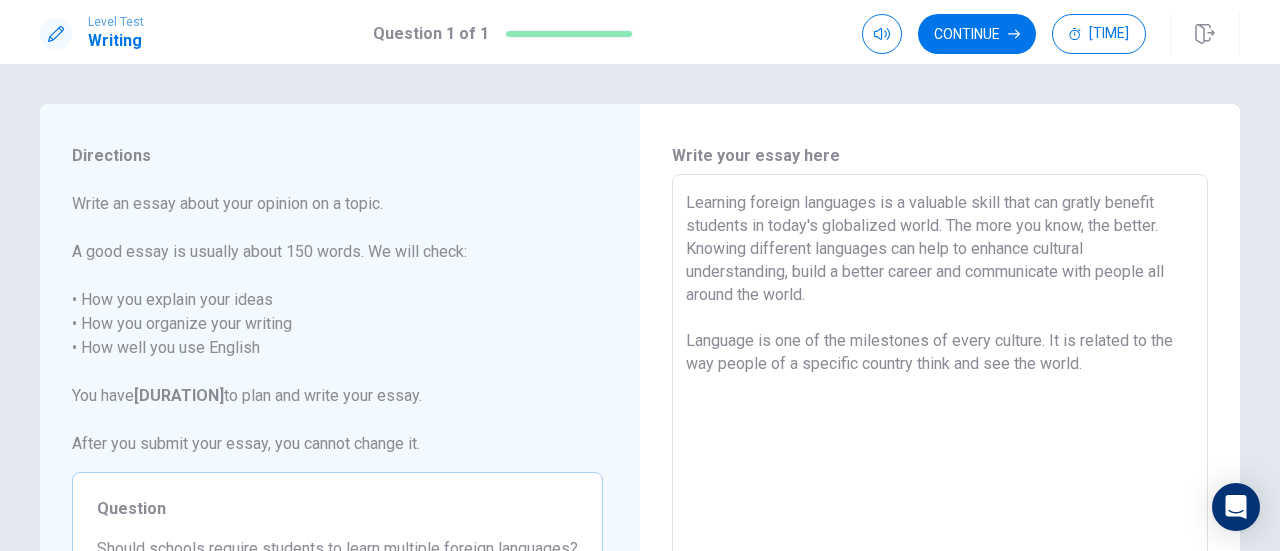click on "Learning foreign languages is a valuable skill that can gratly benefit students in today's globalized world. The more you know, the better. Knowing different languages can help to enhance cultural understanding, build a better career and communicate with people all around the world.
Language is one of the milestones of every culture. It is related to the way people of a specific country think and see the world." at bounding box center [940, 451] 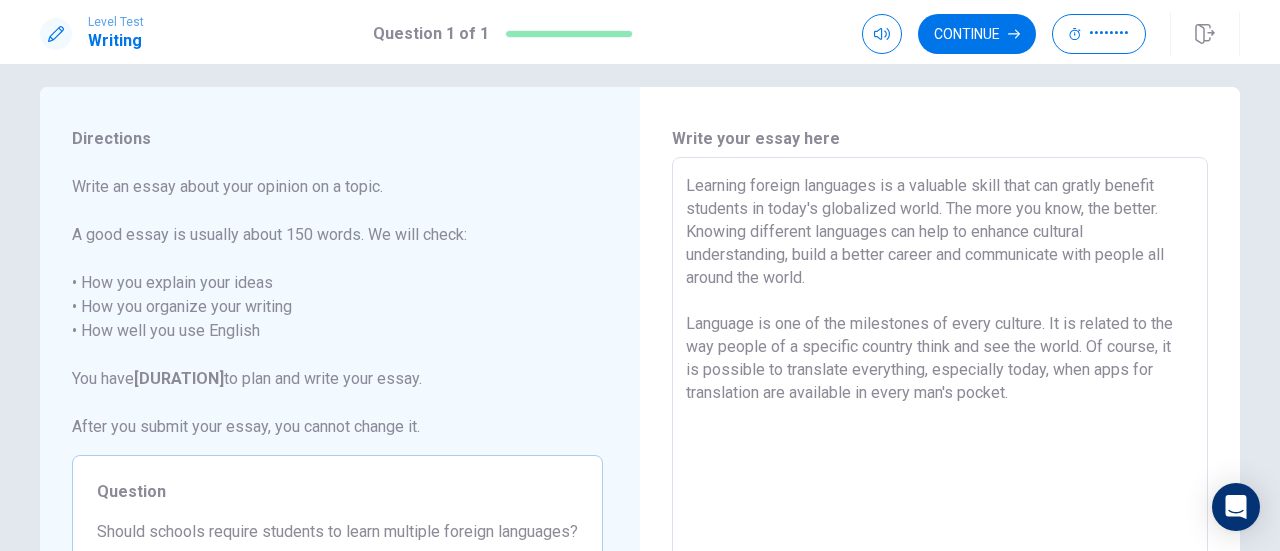 scroll, scrollTop: 0, scrollLeft: 0, axis: both 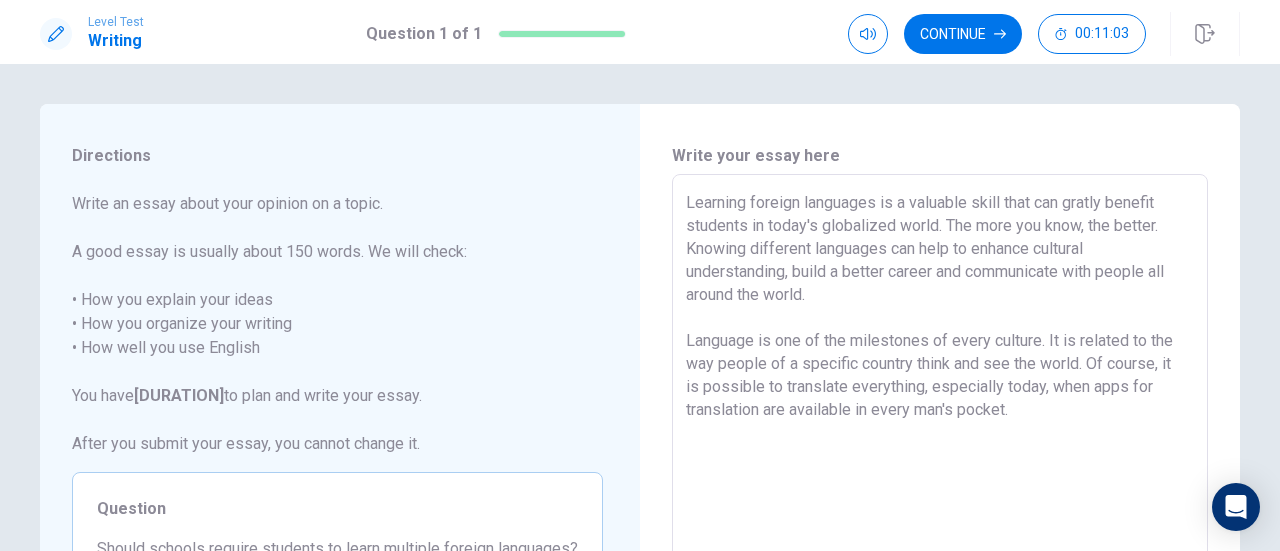 drag, startPoint x: 765, startPoint y: 369, endPoint x: 912, endPoint y: 365, distance: 147.05441 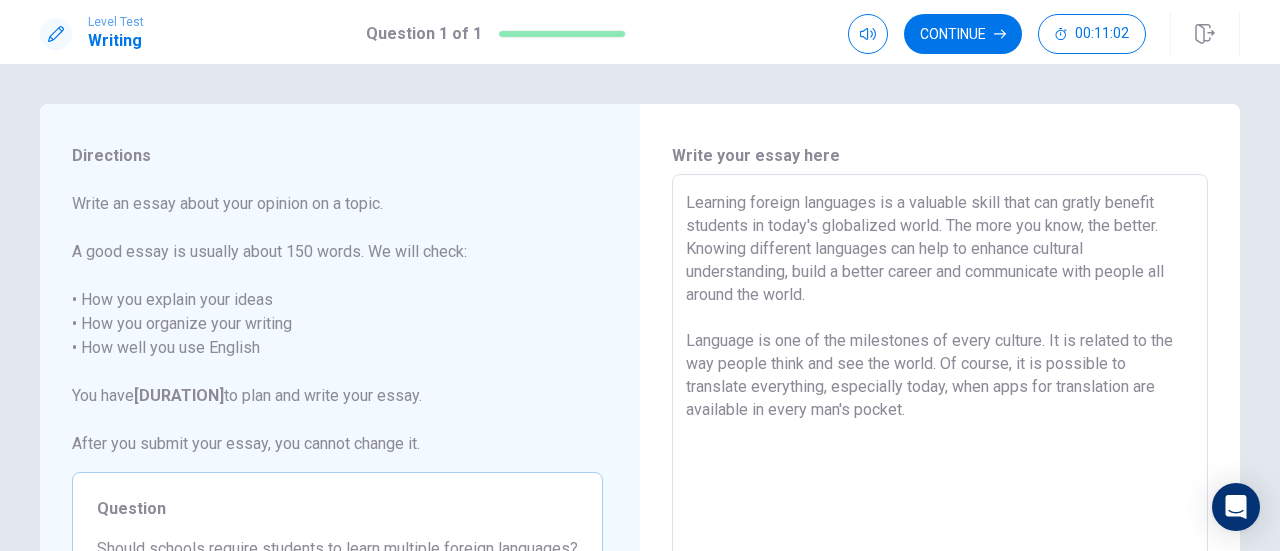 click on "Learning foreign languages is a valuable skill that can gratly benefit students in today's globalized world. The more you know, the better. Knowing different languages can help to enhance cultural understanding, build a better career and communicate with people all around the world.
Language is one of the milestones of every culture. It is related to the way people think and see the world. Of course, it is possible to translate everything, especially today, when apps for translation are available in every man's pocket." at bounding box center [940, 451] 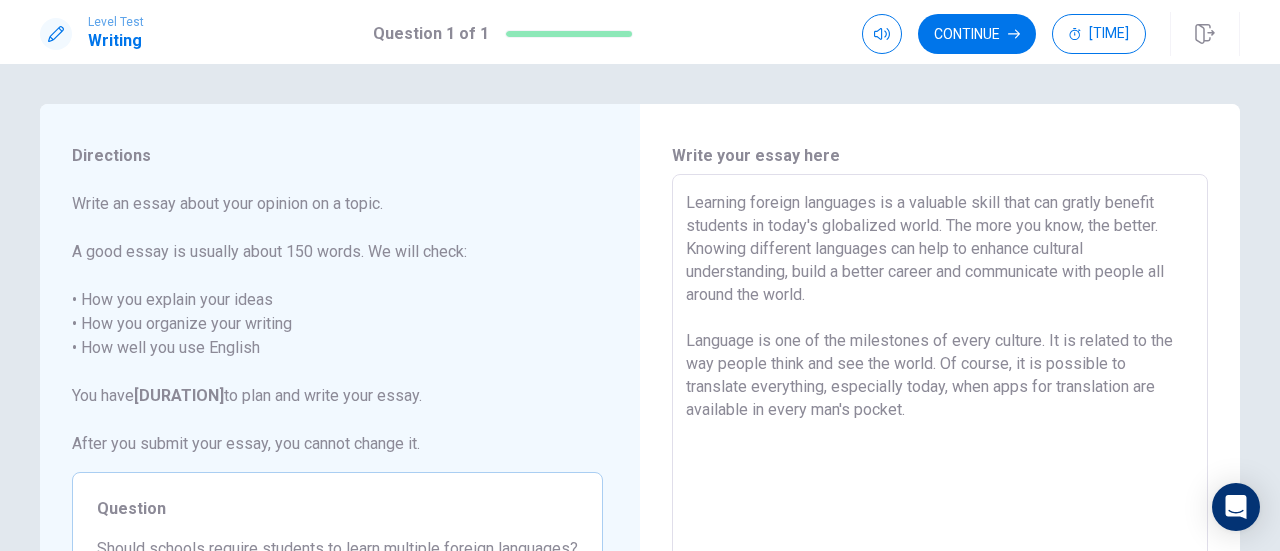 click on "Learning foreign languages is a valuable skill that can gratly benefit students in today's globalized world. The more you know, the better. Knowing different languages can help to enhance cultural understanding, build a better career and communicate with people all around the world.
Language is one of the milestones of every culture. It is related to the way people think and see the world. Of course, it is possible to translate everything, especially today, when apps for translation are available in every man's pocket." at bounding box center [940, 451] 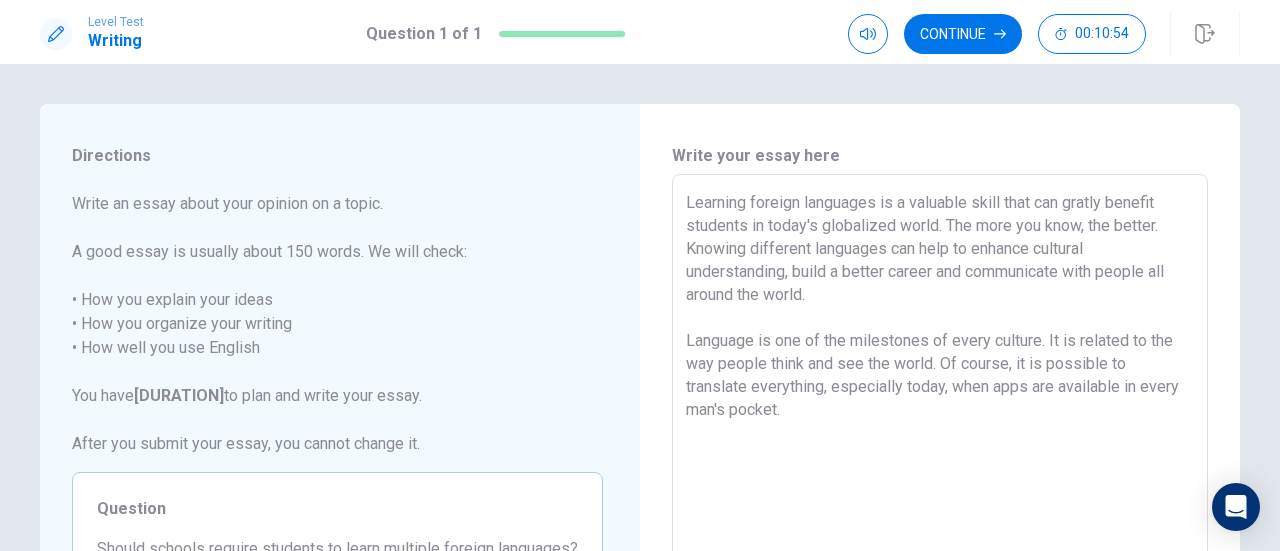 click on "Learning foreign languages is a valuable skill that can gratly benefit students in today's globalized world. The more you know, the better. Knowing different languages can help to enhance cultural understanding, build a better career and communicate with people all around the world.
Language is one of the milestones of every culture. It is related to the way people think and see the world. Of course, it is possible to translate everything, especially today, when apps are available in every man's pocket." at bounding box center (940, 451) 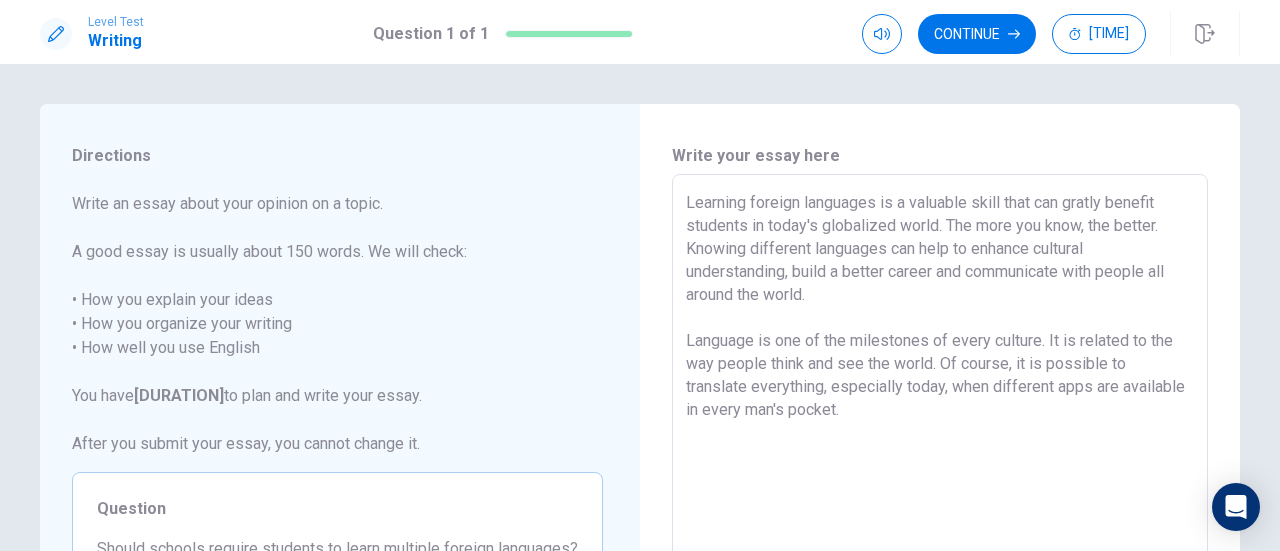 click on "Learning foreign languages is a valuable skill that can gratly benefit students in today's globalized world. The more you know, the better. Knowing different languages can help to enhance cultural understanding, build a better career and communicate with people all around the world.
Language is one of the milestones of every culture. It is related to the way people think and see the world. Of course, it is possible to translate everything, especially today, when different apps are available in every man's pocket." at bounding box center (940, 451) 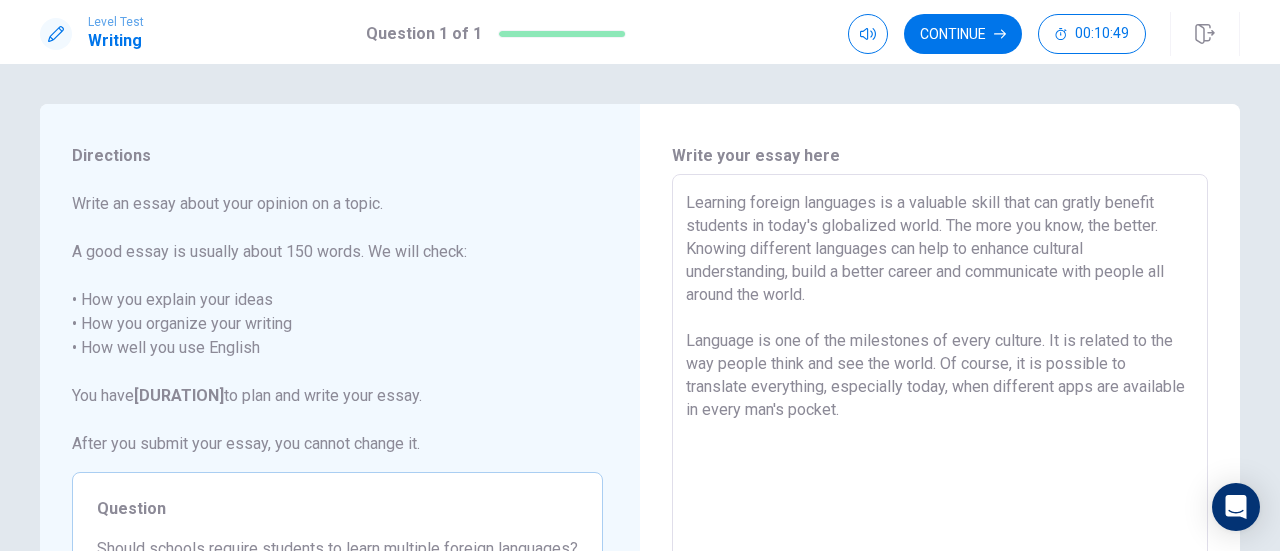 click on "Learning foreign languages is a valuable skill that can gratly benefit students in today's globalized world. The more you know, the better. Knowing different languages can help to enhance cultural understanding, build a better career and communicate with people all around the world.
Language is one of the milestones of every culture. It is related to the way people think and see the world. Of course, it is possible to translate everything, especially today, when different apps are available in every man's pocket." at bounding box center [940, 451] 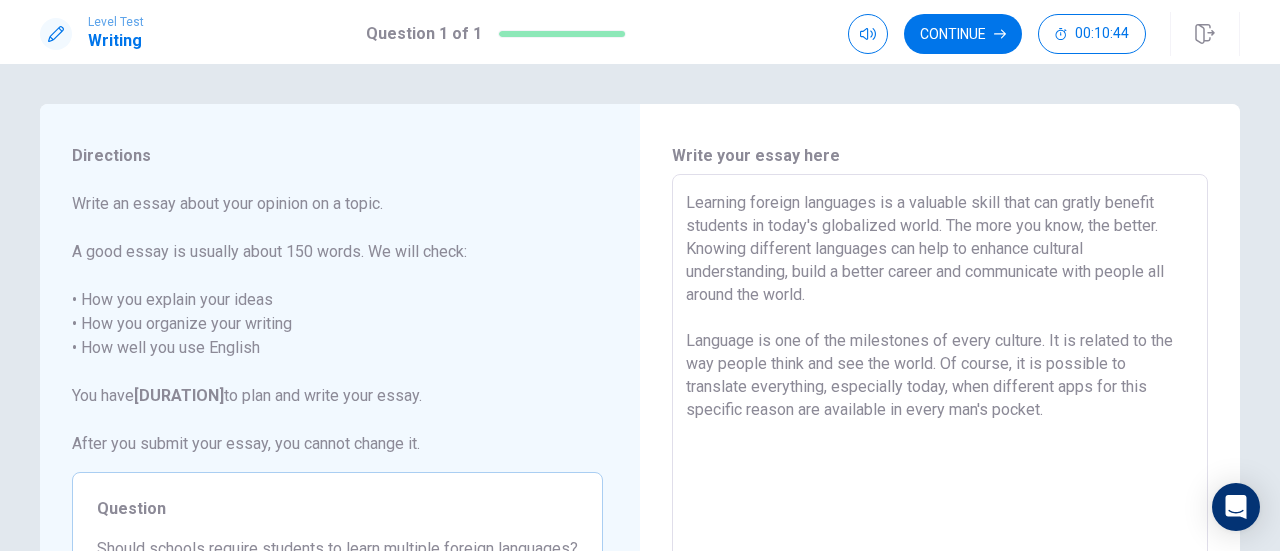 click on "Learning foreign languages is a valuable skill that can gratly benefit students in today's globalized world. The more you know, the better. Knowing different languages can help to enhance cultural understanding, build a better career and communicate with people all around the world.
Language is one of the milestones of every culture. It is related to the way people think and see the world. Of course, it is possible to translate everything, especially today, when different apps for this specific reason are available in every man's pocket." at bounding box center (940, 451) 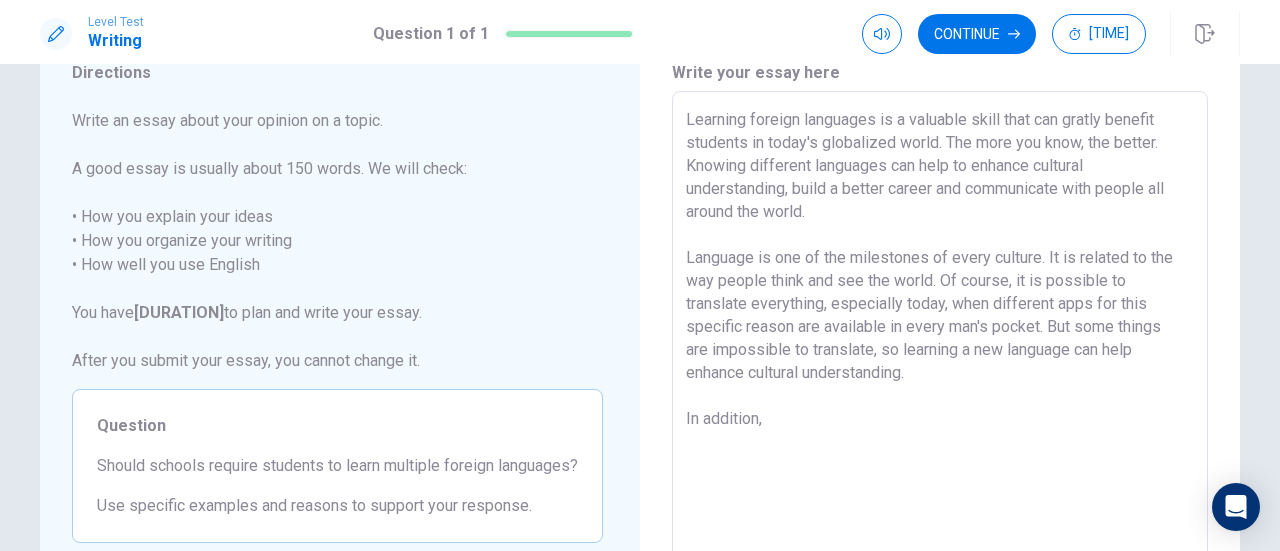 scroll, scrollTop: 81, scrollLeft: 0, axis: vertical 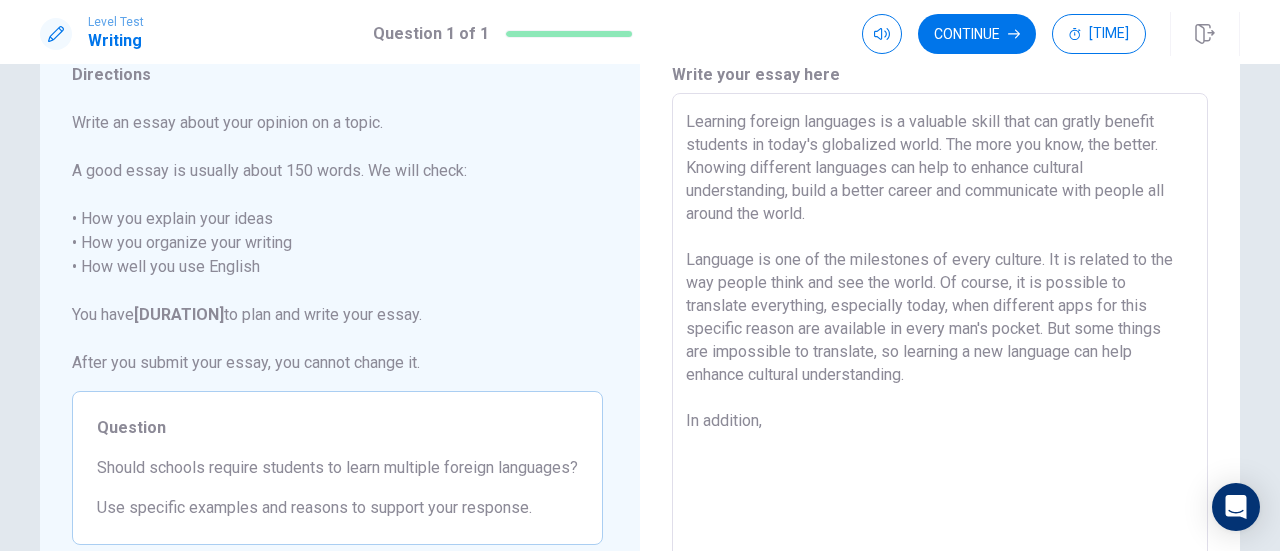 click on "Learning foreign languages is a valuable skill that can gratly benefit students in today's globalized world. The more you know, the better. Knowing different languages can help to enhance cultural understanding, build a better career and communicate with people all around the world.
Language is one of the milestones of every culture. It is related to the way people think and see the world. Of course, it is possible to translate everything, especially today, when different apps for this specific reason are available in every man's pocket. But some things are impossible to translate, so learning a new language can help enhance cultural understanding.
In addition," at bounding box center (940, 370) 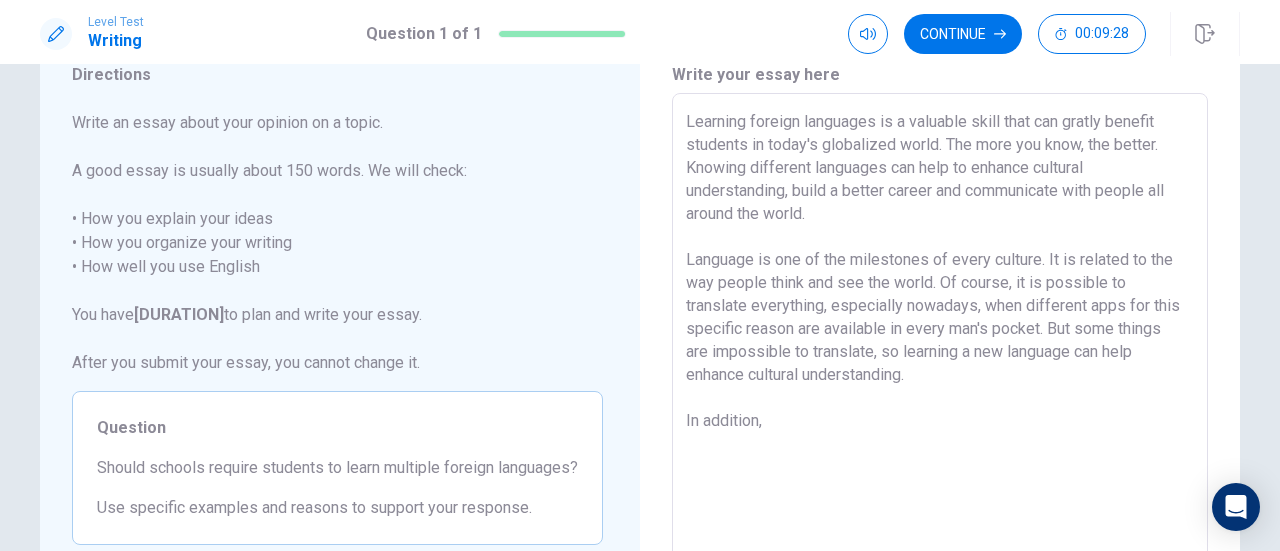 click on "Learning foreign languages is a valuable skill that can gratly benefit students in today's globalized world. The more you know, the better. Knowing different languages can help to enhance cultural understanding, build a better career and communicate with people all around the world.
Language is one of the milestones of every culture. It is related to the way people think and see the world. Of course, it is possible to translate everything, especially nowadays, when different apps for this specific reason are available in every man's pocket. But some things are impossible to translate, so learning a new language can help enhance cultural understanding.
In addition," at bounding box center (940, 370) 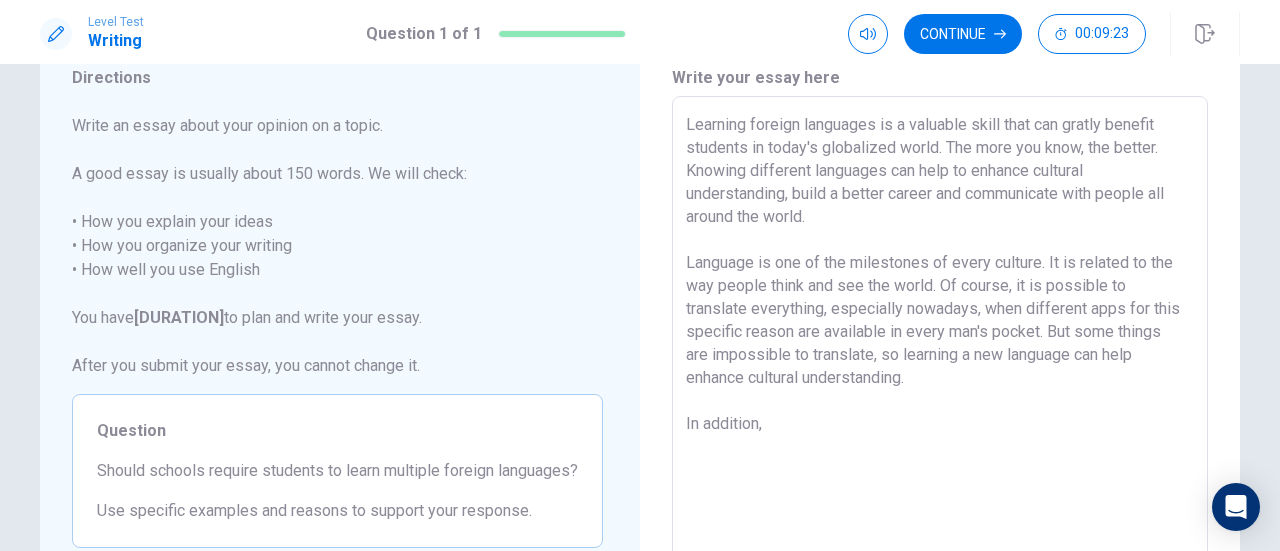scroll, scrollTop: 77, scrollLeft: 0, axis: vertical 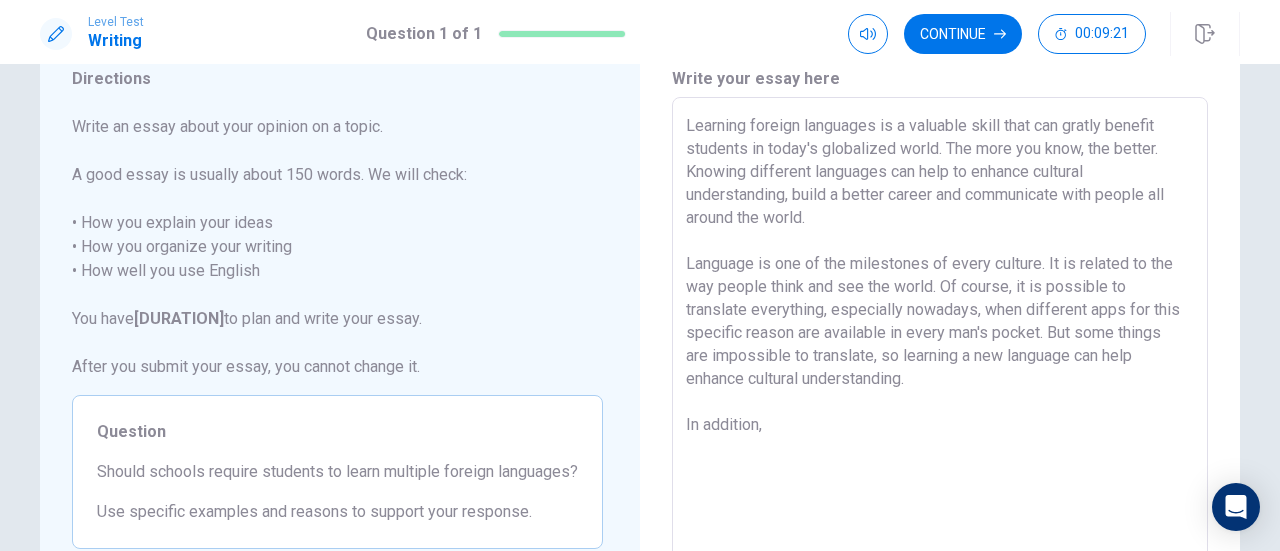 click on "Learning foreign languages is a valuable skill that can gratly benefit students in today's globalized world. The more you know, the better. Knowing different languages can help to enhance cultural understanding, build a better career and communicate with people all around the world.
Language is one of the milestones of every culture. It is related to the way people think and see the world. Of course, it is possible to translate everything, especially nowadays, when different apps for this specific reason are available in every man's pocket. But some things are impossible to translate, so learning a new language can help enhance cultural understanding.
In addition," at bounding box center (940, 374) 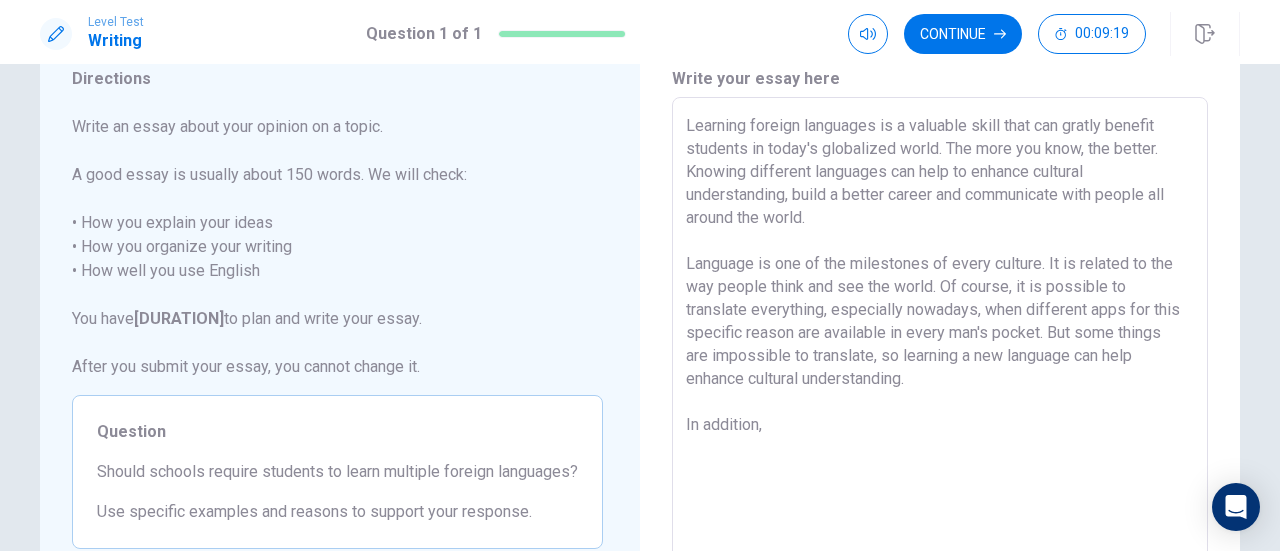 click on "Learning foreign languages is a valuable skill that can gratly benefit students in today's globalized world. The more you know, the better. Knowing different languages can help to enhance cultural understanding, build a better career and communicate with people all around the world.
Language is one of the milestones of every culture. It is related to the way people think and see the world. Of course, it is possible to translate everything, especially nowadays, when different apps for this specific reason are available in every man's pocket. But some things are impossible to translate, so learning a new language can help enhance cultural understanding.
In addition," at bounding box center [940, 374] 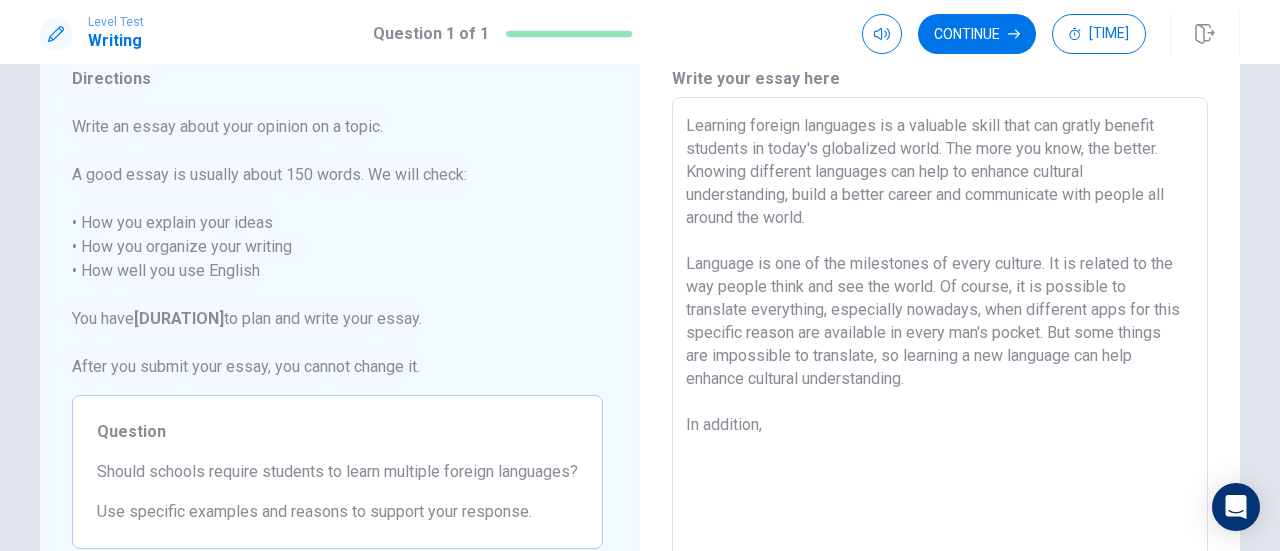 click on "Learning foreign languages is a valuable skill that can gratly benefit students in today's globalized world. The more you know, the better. Knowing different languages can help to enhance cultural understanding, build a better career and communicate with people all around the world.
Language is one of the milestones of every culture. It is related to the way people think and see the world. Of course, it is possible to translate everything, especially nowadays, when different apps for this specific reason are available in every man's pocket. But some things are impossible to translate, so learning a new language can help enhance cultural understanding.
In addition," at bounding box center (940, 374) 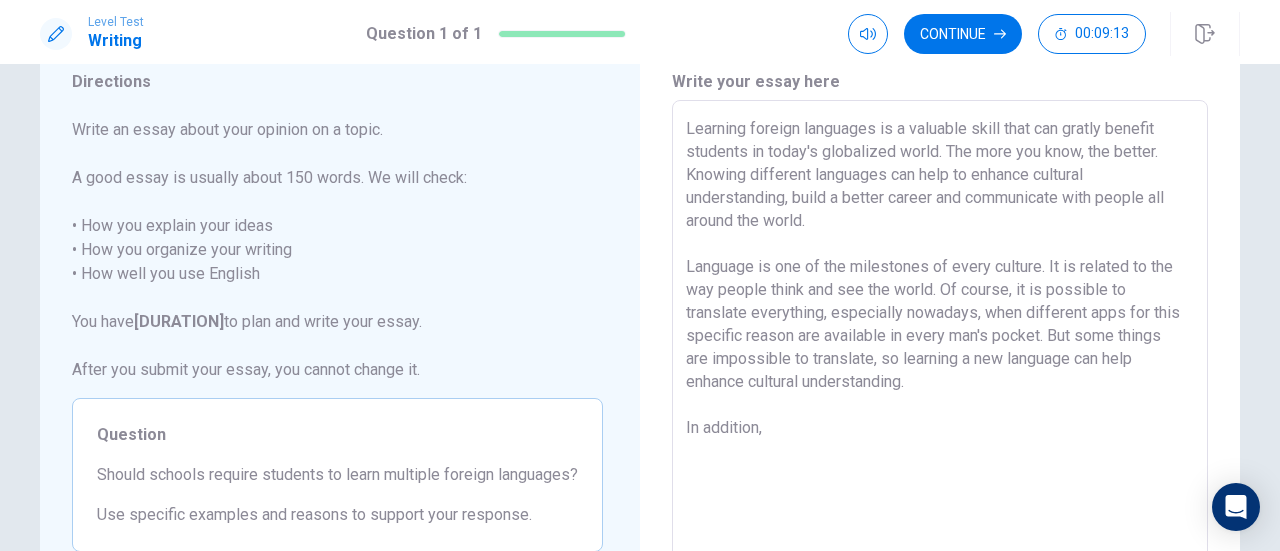 scroll, scrollTop: 73, scrollLeft: 0, axis: vertical 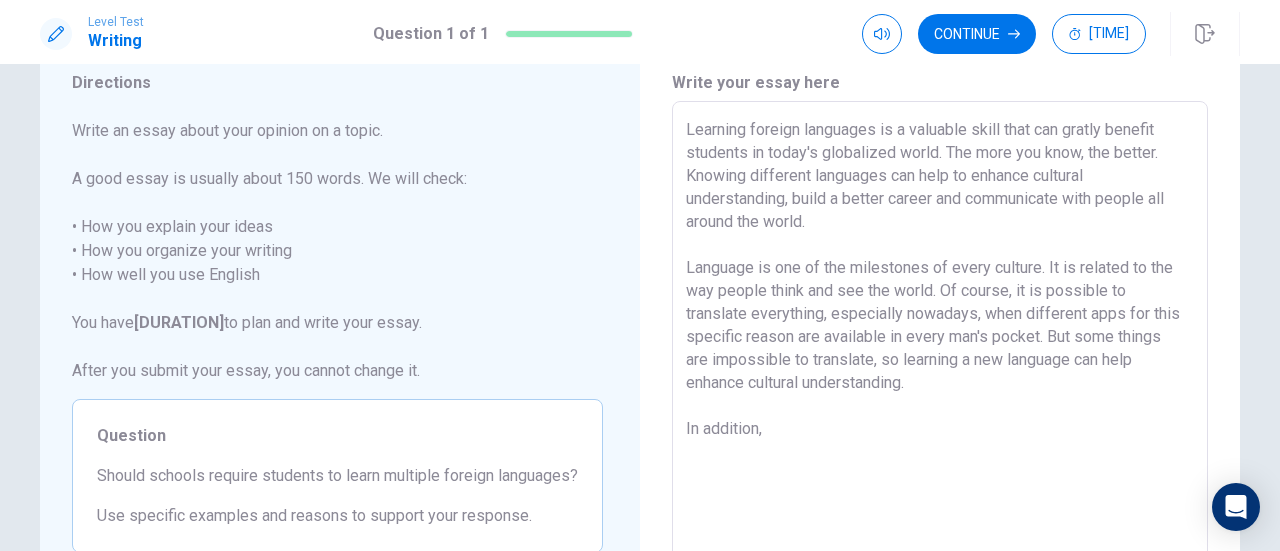 click on "Learning foreign languages is a valuable skill that can gratly benefit students in today's globalized world. The more you know, the better. Knowing different languages can help to enhance cultural understanding, build a better career and communicate with people all around the world.
Language is one of the milestones of every culture. It is related to the way people think and see the world. Of course, it is possible to translate everything, especially nowadays, when different apps for this specific reason are available in every man's pocket. But some things are impossible to translate, so learning a new language can help enhance cultural understanding.
In addition," at bounding box center (940, 378) 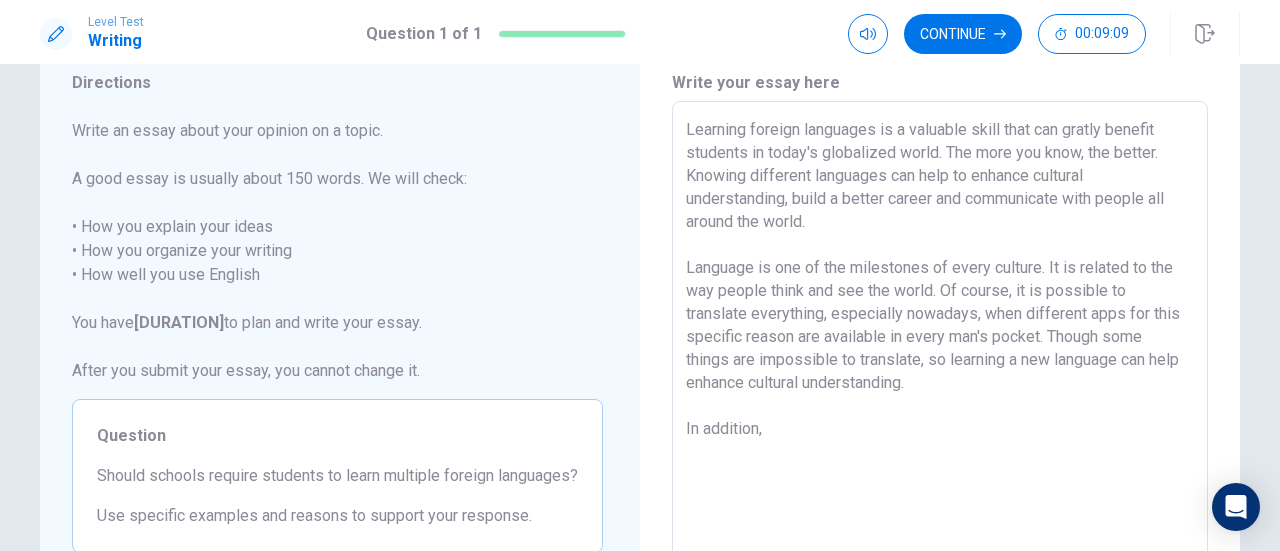 click on "Learning foreign languages is a valuable skill that can gratly benefit students in today's globalized world. The more you know, the better. Knowing different languages can help to enhance cultural understanding, build a better career and communicate with people all around the world.
Language is one of the milestones of every culture. It is related to the way people think and see the world. Of course, it is possible to translate everything, especially nowadays, when different apps for this specific reason are available in every man's pocket. Though some things are impossible to translate, so learning a new language can help enhance cultural understanding.
In addition," at bounding box center (940, 378) 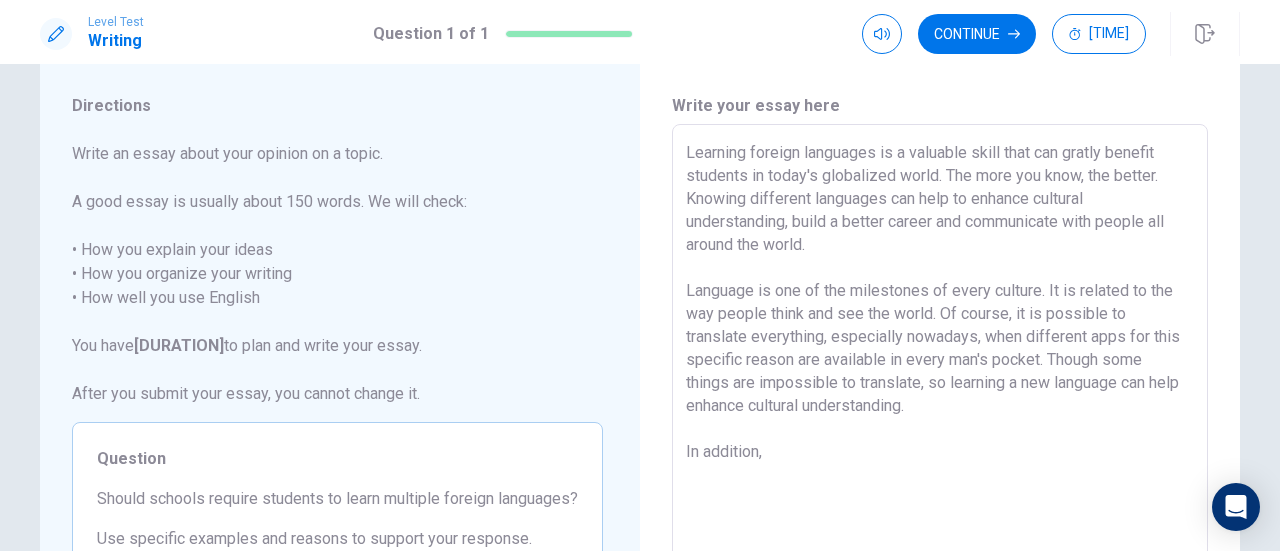 scroll, scrollTop: 49, scrollLeft: 0, axis: vertical 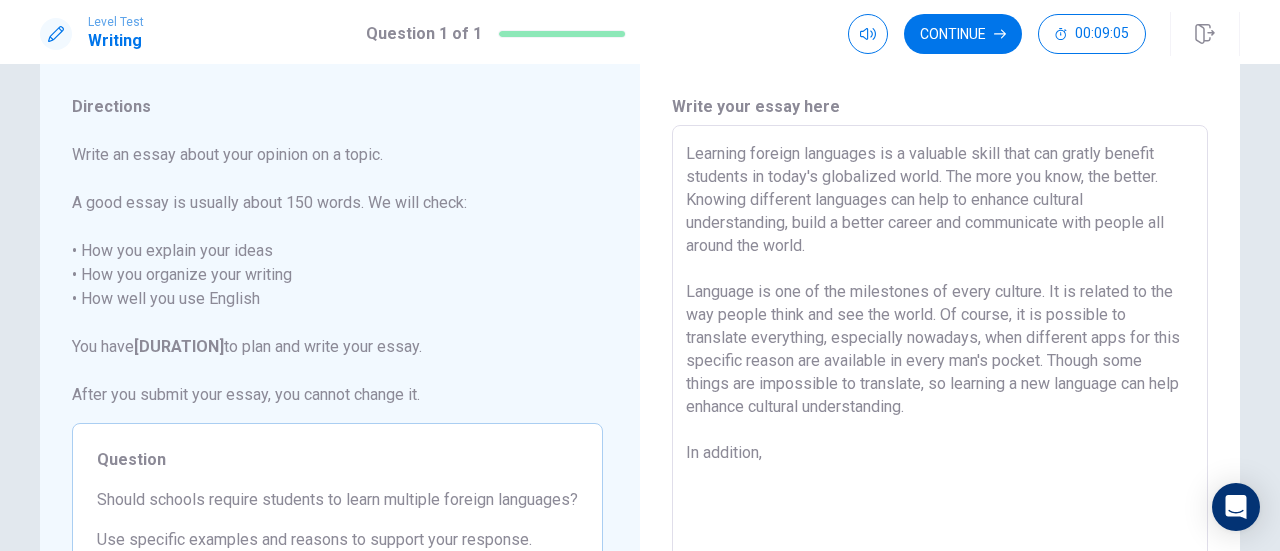 click on "Learning foreign languages is a valuable skill that can gratly benefit students in today's globalized world. The more you know, the better. Knowing different languages can help to enhance cultural understanding, build a better career and communicate with people all around the world.
Language is one of the milestones of every culture. It is related to the way people think and see the world. Of course, it is possible to translate everything, especially nowadays, when different apps for this specific reason are available in every man's pocket. Though some things are impossible to translate, so learning a new language can help enhance cultural understanding.
In addition," at bounding box center [940, 402] 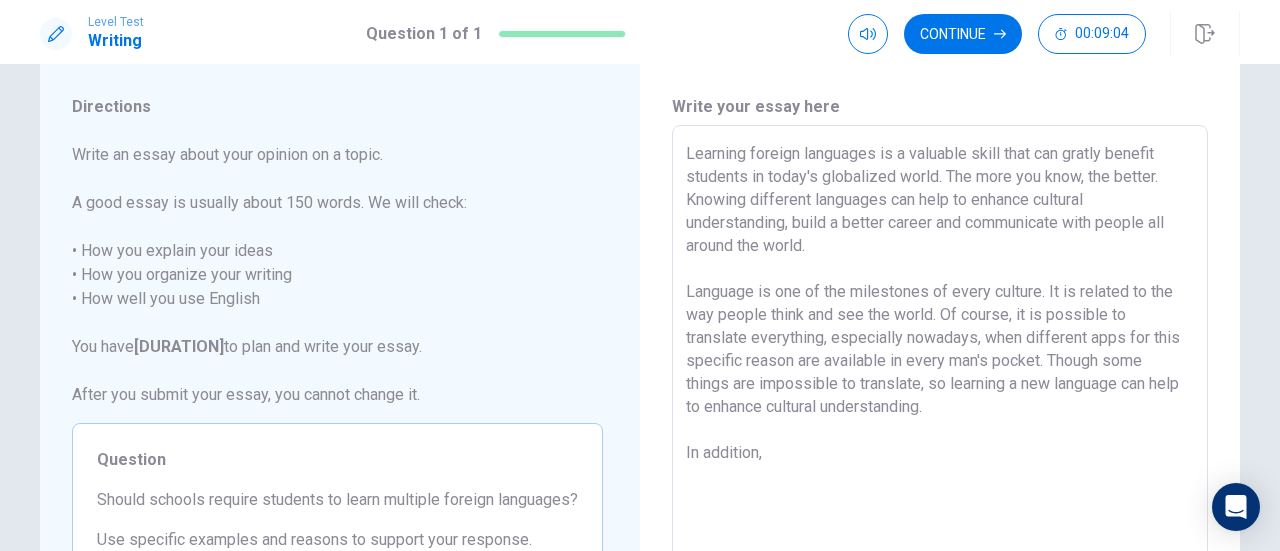 click on "Learning foreign languages is a valuable skill that can gratly benefit students in today's globalized world. The more you know, the better. Knowing different languages can help to enhance cultural understanding, build a better career and communicate with people all around the world.
Language is one of the milestones of every culture. It is related to the way people think and see the world. Of course, it is possible to translate everything, especially nowadays, when different apps for this specific reason are available in every man's pocket. Though some things are impossible to translate, so learning a new language can help to enhance cultural understanding.
In addition," at bounding box center (940, 402) 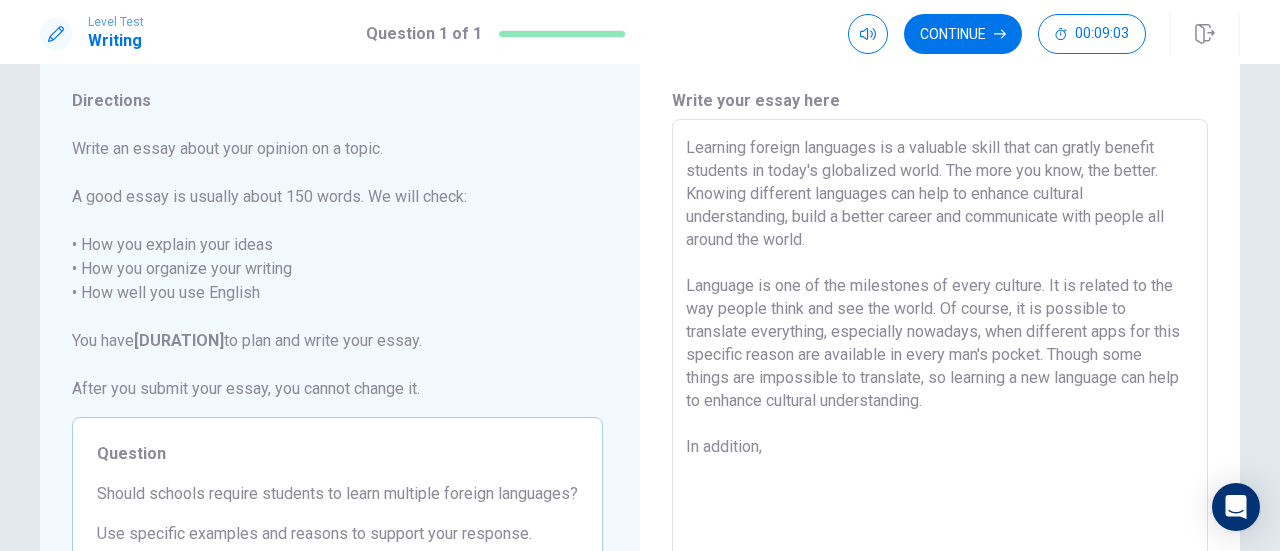 scroll, scrollTop: 56, scrollLeft: 0, axis: vertical 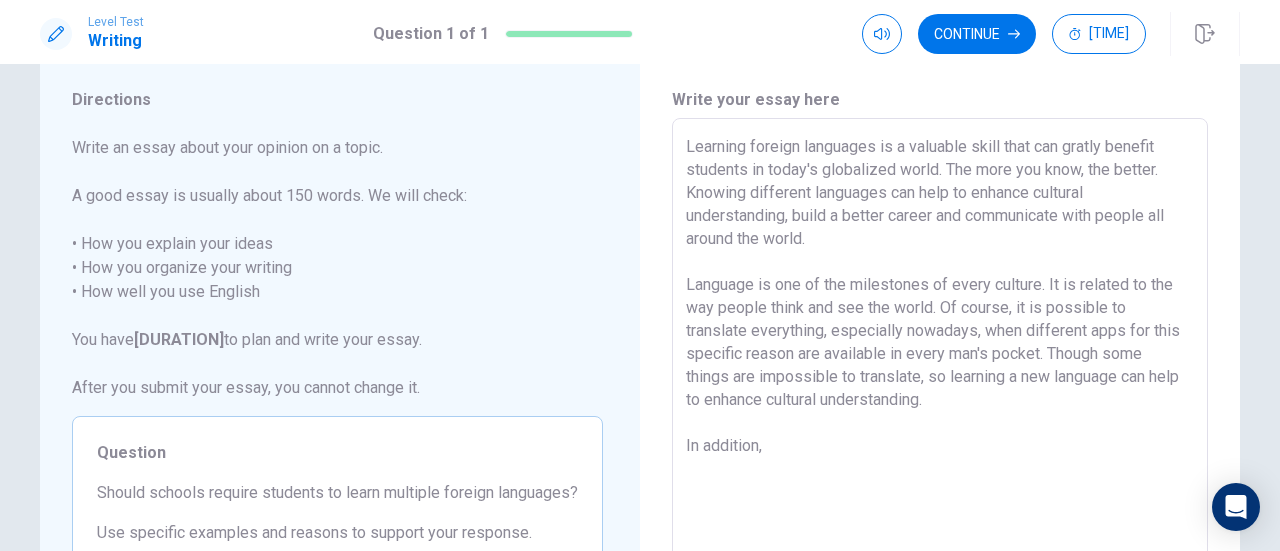 click on "Learning foreign languages is a valuable skill that can gratly benefit students in today's globalized world. The more you know, the better. Knowing different languages can help to enhance cultural understanding, build a better career and communicate with people all around the world.
Language is one of the milestones of every culture. It is related to the way people think and see the world. Of course, it is possible to translate everything, especially nowadays, when different apps for this specific reason are available in every man's pocket. Though some things are impossible to translate, so learning a new language can help to enhance cultural understanding.
In addition," at bounding box center (940, 395) 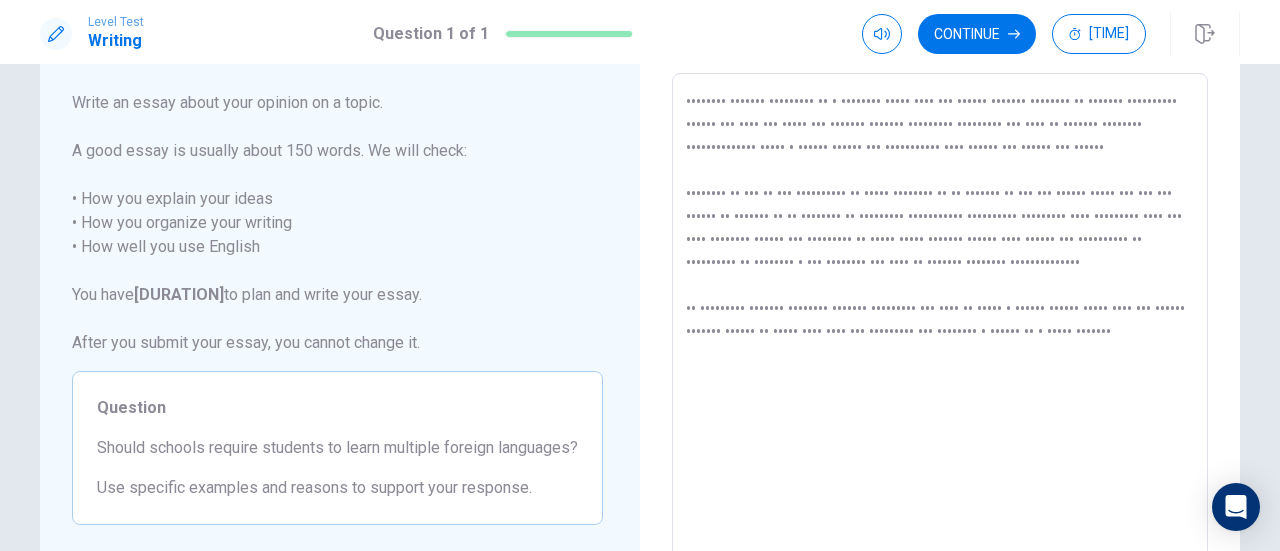 scroll, scrollTop: 100, scrollLeft: 0, axis: vertical 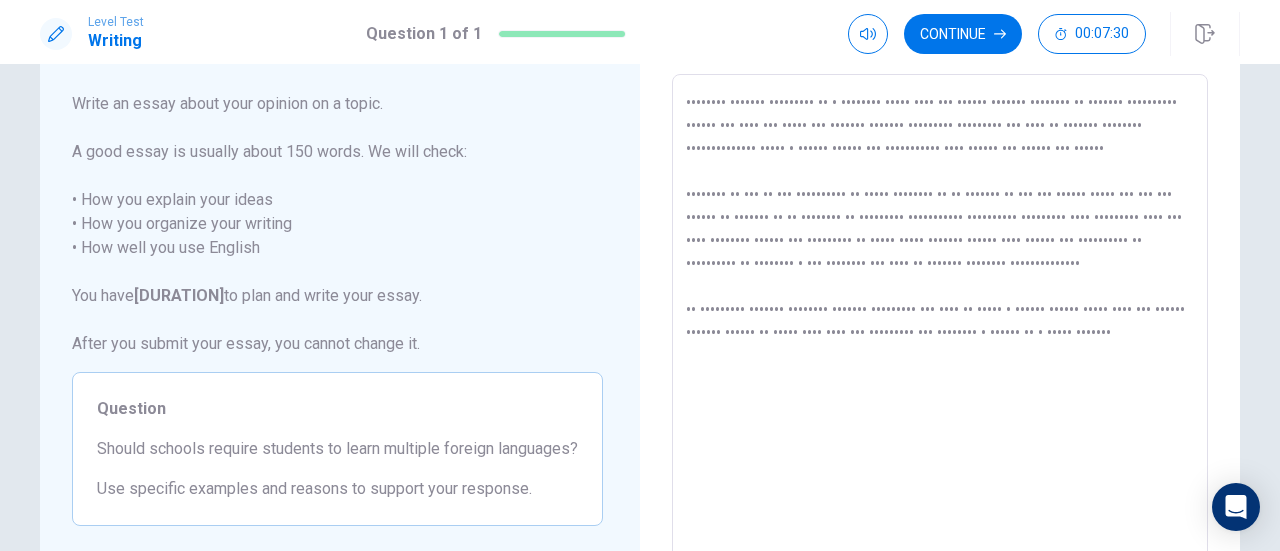 click on "•••••••• ••••••• ••••••••• •• • •••••••• ••••• •••• ••• •••••• ••••••• •••••••• •• ••••••• •••••••••• •••••• ••• •••• ••• ••••• ••• ••••••• ••••••• ••••••••• ••••••••• ••• •••• •• ••••••• •••••••• •••••••••••••• ••••• • •••••• •••••• ••• ••••••••••• •••• •••••• ••• •••••• ••• ••••••
•••••••• •• ••• •• ••• •••••••••• •• ••••• •••••••• •• •• ••••••• •• ••• ••• •••••• ••••• ••• ••• ••• •••••• •• ••••••• •• •• •••••••• •• ••••••••• ••••••••••• •••••••••• ••••••••• •••• ••••••••• •••• ••• •••• •••••••• •••••• ••• ••••••••• •• ••••• ••••• ••••••• •••••• •••• •••••• ••• •••••••••• •• •••••••••• •• •••••••• • ••• •••••••• ••• •••• •• ••••••• •••••••• ••••••••••••••
•• ••••••••• ••••••• •••••••• ••••••• ••••••••• ••• •••• •• ••••• • •••••• •••••• ••••• •••• ••• •••••• ••••••• •••••• •• ••••• •••• •••• ••• ••••••••• ••• •••••••• • •••••• •• • ••••• •••••••" at bounding box center (940, 351) 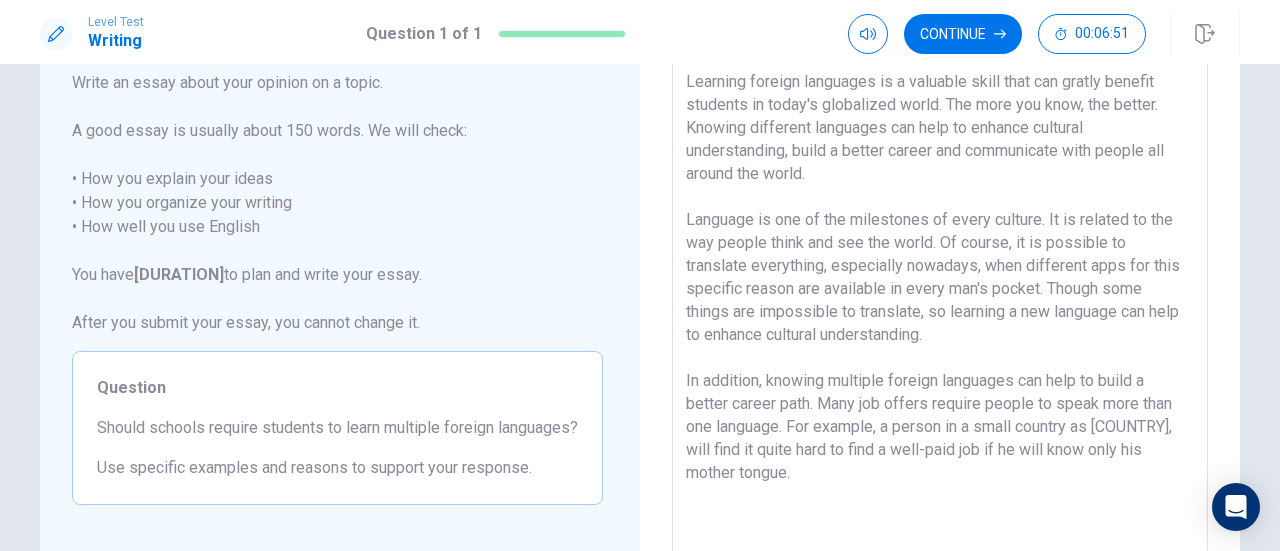 scroll, scrollTop: 122, scrollLeft: 0, axis: vertical 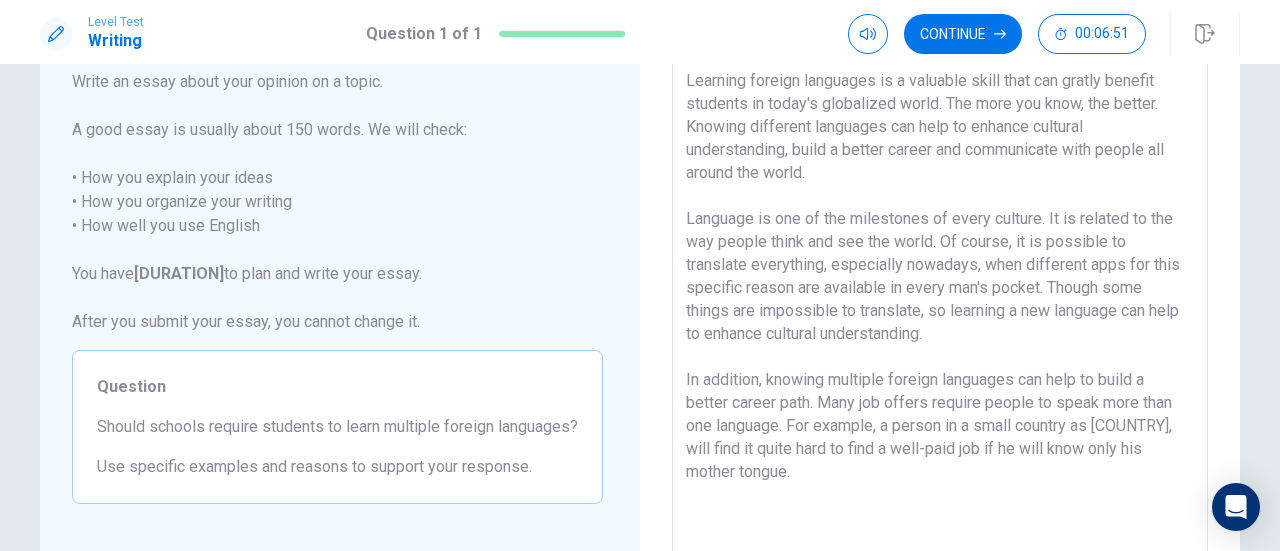 click on "Learning foreign languages is a valuable skill that can gratly benefit students in today's globalized world. The more you know, the better. Knowing different languages can help to enhance cultural understanding, build a better career and communicate with people all around the world.
Language is one of the milestones of every culture. It is related to the way people think and see the world. Of course, it is possible to translate everything, especially nowadays, when different apps for this specific reason are available in every man's pocket. Though some things are impossible to translate, so learning a new language can help to enhance cultural understanding.
In addition, knowing multiple foreign languages can help to build a better career path. Many job offers require people to speak more than one language. For example, a person in a small country as [COUNTRY], will find it quite hard to find a well-paid job if he will know only his mother tongue." at bounding box center [940, 329] 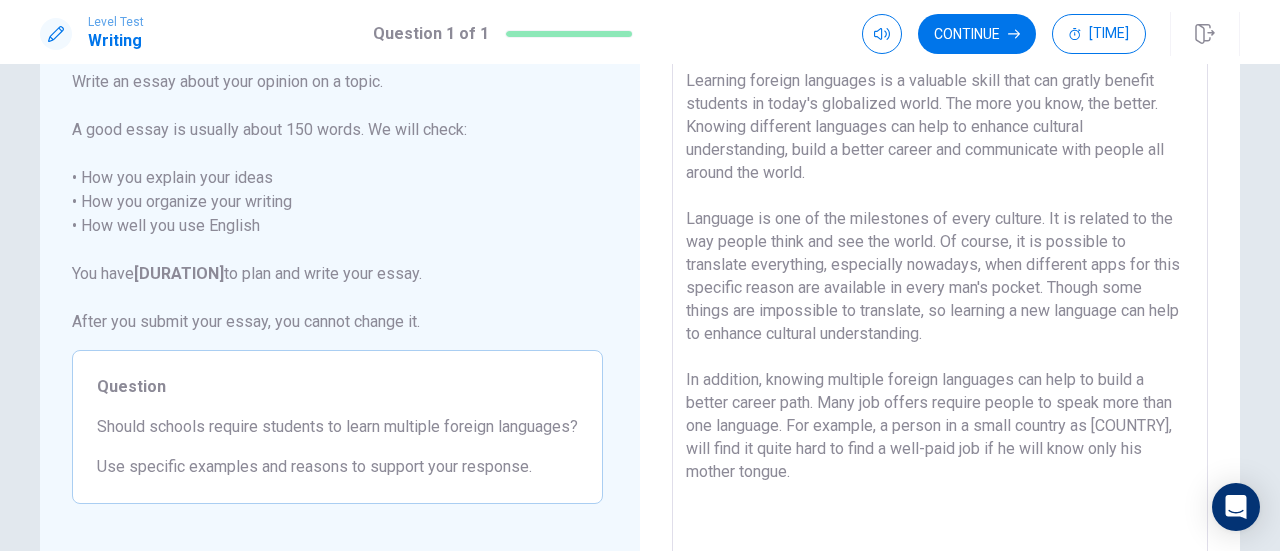 click on "Learning foreign languages is a valuable skill that can gratly benefit students in today's globalized world. The more you know, the better. Knowing different languages can help to enhance cultural understanding, build a better career and communicate with people all around the world.
Language is one of the milestones of every culture. It is related to the way people think and see the world. Of course, it is possible to translate everything, especially nowadays, when different apps for this specific reason are available in every man's pocket. Though some things are impossible to translate, so learning a new language can help to enhance cultural understanding.
In addition, knowing multiple foreign languages can help to build a better career path. Many job offers require people to speak more than one language. For example, a person in a small country as [COUNTRY], will find it quite hard to find a well-paid job if he will know only his mother tongue." at bounding box center (940, 329) 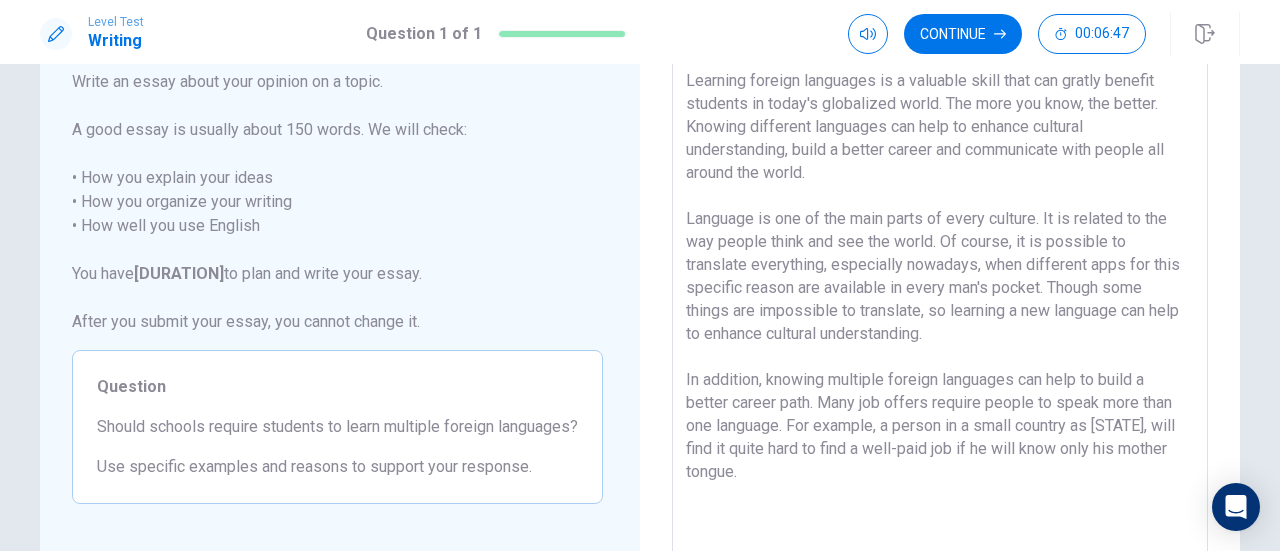 click on "Learning foreign languages is a valuable skill that can gratly benefit students in today's globalized world. The more you know, the better. Knowing different languages can help to enhance cultural understanding, build a better career and communicate with people all around the world.
Language is one of the main parts of every culture. It is related to the way people think and see the world. Of course, it is possible to translate everything, especially nowadays, when different apps for this specific reason are available in every man's pocket. Though some things are impossible to translate, so learning a new language can help to enhance cultural understanding.
In addition, knowing multiple foreign languages can help to build a better career path. Many job offers require people to speak more than one language. For example, a person in a small country as [STATE], will find it quite hard to find a well-paid job if he will know only his mother tongue." at bounding box center (940, 329) 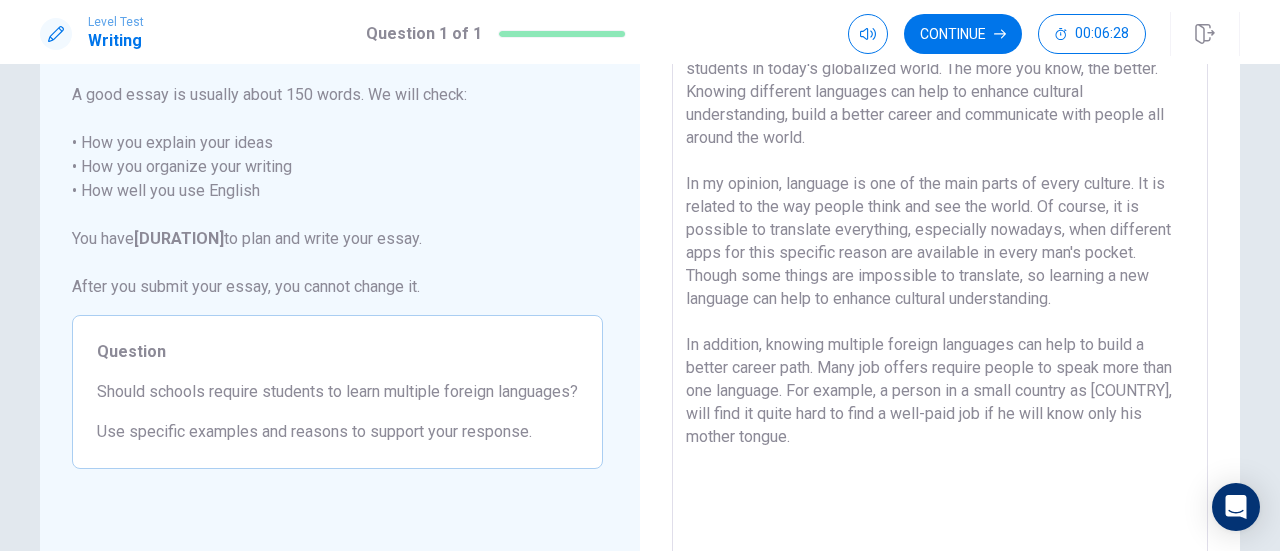 scroll, scrollTop: 167, scrollLeft: 0, axis: vertical 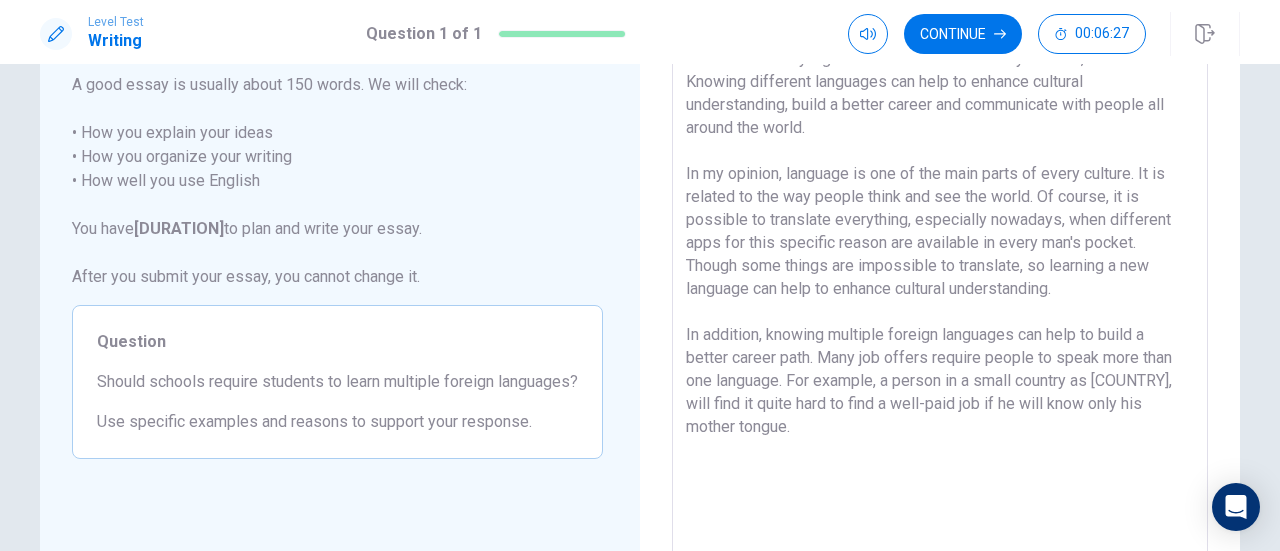 click on "Learning foreign languages is a valuable skill that can gratly benefit students in today's globalized world. The more you know, the better. Knowing different languages can help to enhance cultural understanding, build a better career and communicate with people all around the world.
In my opinion, language is one of the main parts of every culture. It is related to the way people think and see the world. Of course, it is possible to translate everything, especially nowadays, when different apps for this specific reason are available in every man's pocket. Though some things are impossible to translate, so learning a new language can help to enhance cultural understanding.
In addition, knowing multiple foreign languages can help to build a better career path. Many job offers require people to speak more than one language. For example, a person in a small country as [COUNTRY], will find it quite hard to find a well-paid job if he will know only his mother tongue." at bounding box center [940, 284] 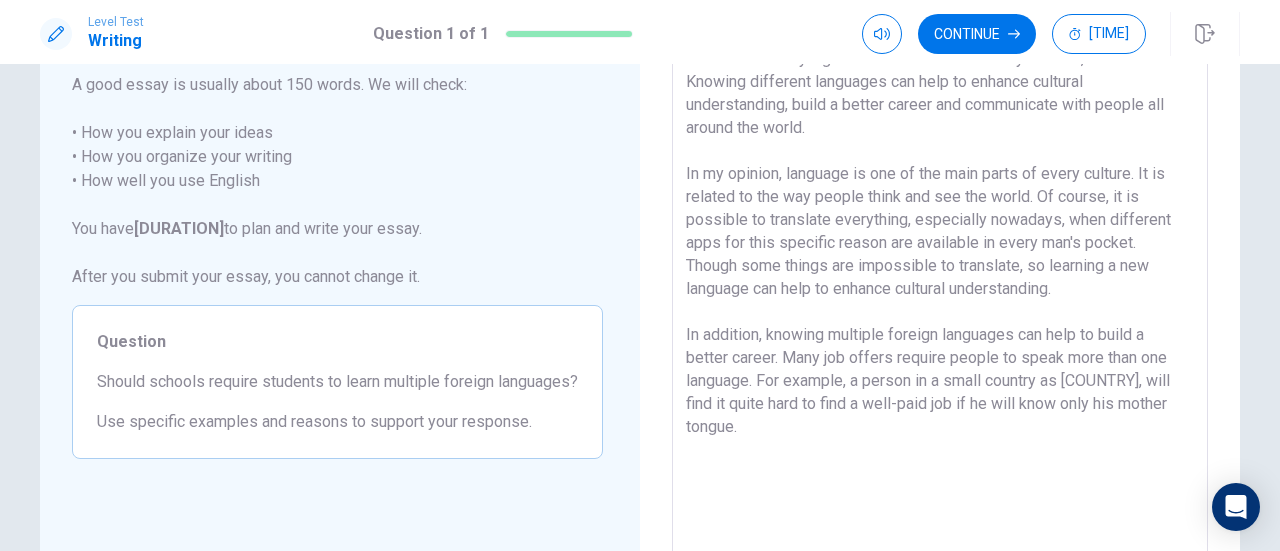 click on "Learning foreign languages is a valuable skill that can gratly benefit students in today's globalized world. The more you know, the better. Knowing different languages can help to enhance cultural understanding, build a better career and communicate with people all around the world.
In my opinion, language is one of the main parts of every culture. It is related to the way people think and see the world. Of course, it is possible to translate everything, especially nowadays, when different apps for this specific reason are available in every man's pocket. Though some things are impossible to translate, so learning a new language can help to enhance cultural understanding.
In addition, knowing multiple foreign languages can help to build a better career. Many job offers require people to speak more than one language. For example, a person in a small country as [COUNTRY], will find it quite hard to find a well-paid job if he will know only his mother tongue." at bounding box center [940, 284] 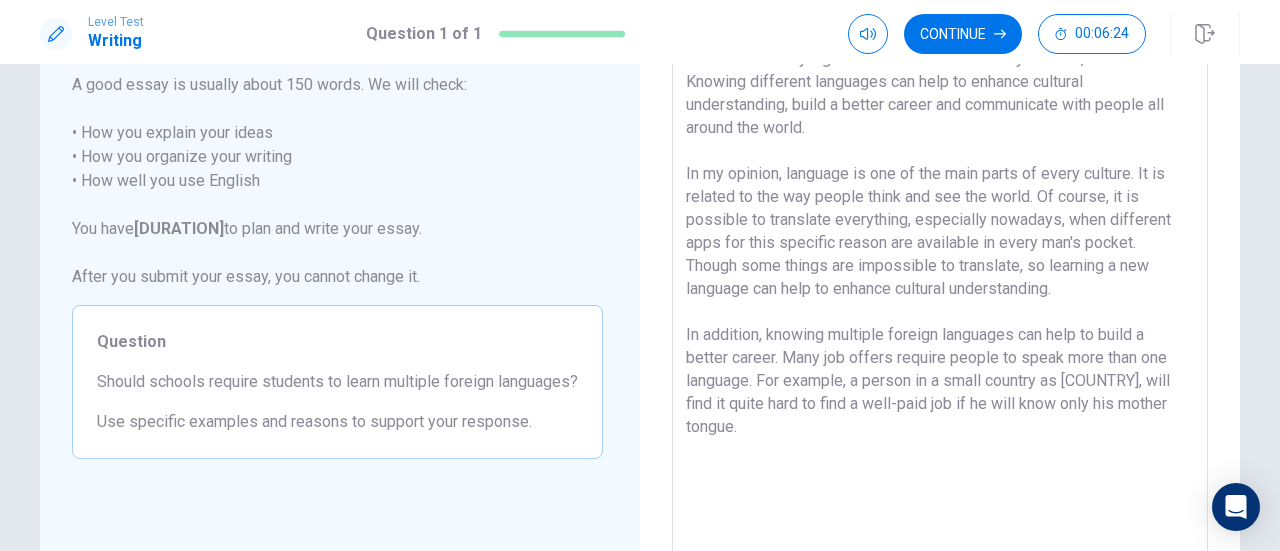 click on "Learning foreign languages is a valuable skill that can gratly benefit students in today's globalized world. The more you know, the better. Knowing different languages can help to enhance cultural understanding, build a better career and communicate with people all around the world.
In my opinion, language is one of the main parts of every culture. It is related to the way people think and see the world. Of course, it is possible to translate everything, especially nowadays, when different apps for this specific reason are available in every man's pocket. Though some things are impossible to translate, so learning a new language can help to enhance cultural understanding.
In addition, knowing multiple foreign languages can help to build a better career. Many job offers require people to speak more than one language. For example, a person in a small country as [COUNTRY], will find it quite hard to find a well-paid job if he will know only his mother tongue." at bounding box center [940, 284] 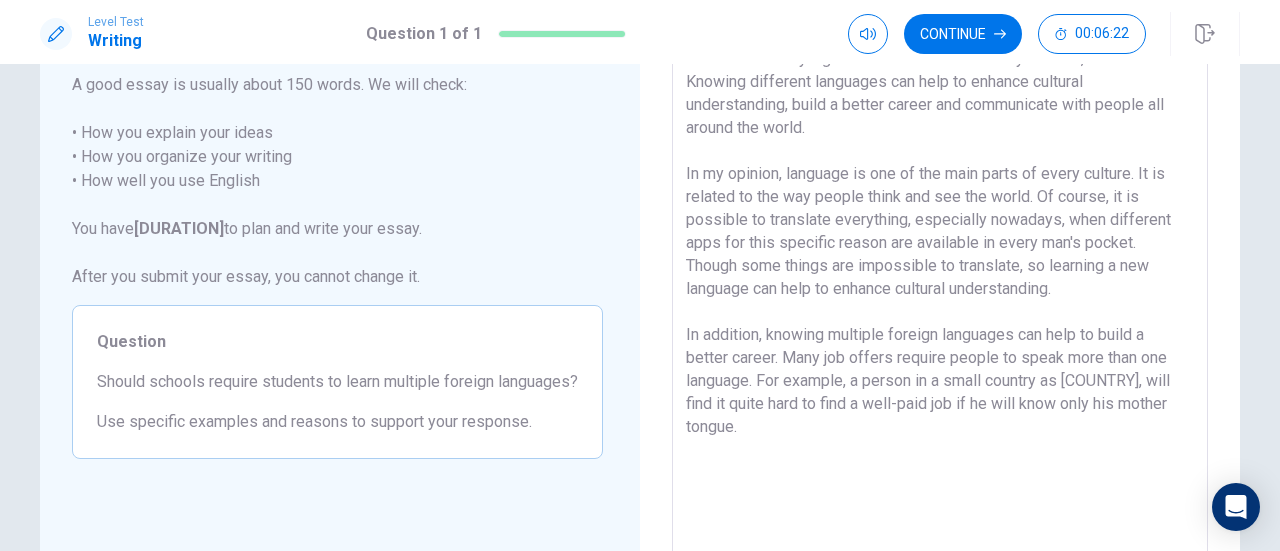 drag, startPoint x: 857, startPoint y: 377, endPoint x: 756, endPoint y: 369, distance: 101.31634 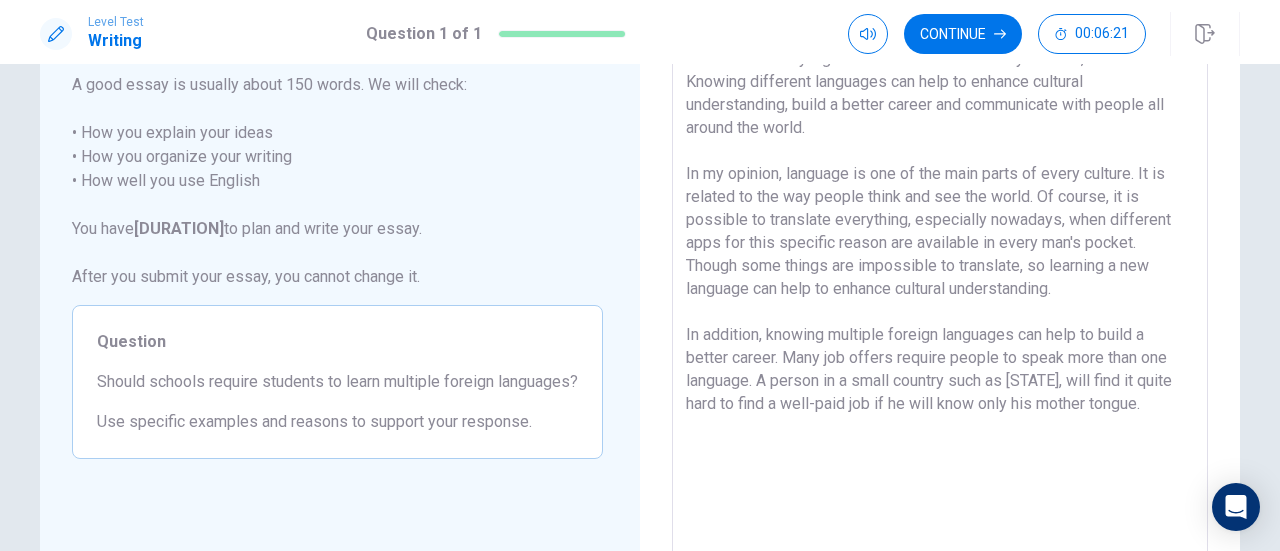 click on "Learning foreign languages is a valuable skill that can gratly benefit students in today's globalized world. The more you know, the better. Knowing different languages can help to enhance cultural understanding, build a better career and communicate with people all around the world.
In my opinion, language is one of the main parts of every culture. It is related to the way people think and see the world. Of course, it is possible to translate everything, especially nowadays, when different apps for this specific reason are available in every man's pocket. Though some things are impossible to translate, so learning a new language can help to enhance cultural understanding.
In addition, knowing multiple foreign languages can help to build a better career. Many job offers require people to speak more than one language. A person in a small country such as [STATE], will find it quite hard to find a well-paid job if he will know only his mother tongue." at bounding box center [940, 284] 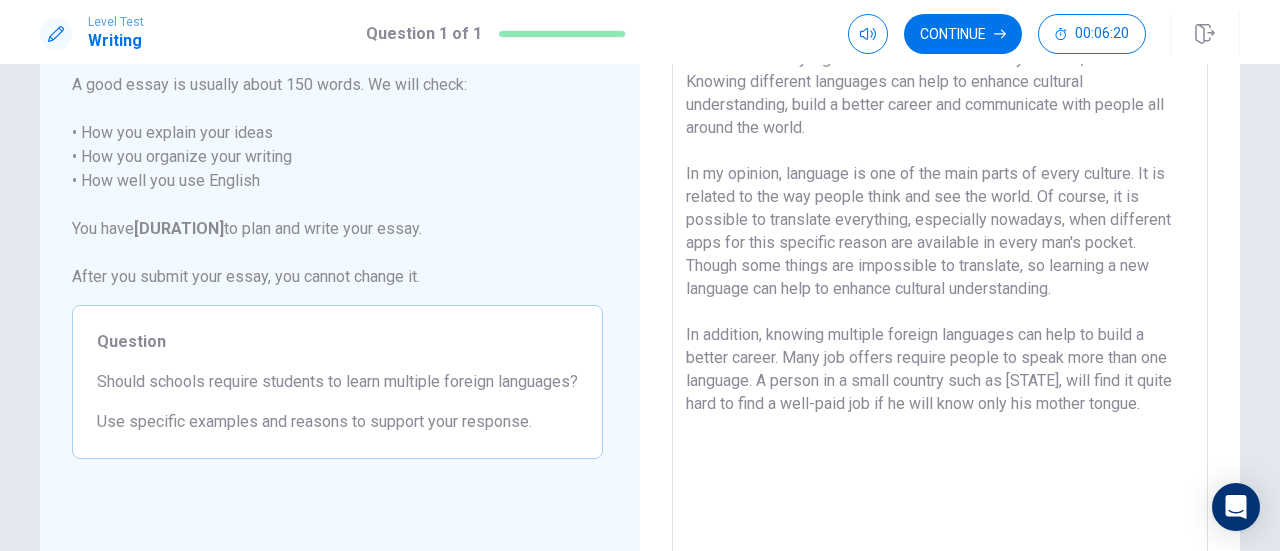 click on "Learning foreign languages is a valuable skill that can gratly benefit students in today's globalized world. The more you know, the better. Knowing different languages can help to enhance cultural understanding, build a better career and communicate with people all around the world.
In my opinion, language is one of the main parts of every culture. It is related to the way people think and see the world. Of course, it is possible to translate everything, especially nowadays, when different apps for this specific reason are available in every man's pocket. Though some things are impossible to translate, so learning a new language can help to enhance cultural understanding.
In addition, knowing multiple foreign languages can help to build a better career. Many job offers require people to speak more than one language. A person in a small country such as [STATE], will find it quite hard to find a well-paid job if he will know only his mother tongue." at bounding box center [940, 284] 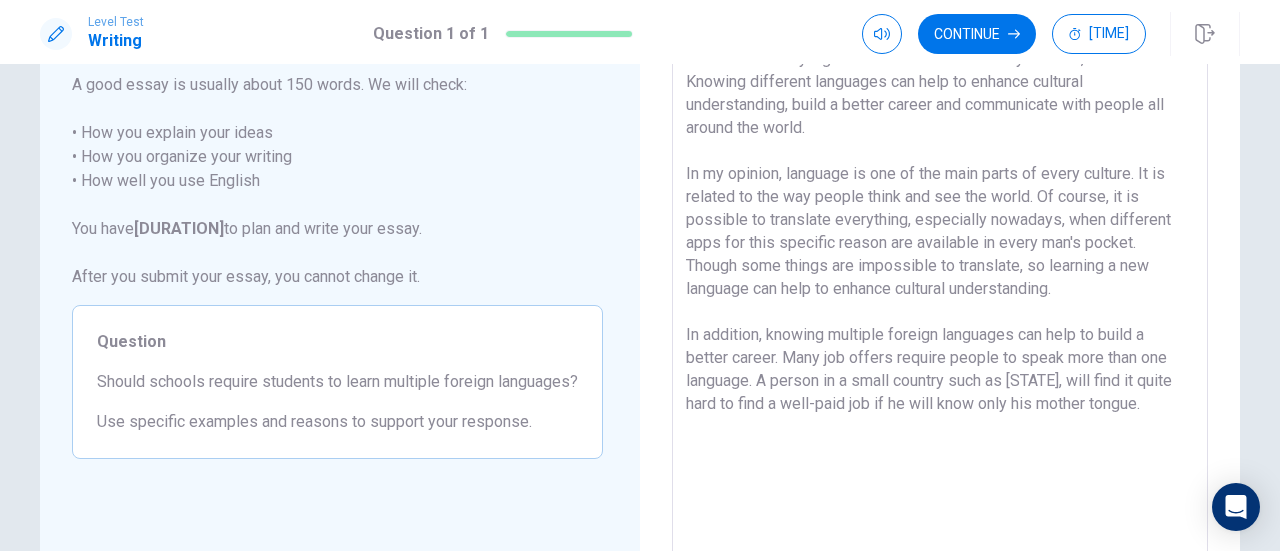 click on "Learning foreign languages is a valuable skill that can gratly benefit students in today's globalized world. The more you know, the better. Knowing different languages can help to enhance cultural understanding, build a better career and communicate with people all around the world.
In my opinion, language is one of the main parts of every culture. It is related to the way people think and see the world. Of course, it is possible to translate everything, especially nowadays, when different apps for this specific reason are available in every man's pocket. Though some things are impossible to translate, so learning a new language can help to enhance cultural understanding.
In addition, knowing multiple foreign languages can help to build a better career. Many job offers require people to speak more than one language. A person in a small country such as [STATE], will find it quite hard to find a well-paid job if he will know only his mother tongue." at bounding box center [940, 284] 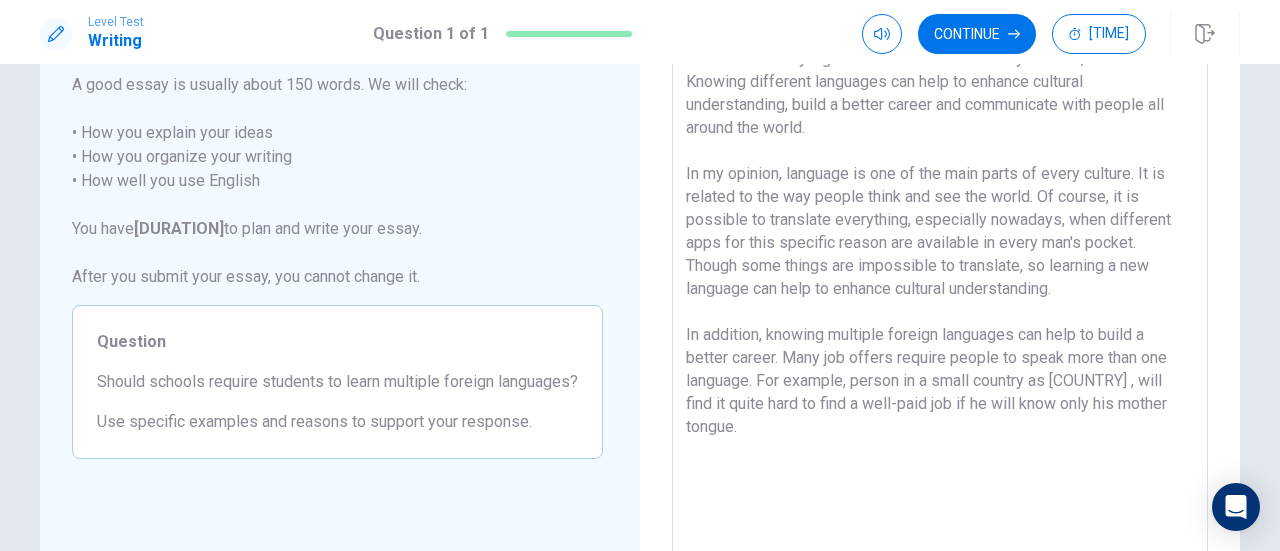click on "Learning foreign languages is a valuable skill that can gratly benefit students in today's globalized world. The more you know, the better. Knowing different languages can help to enhance cultural understanding, build a better career and communicate with people all around the world.
In my opinion, language is one of the main parts of every culture. It is related to the way people think and see the world. Of course, it is possible to translate everything, especially nowadays, when different apps for this specific reason are available in every man's pocket. Though some things are impossible to translate, so learning a new language can help to enhance cultural understanding.
In addition, knowing multiple foreign languages can help to build a better career. Many job offers require people to speak more than one language. For example, person in a small country as [COUNTRY] , will find it quite hard to find a well-paid job if he will know only his mother tongue." at bounding box center (940, 284) 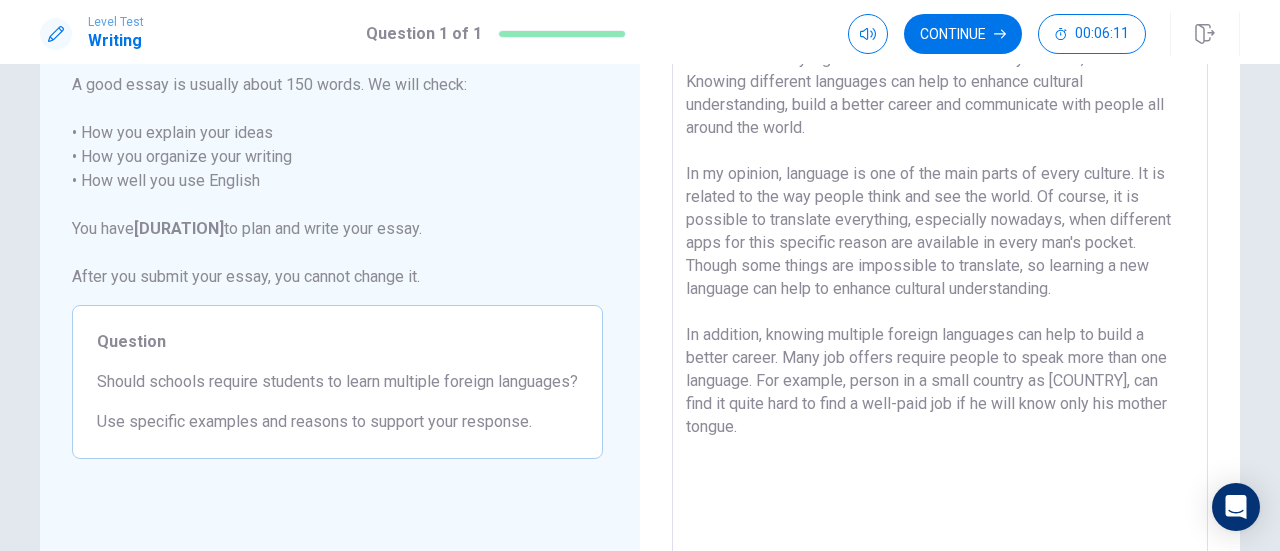 click on "Learning foreign languages is a valuable skill that can gratly benefit students in today's globalized world. The more you know, the better. Knowing different languages can help to enhance cultural understanding, build a better career and communicate with people all around the world.
In my opinion, language is one of the main parts of every culture. It is related to the way people think and see the world. Of course, it is possible to translate everything, especially nowadays, when different apps for this specific reason are available in every man's pocket. Though some things are impossible to translate, so learning a new language can help to enhance cultural understanding.
In addition, knowing multiple foreign languages can help to build a better career. Many job offers require people to speak more than one language. For example, person in a small country as [COUNTRY], can find it quite hard to find a well-paid job if he will know only his mother tongue." at bounding box center [940, 284] 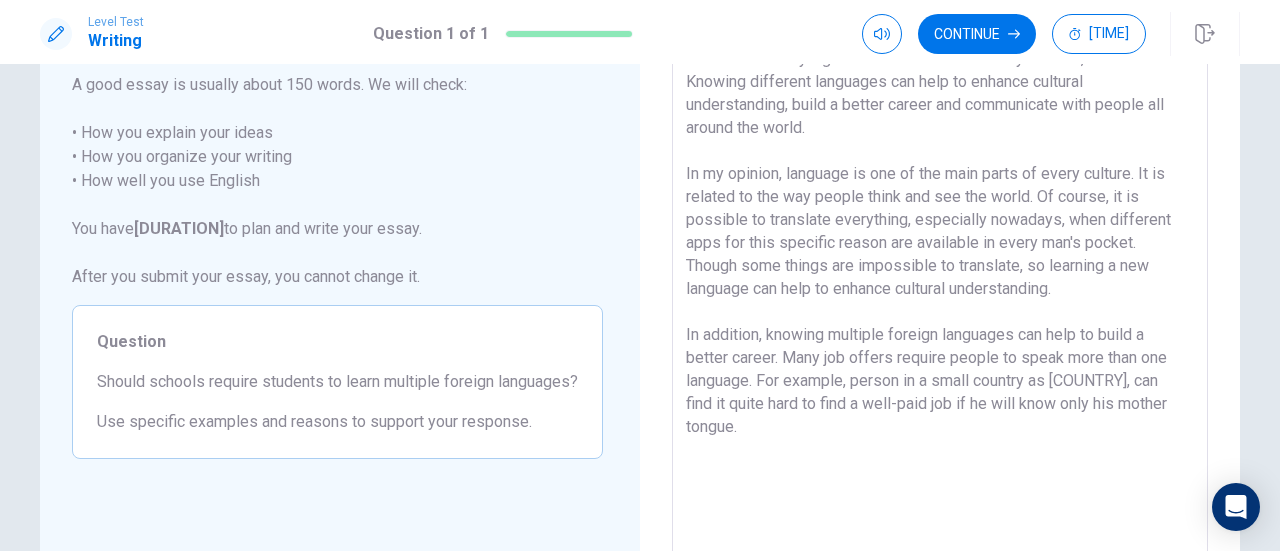 click on "Learning foreign languages is a valuable skill that can gratly benefit students in today's globalized world. The more you know, the better. Knowing different languages can help to enhance cultural understanding, build a better career and communicate with people all around the world.
In my opinion, language is one of the main parts of every culture. It is related to the way people think and see the world. Of course, it is possible to translate everything, especially nowadays, when different apps for this specific reason are available in every man's pocket. Though some things are impossible to translate, so learning a new language can help to enhance cultural understanding.
In addition, knowing multiple foreign languages can help to build a better career. Many job offers require people to speak more than one language. For example, person in a small country as [COUNTRY], can find it quite hard to find a well-paid job if he will know only his mother tongue." at bounding box center (940, 284) 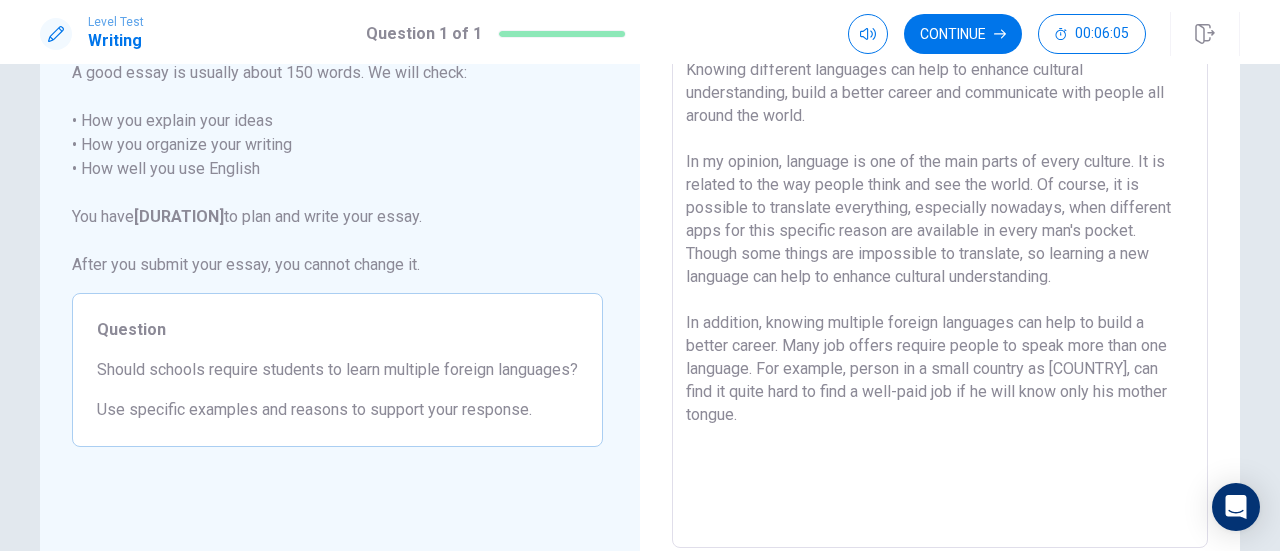 scroll, scrollTop: 168, scrollLeft: 0, axis: vertical 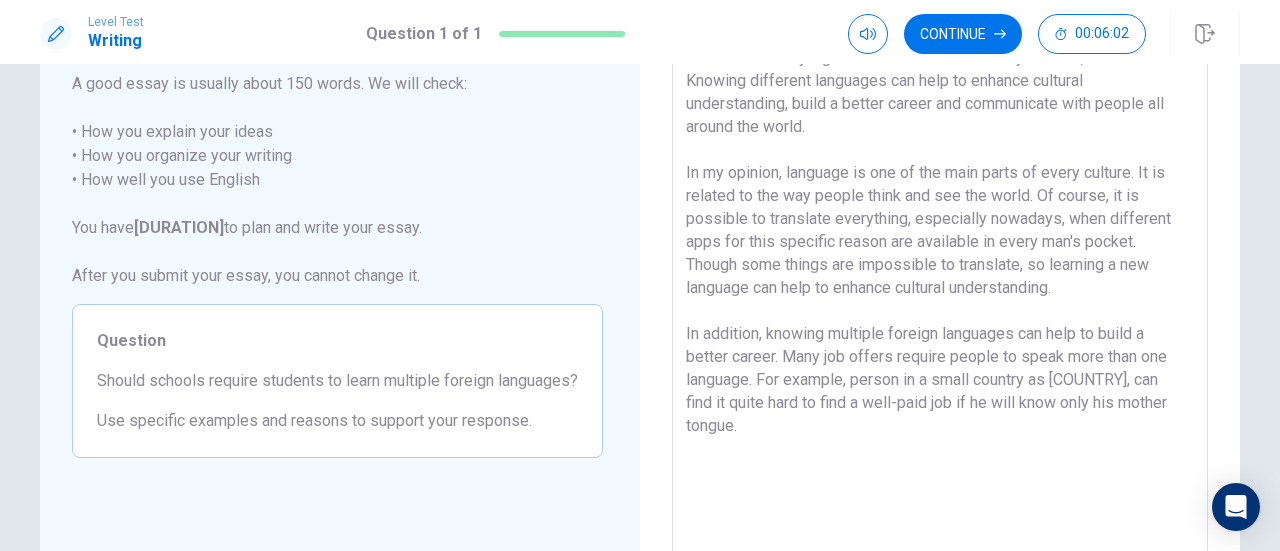 drag, startPoint x: 873, startPoint y: 422, endPoint x: 918, endPoint y: 411, distance: 46.32494 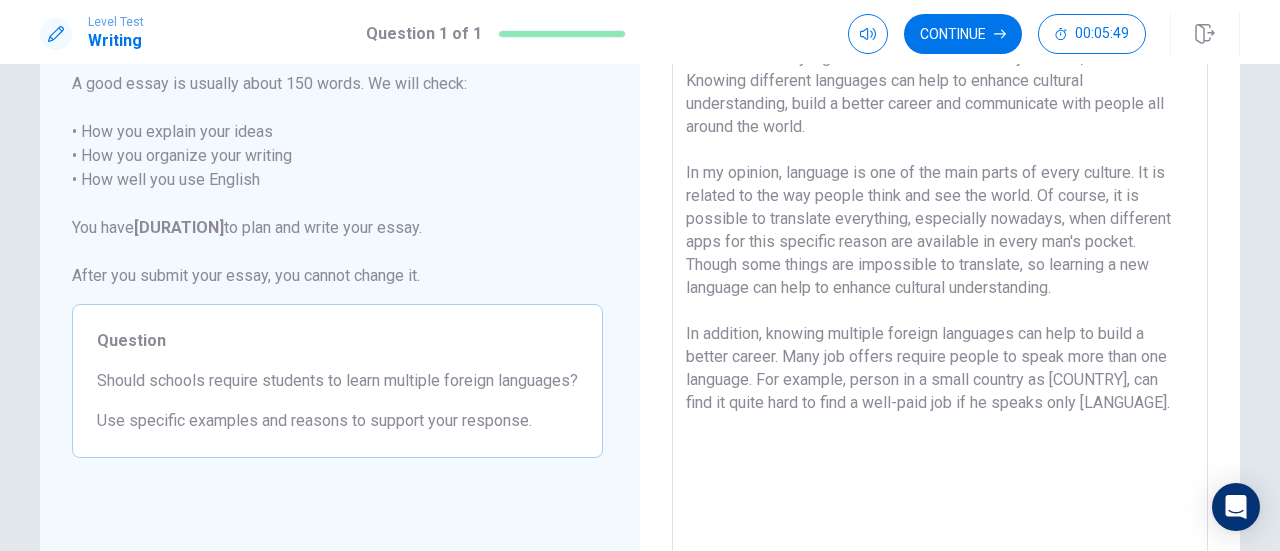 click on "Learning foreign languages is a valuable skill that can gratly benefit students in today's globalized world. The more you know, the better. Knowing different languages can help to enhance cultural understanding, build a better career and communicate with people all around the world.
In my opinion, language is one of the main parts of every culture. It is related to the way people think and see the world. Of course, it is possible to translate everything, especially nowadays, when different apps for this specific reason are available in every man's pocket. Though some things are impossible to translate, so learning a new language can help to enhance cultural understanding.
In addition, knowing multiple foreign languages can help to build a better career. Many job offers require people to speak more than one language. For example, person in a small country as [COUNTRY], can find it quite hard to find a well-paid job if he speaks only [LANGUAGE]." at bounding box center (940, 283) 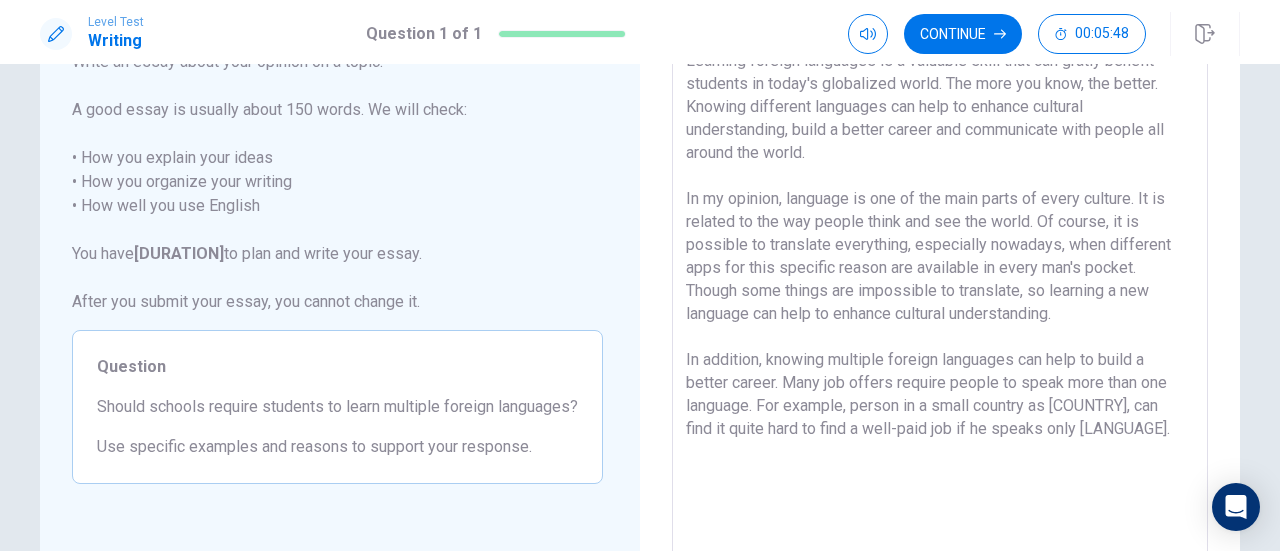 scroll, scrollTop: 144, scrollLeft: 0, axis: vertical 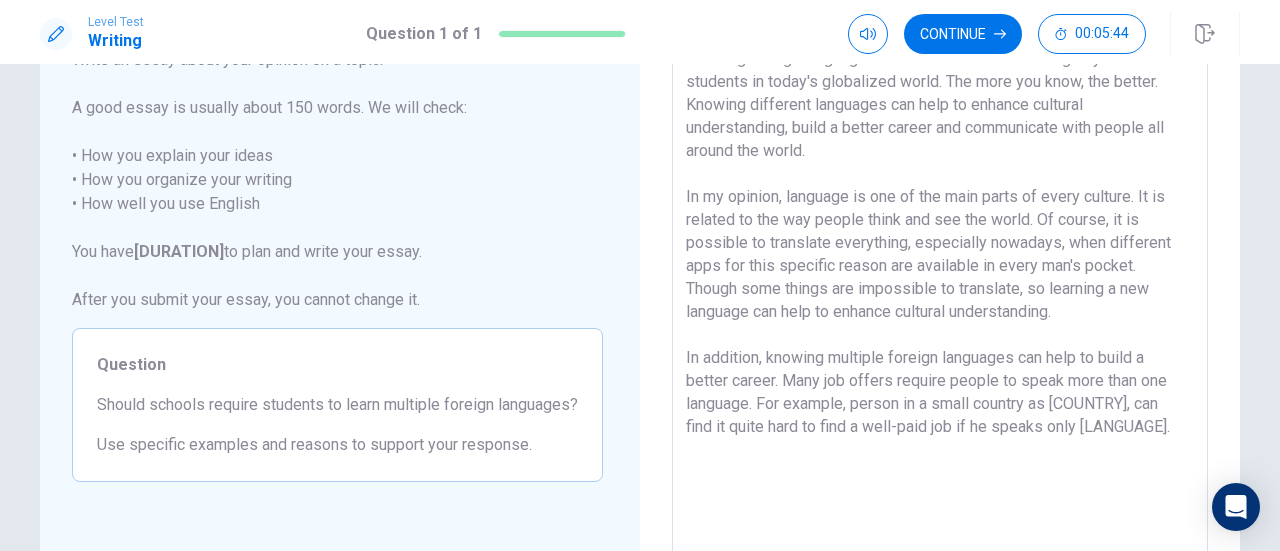 drag, startPoint x: 773, startPoint y: 194, endPoint x: 680, endPoint y: 193, distance: 93.00538 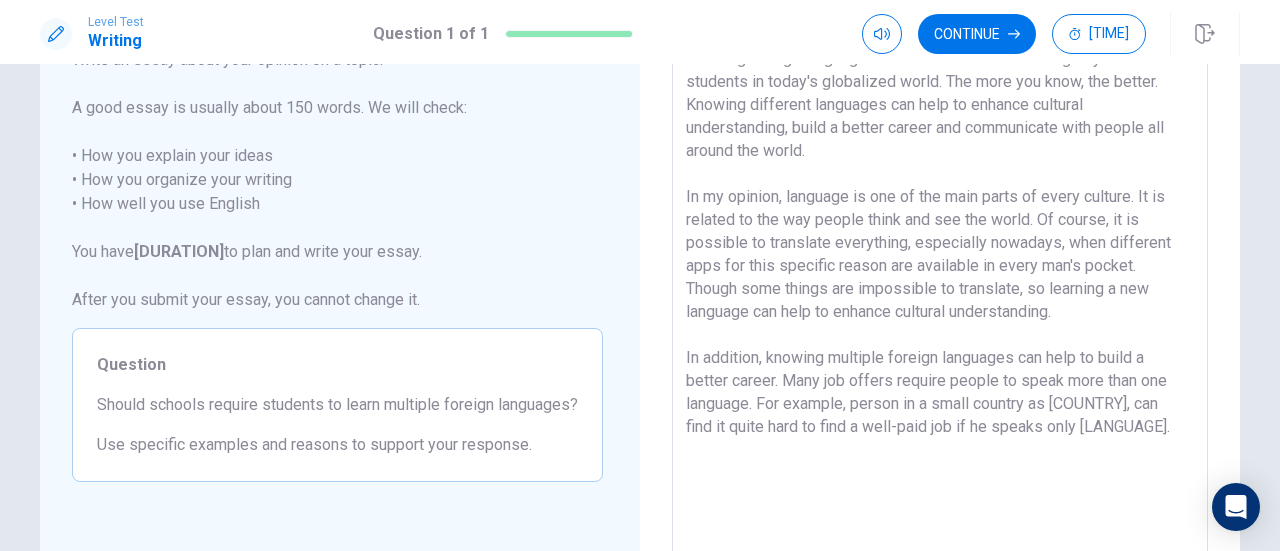 click on "Learning foreign languages is a valuable skill that can gratly benefit students in today's globalized world. The more you know, the better. Knowing different languages can help to enhance cultural understanding, build a better career and communicate with people all around the world.
In my opinion, language is one of the main parts of every culture. It is related to the way people think and see the world. Of course, it is possible to translate everything, especially nowadays, when different apps for this specific reason are available in every man's pocket. Though some things are impossible to translate, so learning a new language can help to enhance cultural understanding.
In addition, knowing multiple foreign languages can help to build a better career. Many job offers require people to speak more than one language. For example, person in a small country as [COUNTRY], can find it quite hard to find a well-paid job if he speaks only [LANGUAGE]." at bounding box center [940, 307] 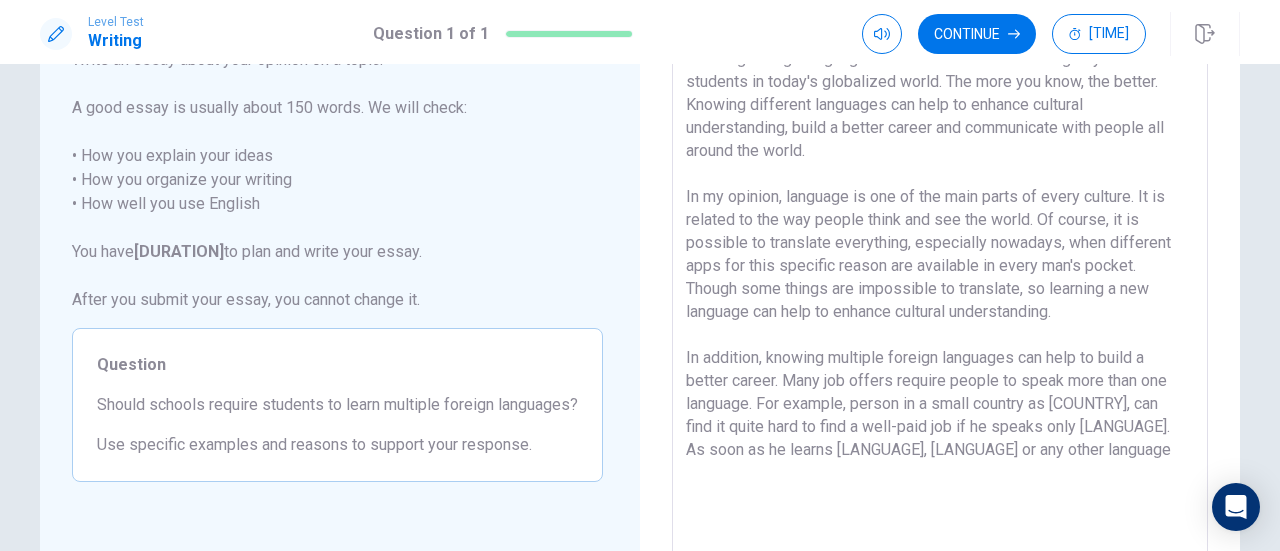 click on "Learning foreign languages is a valuable skill that can gratly benefit students in today's globalized world. The more you know, the better. Knowing different languages can help to enhance cultural understanding, build a better career and communicate with people all around the world.
In my opinion, language is one of the main parts of every culture. It is related to the way people think and see the world. Of course, it is possible to translate everything, especially nowadays, when different apps for this specific reason are available in every man's pocket. Though some things are impossible to translate, so learning a new language can help to enhance cultural understanding.
In addition, knowing multiple foreign languages can help to build a better career. Many job offers require people to speak more than one language. For example, person in a small country as [COUNTRY], can find it quite hard to find a well-paid job if he speaks only [LANGUAGE]. As soon as he learns [LANGUAGE], [LANGUAGE] or any other language" at bounding box center (940, 307) 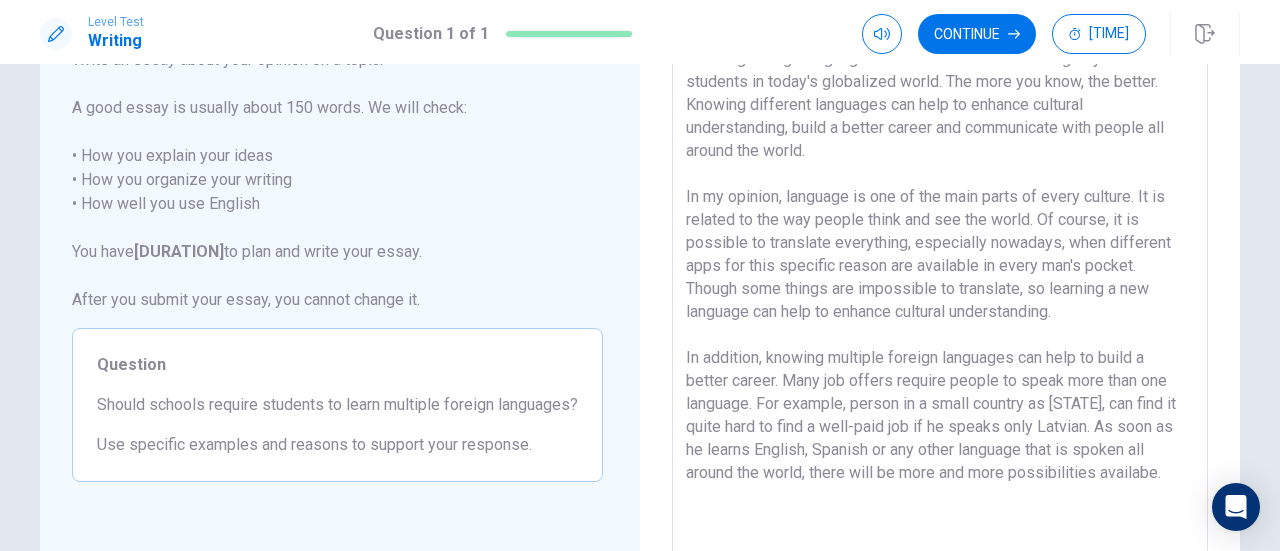 scroll, scrollTop: 9, scrollLeft: 0, axis: vertical 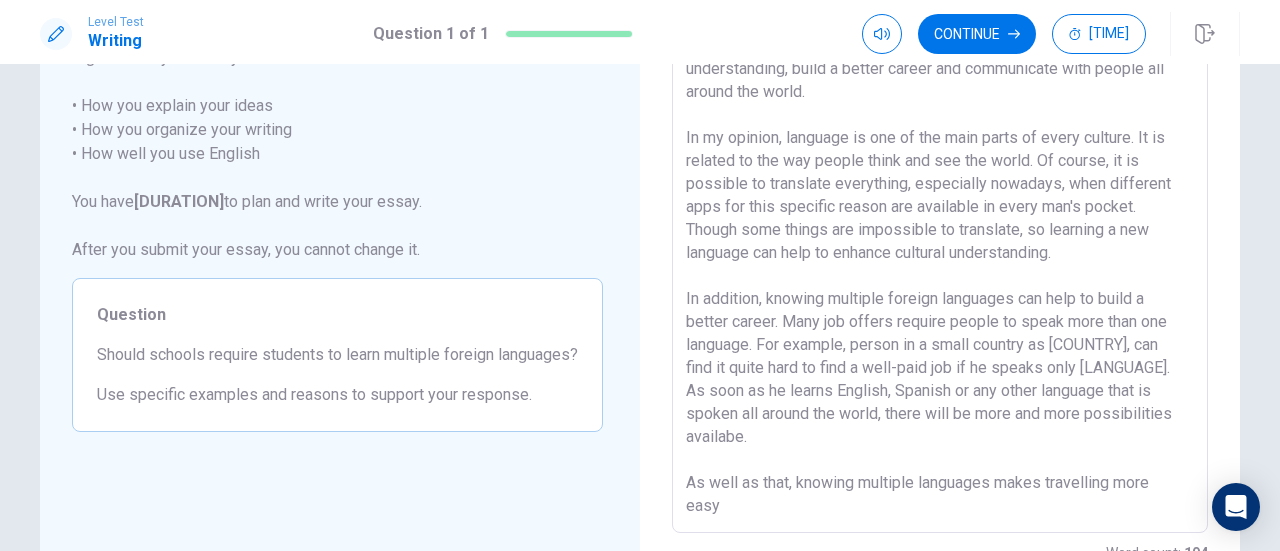 click at bounding box center [940, 257] 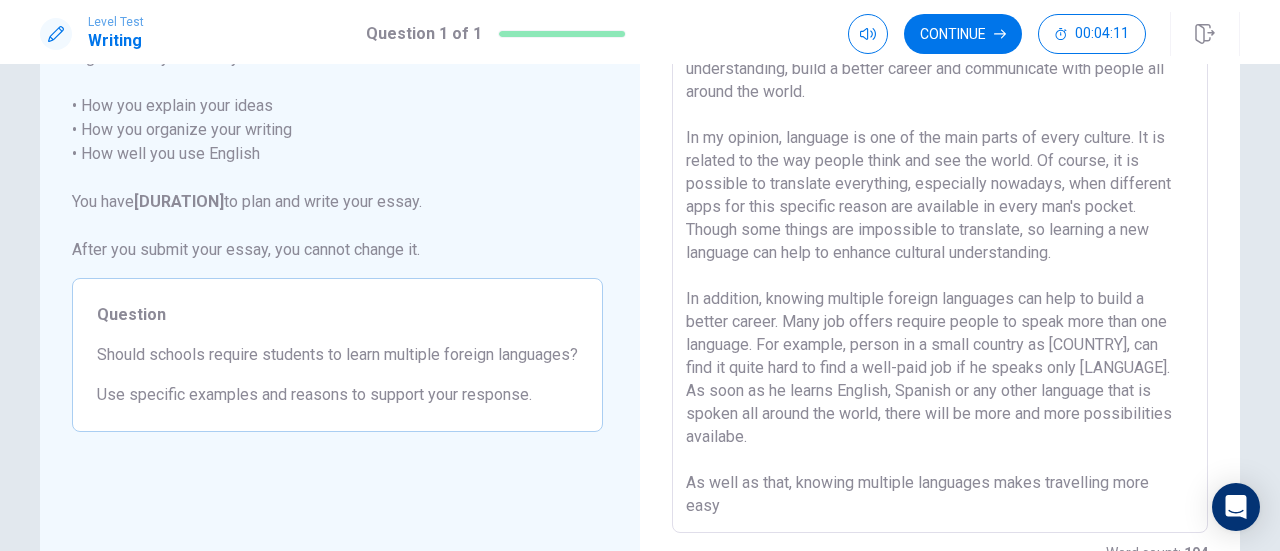 click at bounding box center [940, 257] 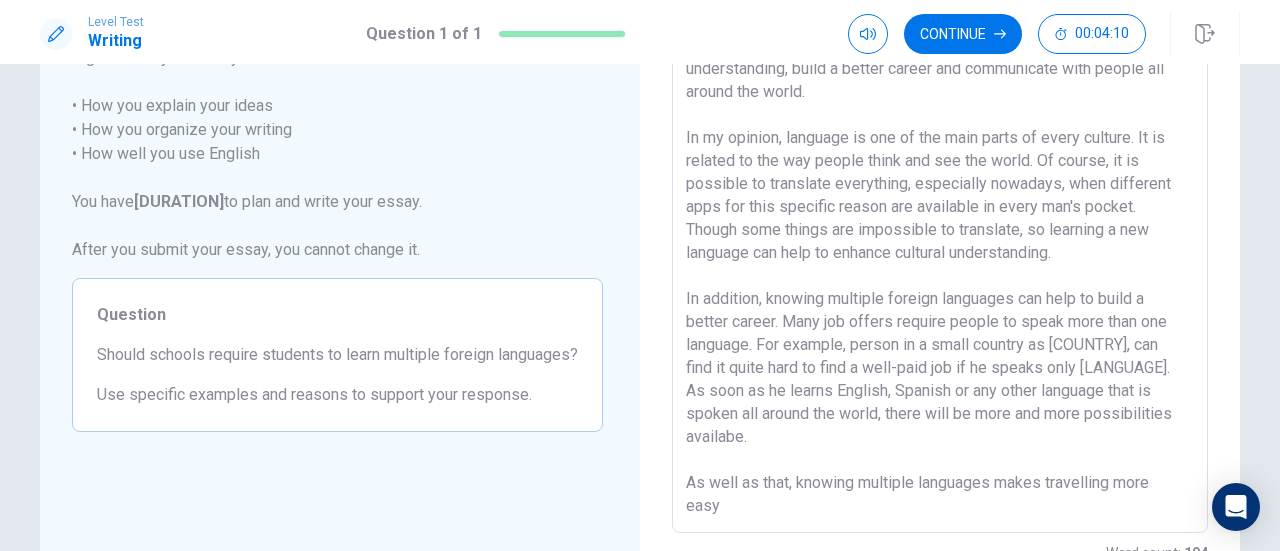 click at bounding box center (940, 257) 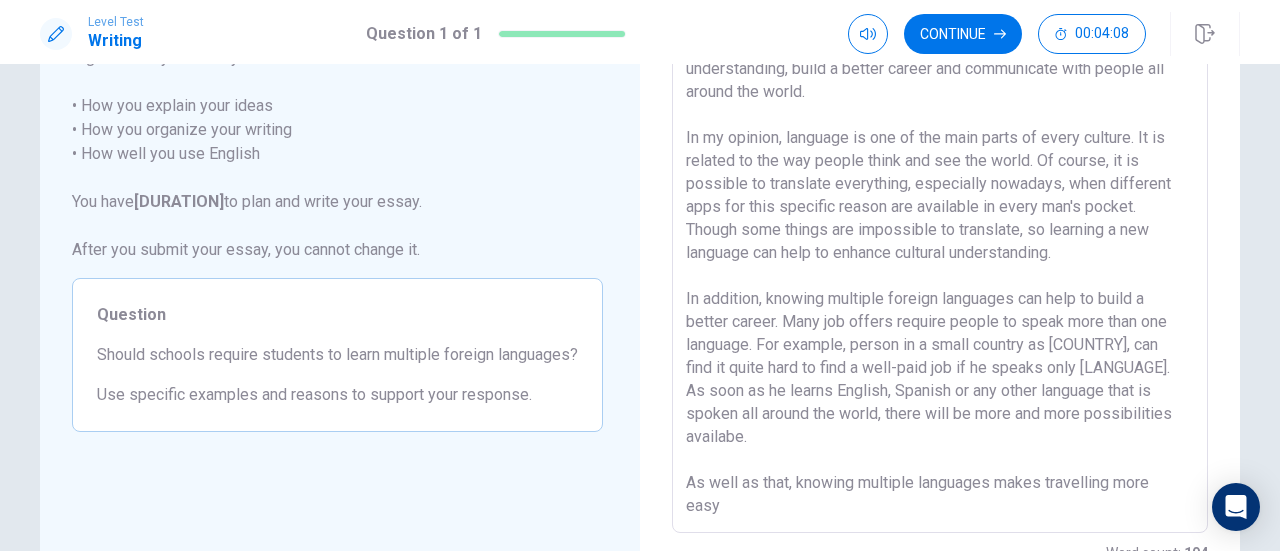 drag, startPoint x: 1006, startPoint y: 477, endPoint x: 1041, endPoint y: 464, distance: 37.336308 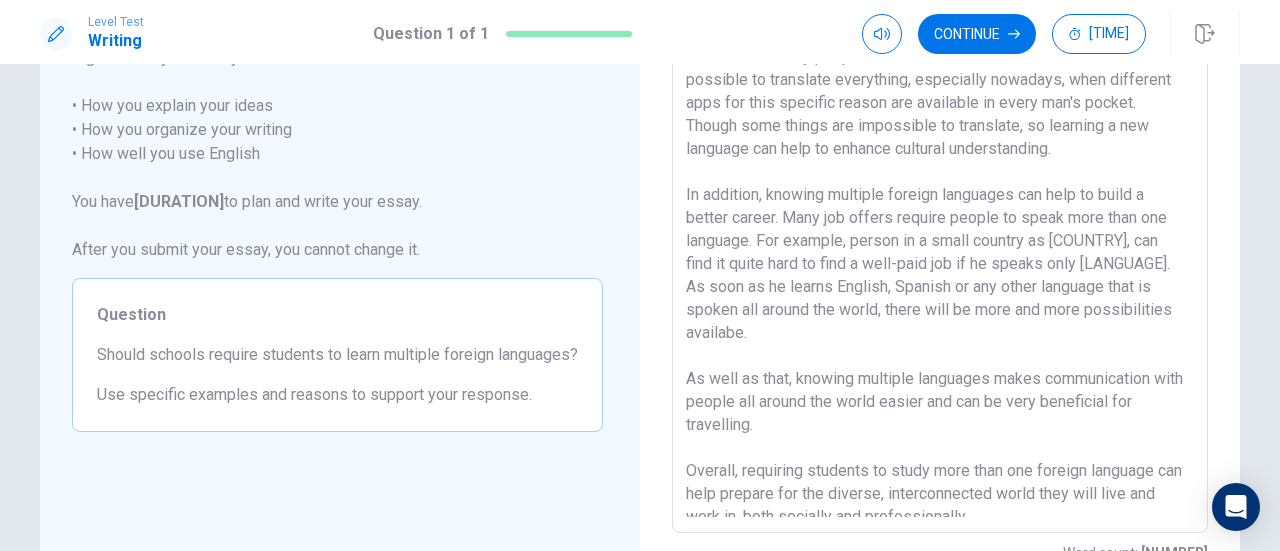 scroll, scrollTop: 115, scrollLeft: 0, axis: vertical 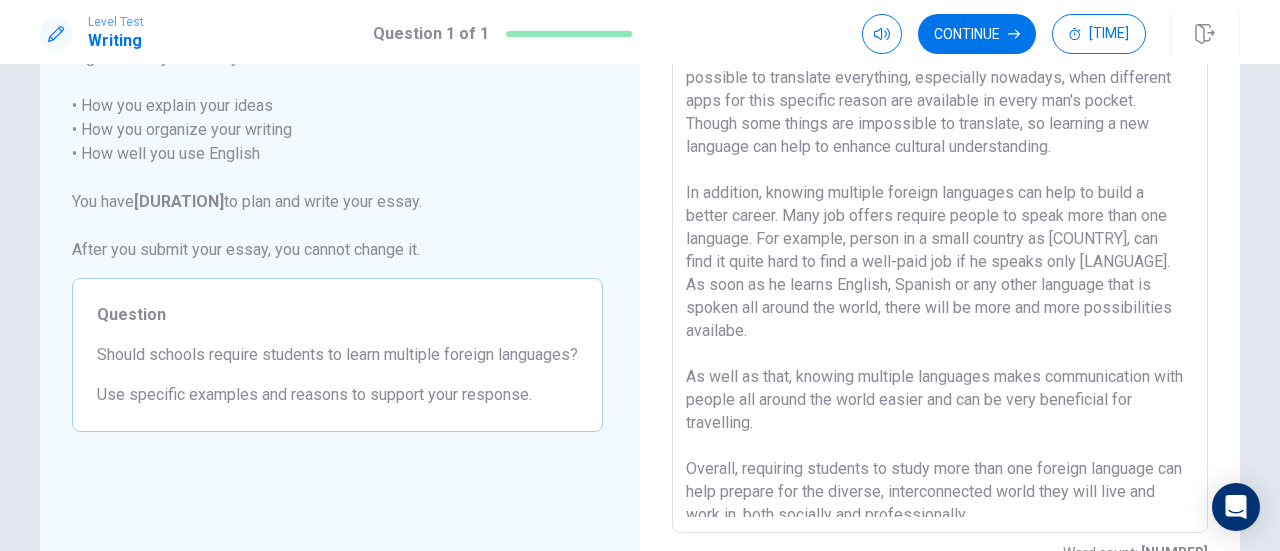 click at bounding box center [940, 257] 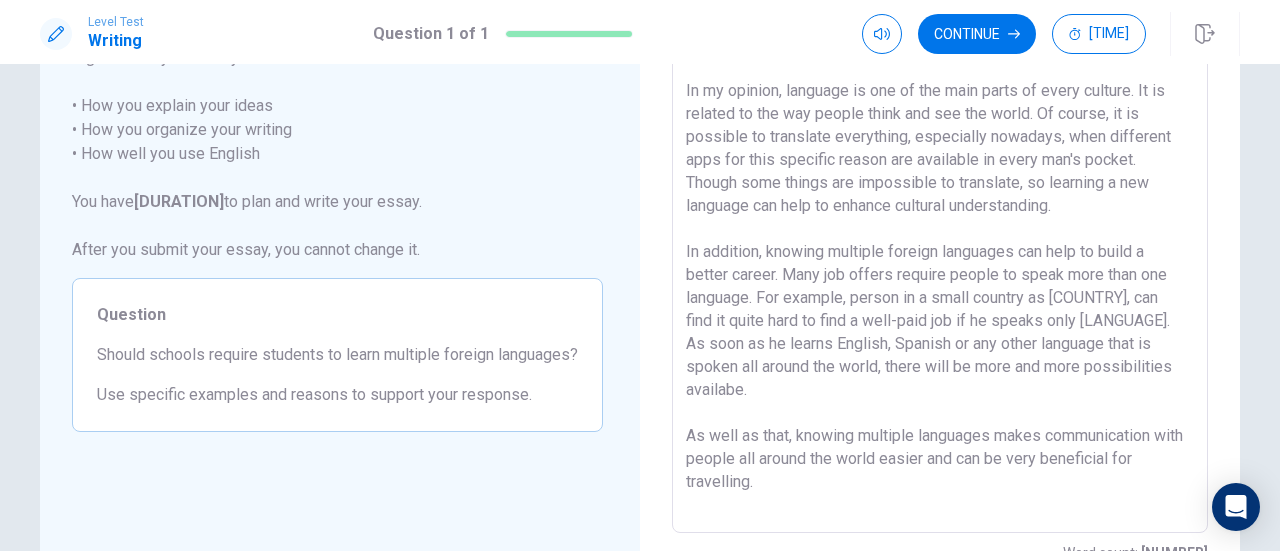 scroll, scrollTop: 0, scrollLeft: 0, axis: both 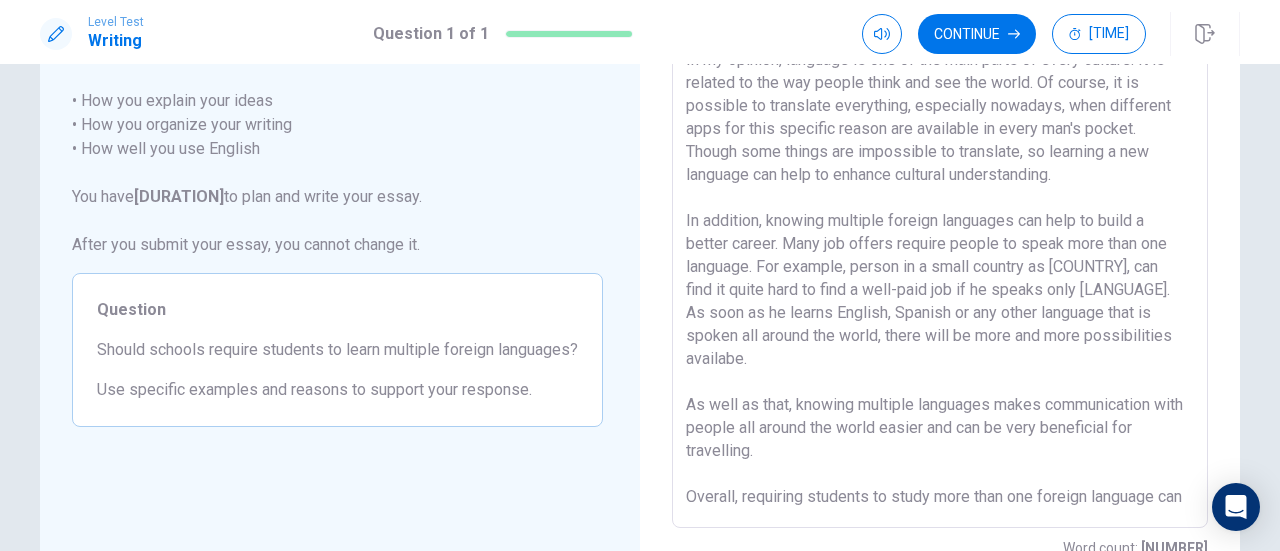 click at bounding box center [940, 252] 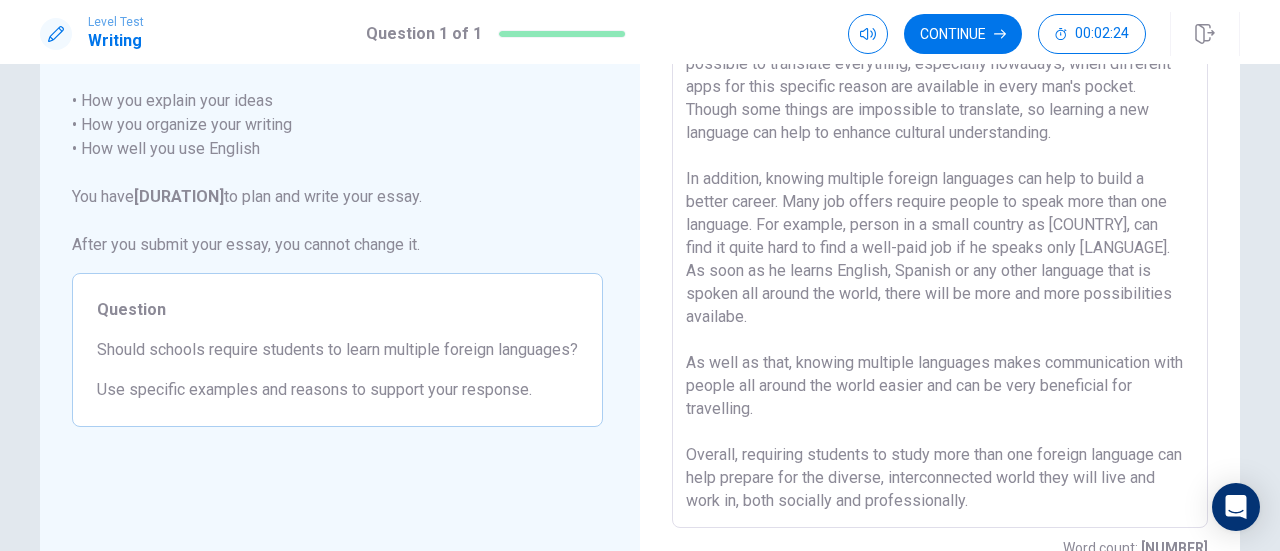 scroll, scrollTop: 147, scrollLeft: 0, axis: vertical 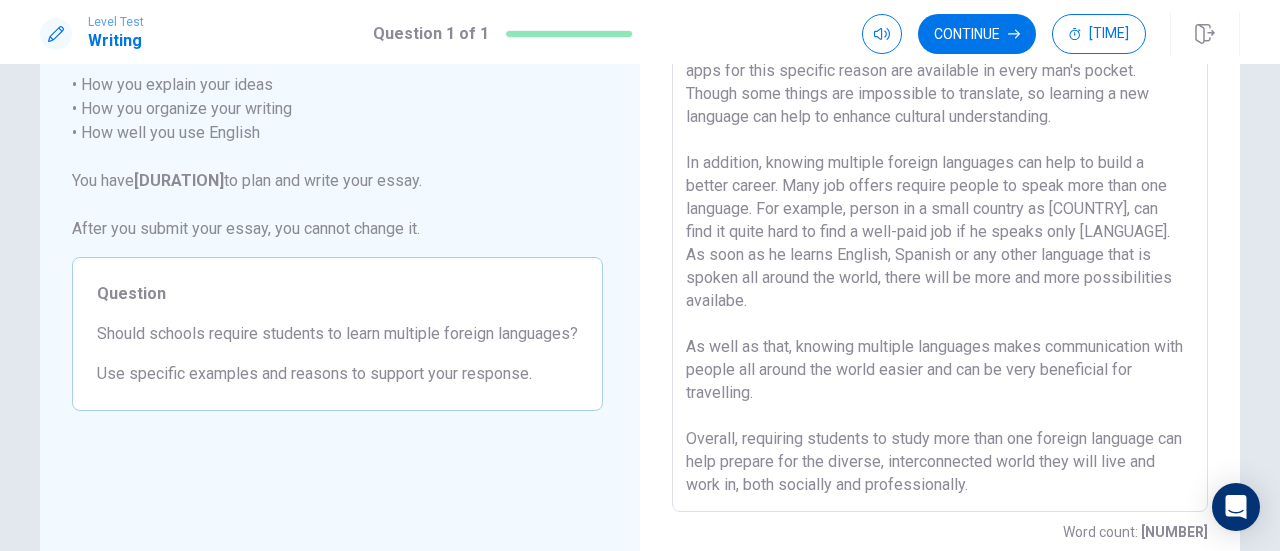 click at bounding box center [940, 236] 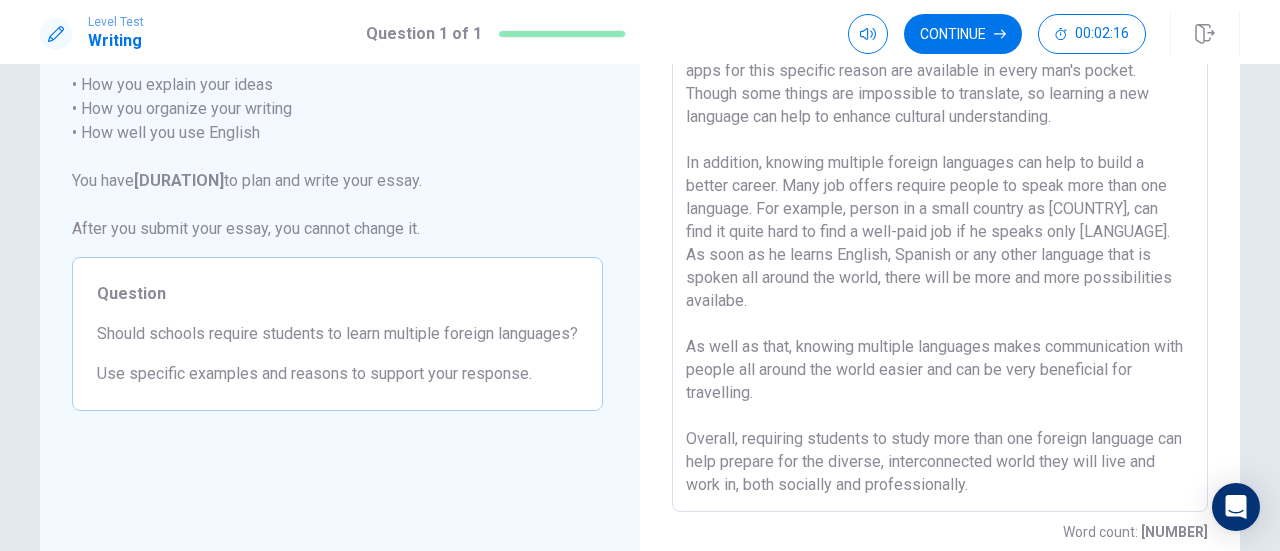 click at bounding box center (940, 236) 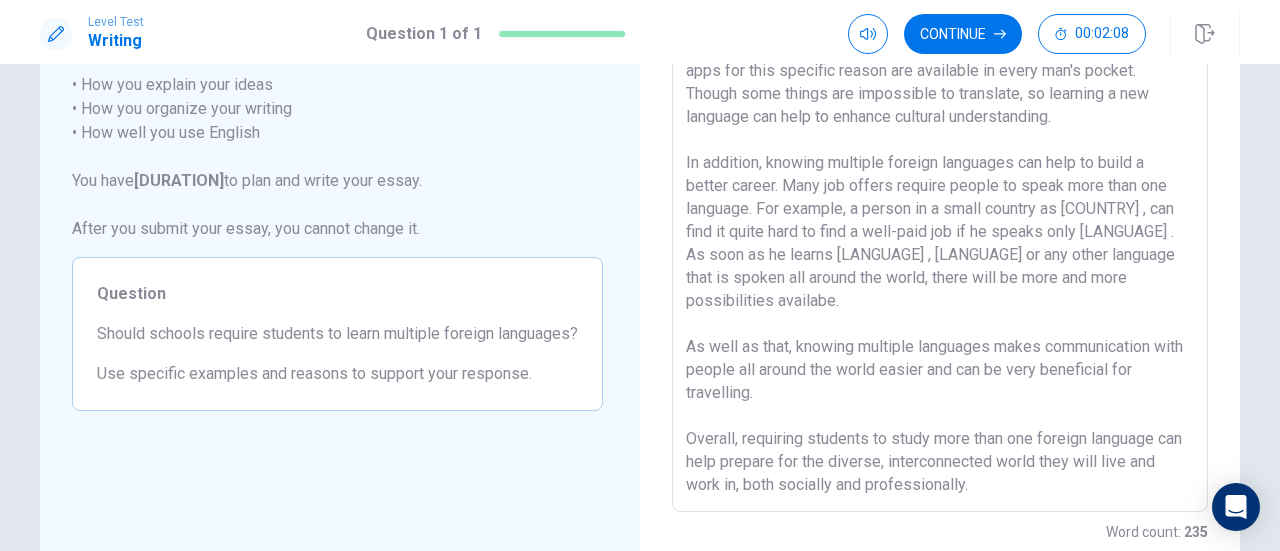 click at bounding box center (940, 236) 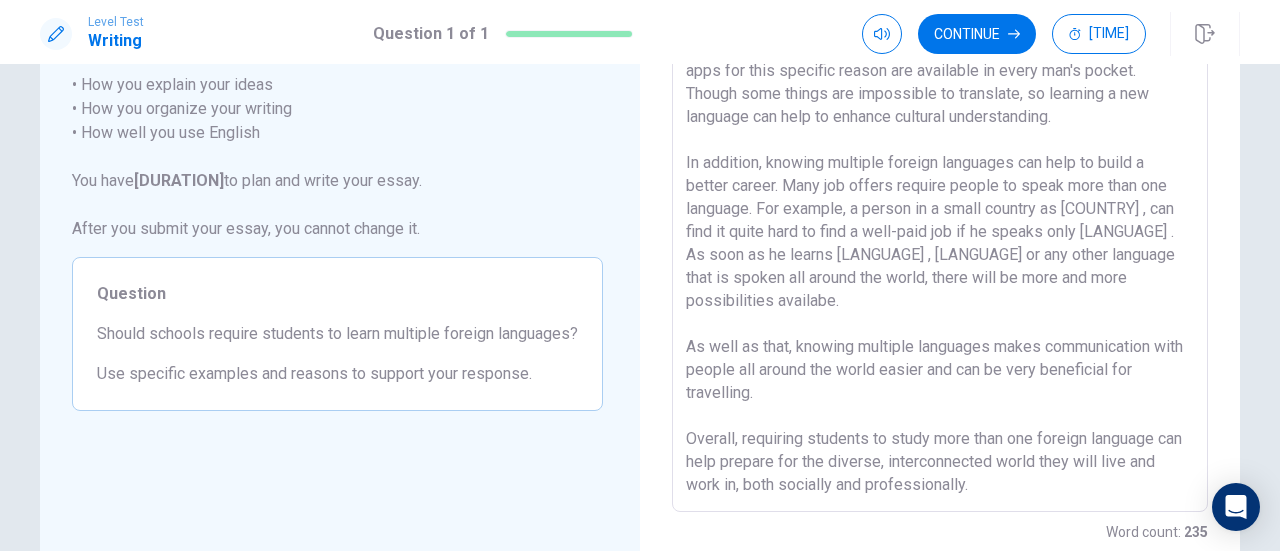 click at bounding box center (940, 236) 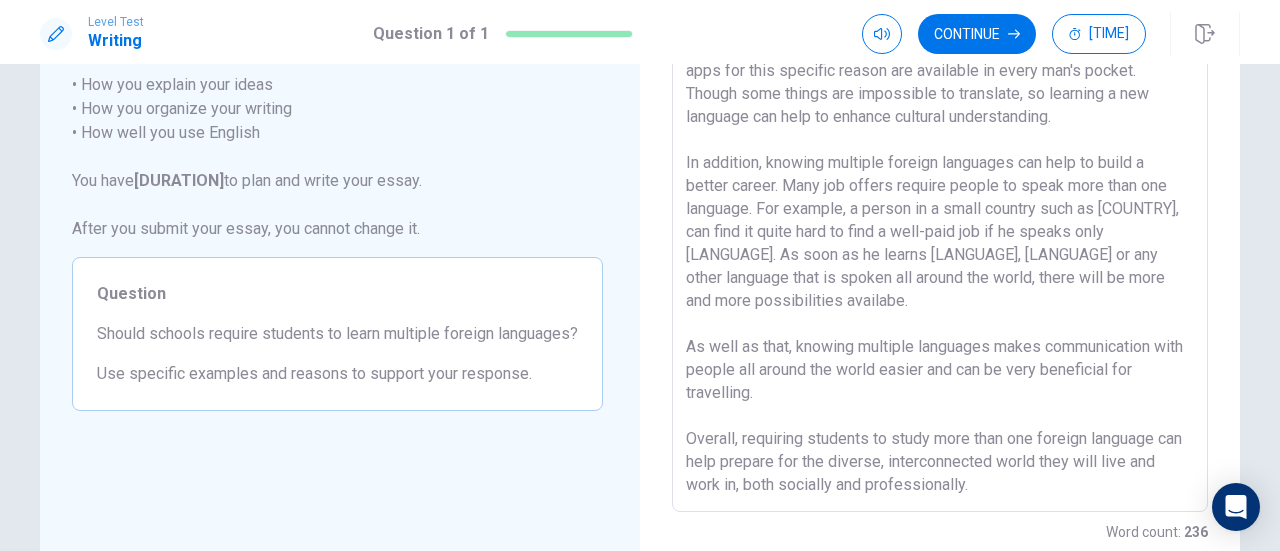 click at bounding box center (940, 236) 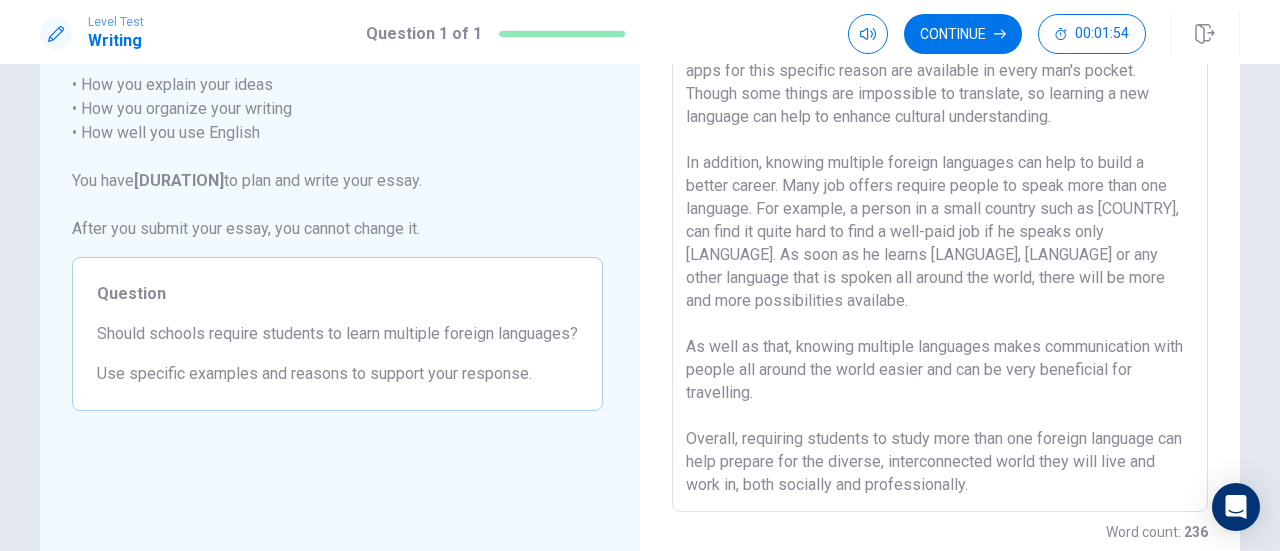 scroll, scrollTop: 153, scrollLeft: 0, axis: vertical 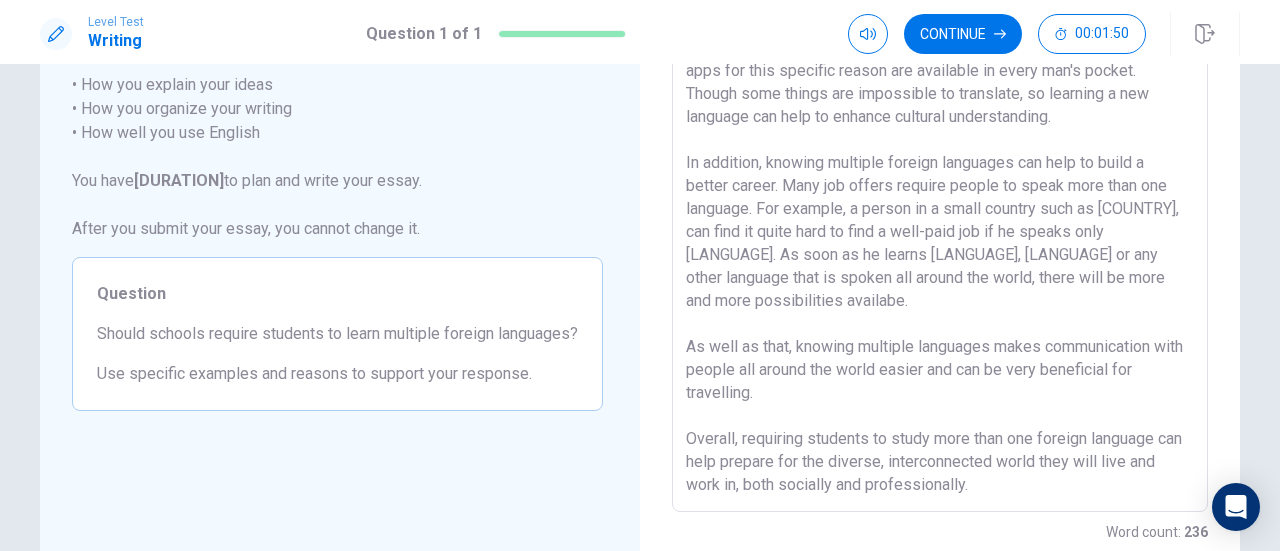 drag, startPoint x: 1112, startPoint y: 223, endPoint x: 878, endPoint y: 249, distance: 235.44002 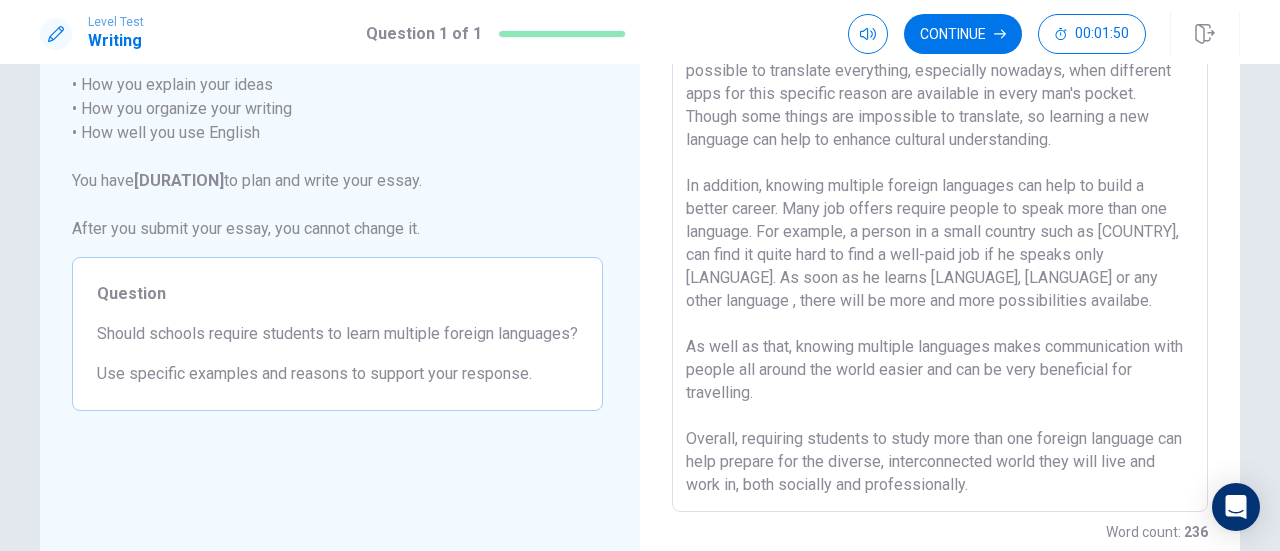 scroll, scrollTop: 148, scrollLeft: 0, axis: vertical 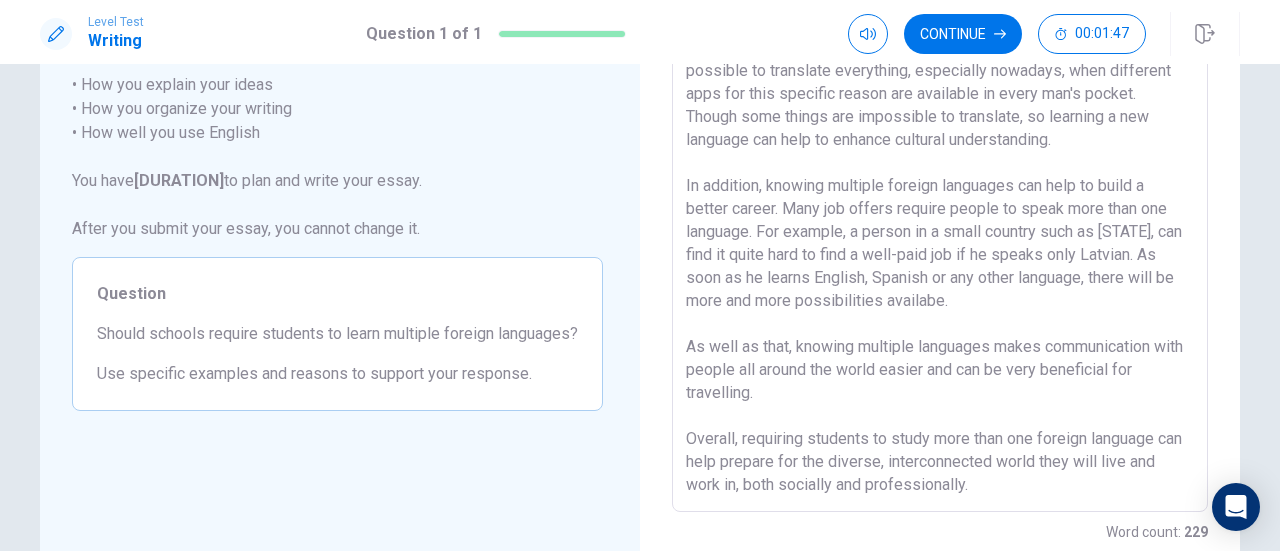 click at bounding box center (940, 236) 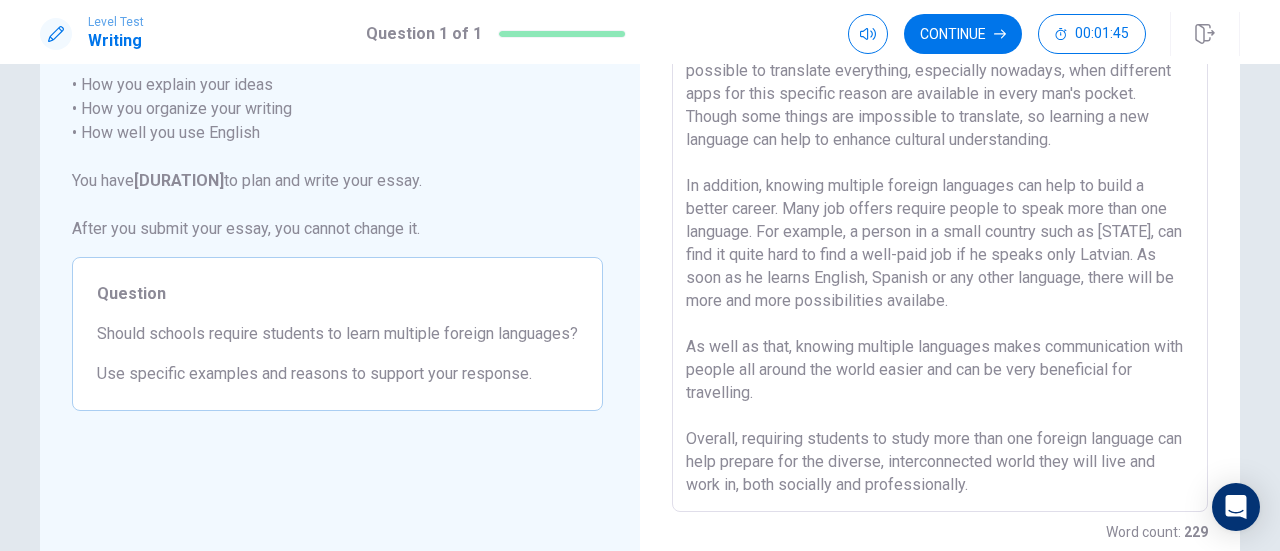scroll, scrollTop: 147, scrollLeft: 0, axis: vertical 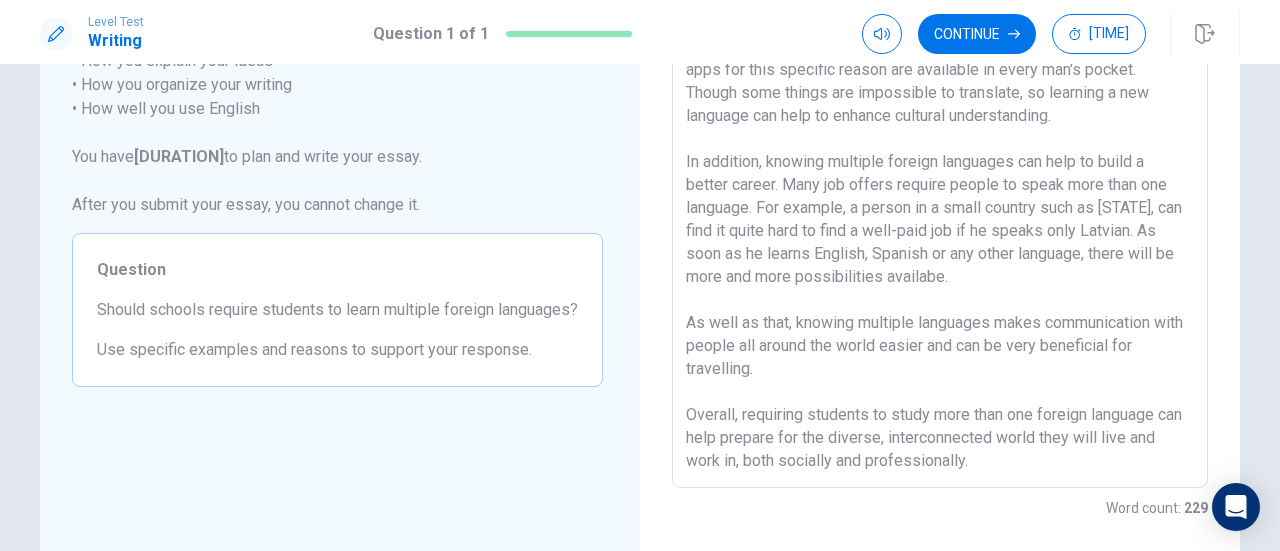 click at bounding box center [940, 212] 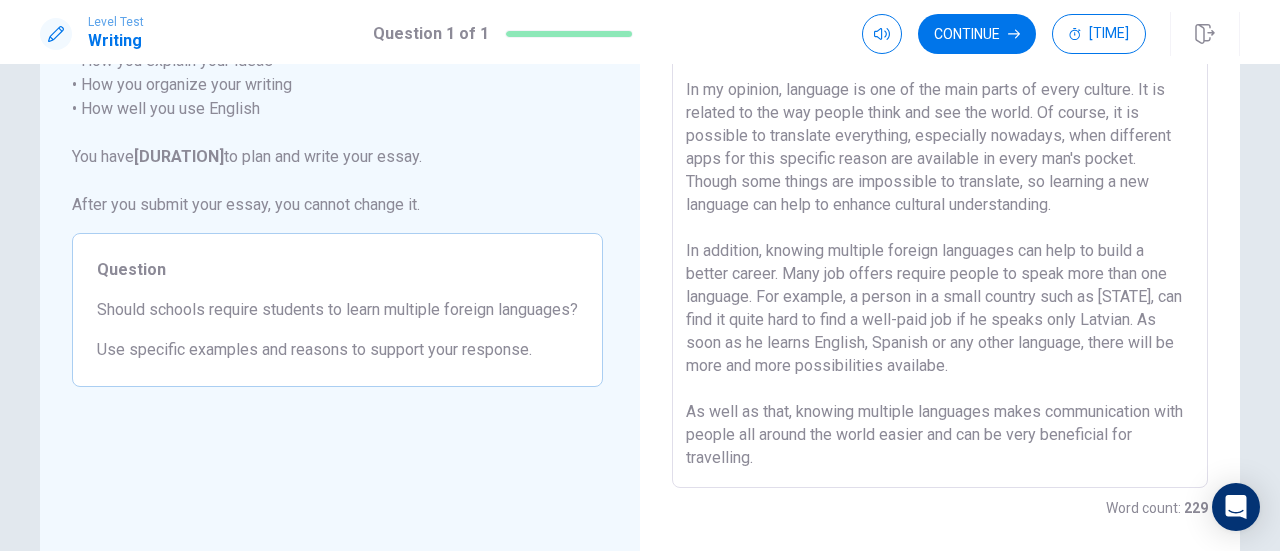 scroll, scrollTop: 0, scrollLeft: 0, axis: both 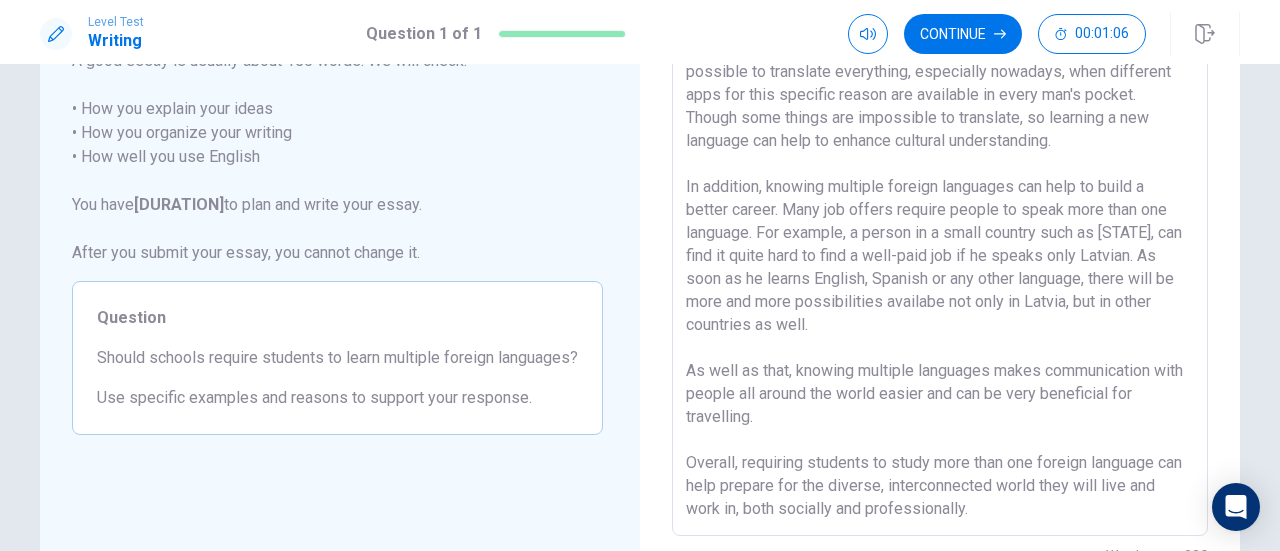 click at bounding box center [940, 260] 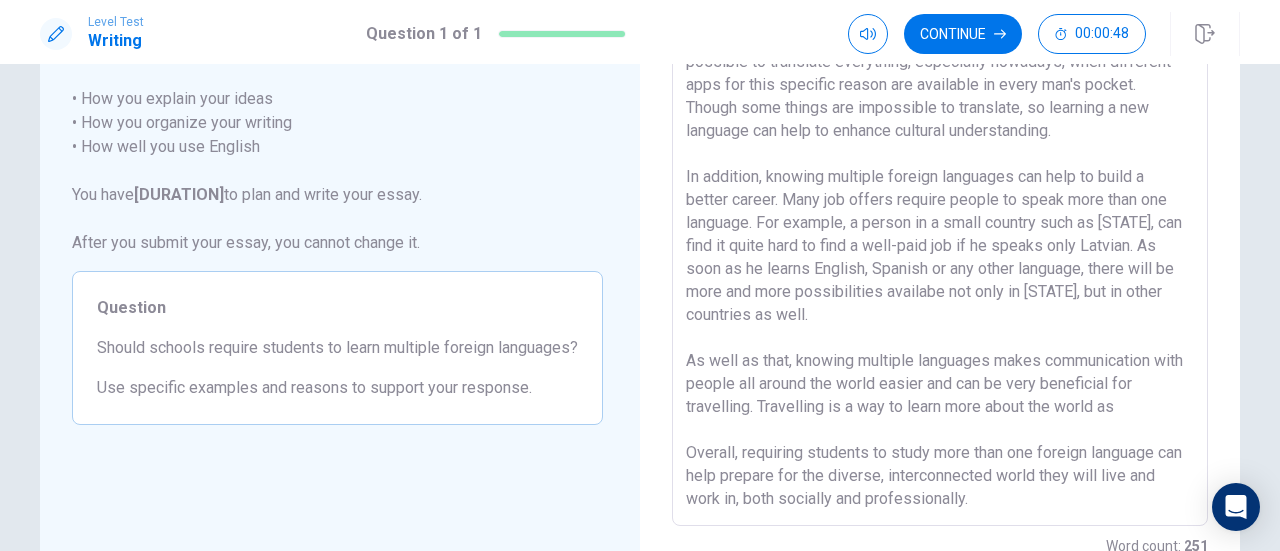 scroll, scrollTop: 187, scrollLeft: 0, axis: vertical 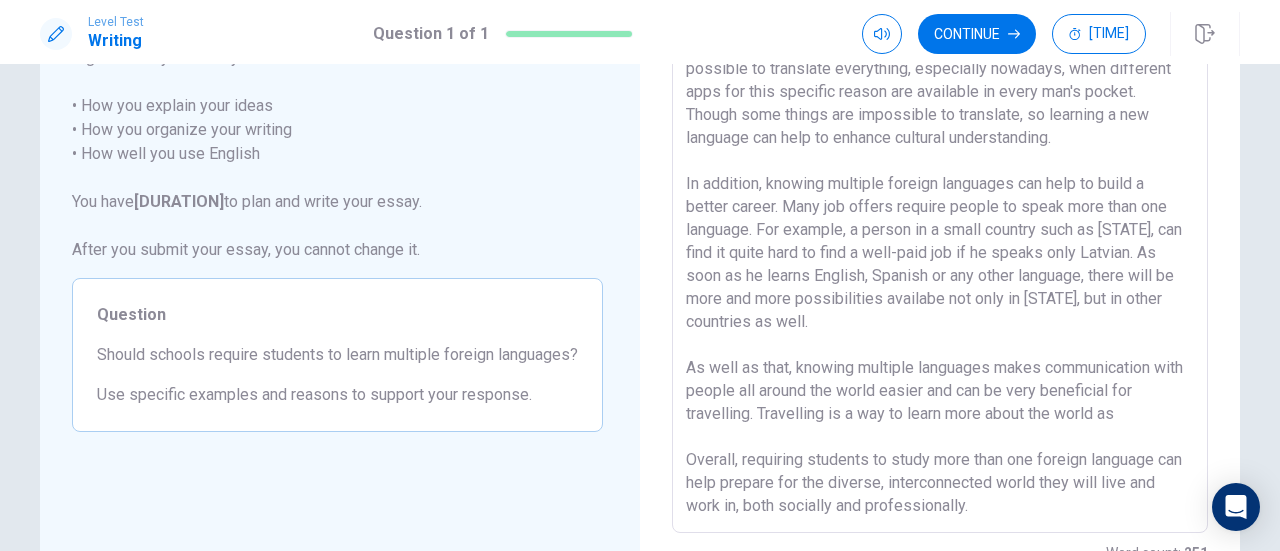 click at bounding box center (940, 257) 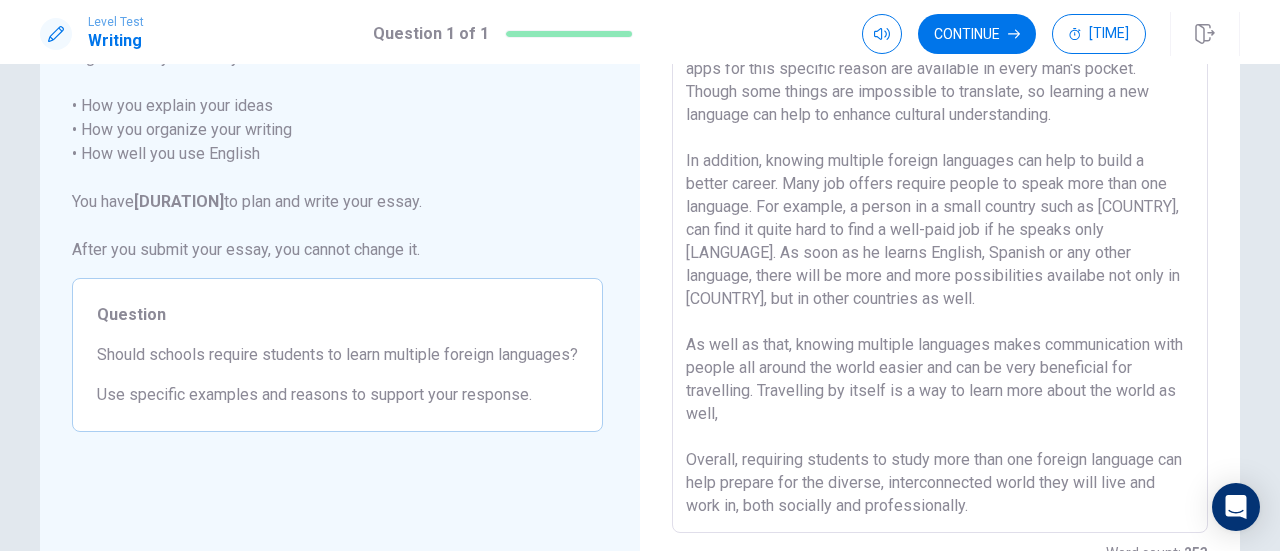 click at bounding box center [940, 257] 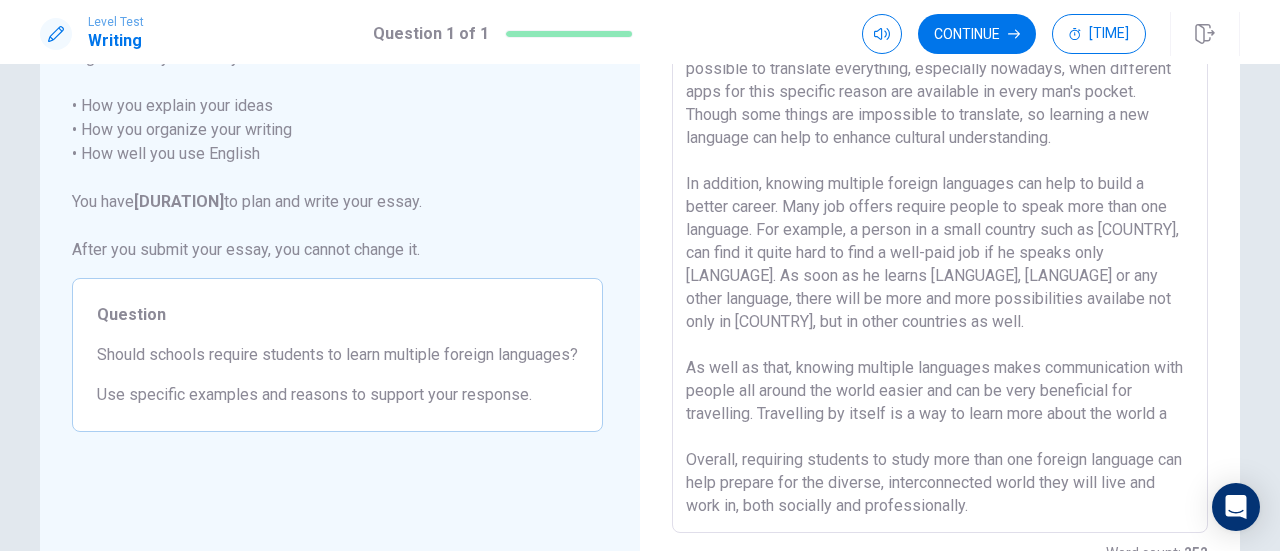 click at bounding box center (940, 257) 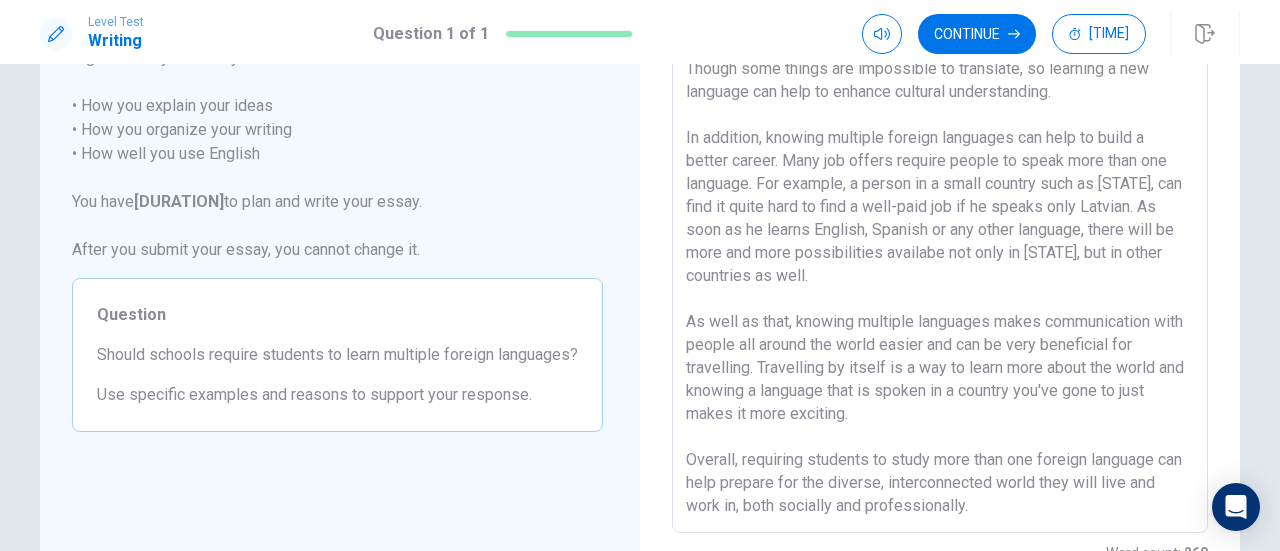 scroll, scrollTop: 216, scrollLeft: 0, axis: vertical 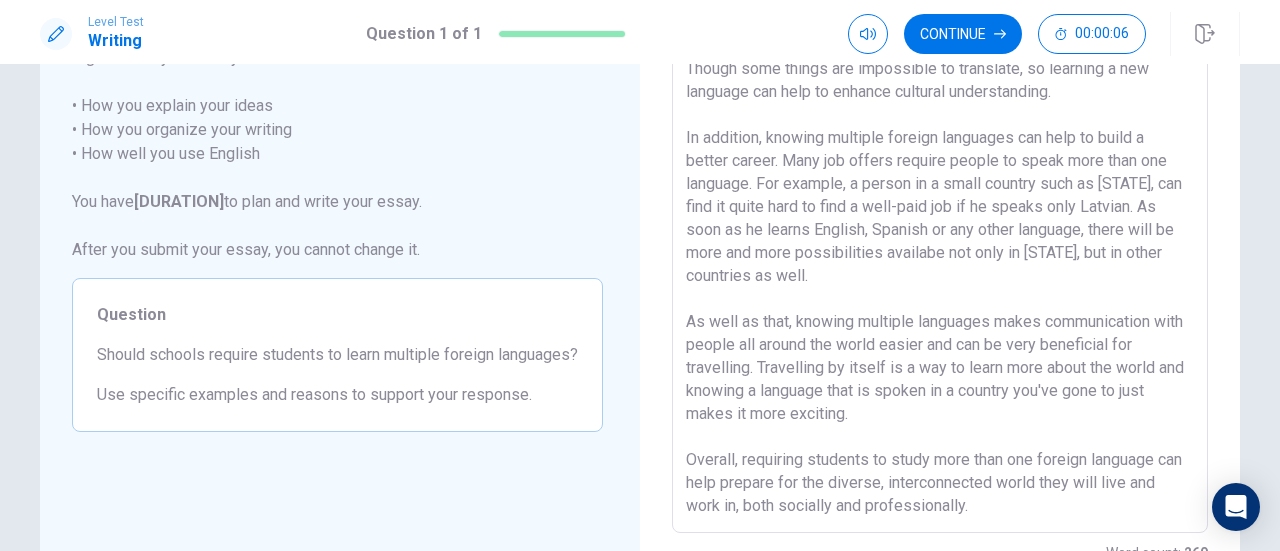 click at bounding box center (940, 257) 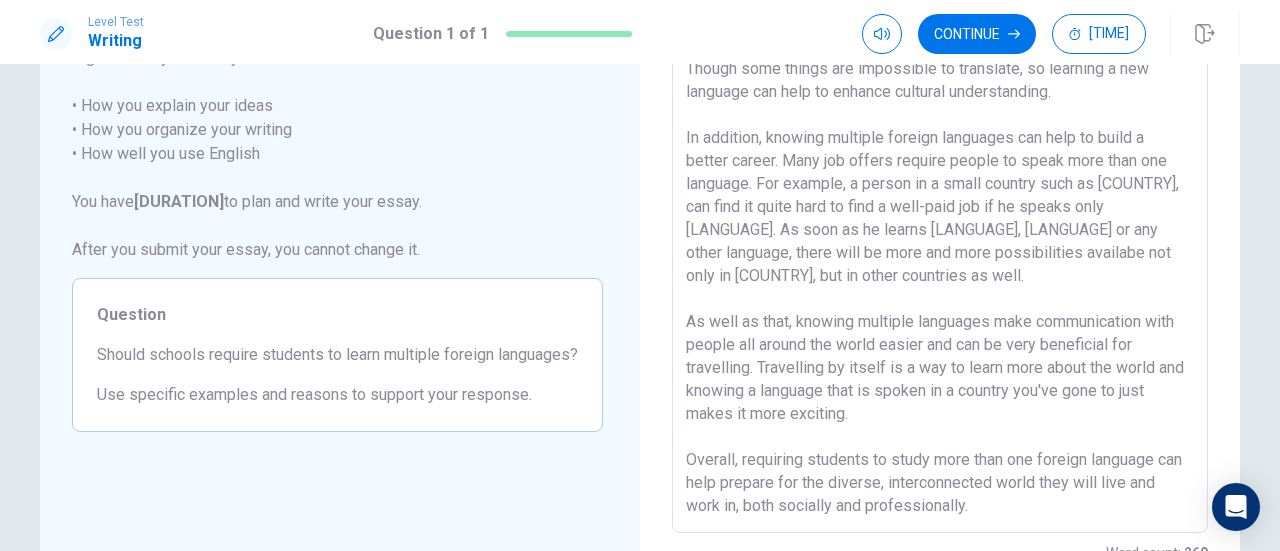 click at bounding box center (940, 257) 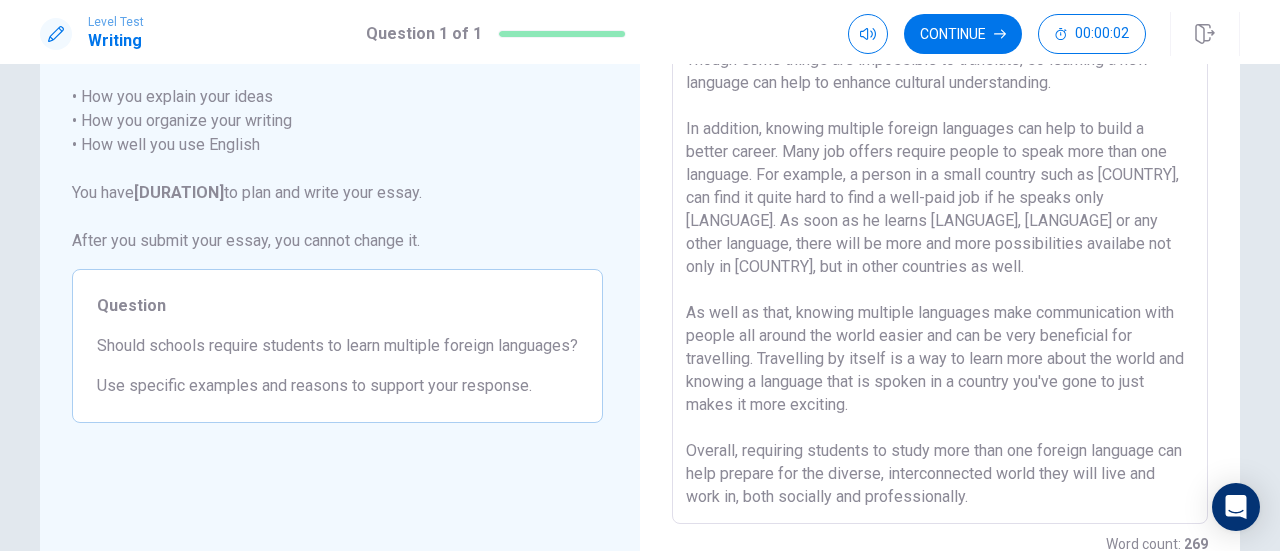 scroll, scrollTop: 200, scrollLeft: 0, axis: vertical 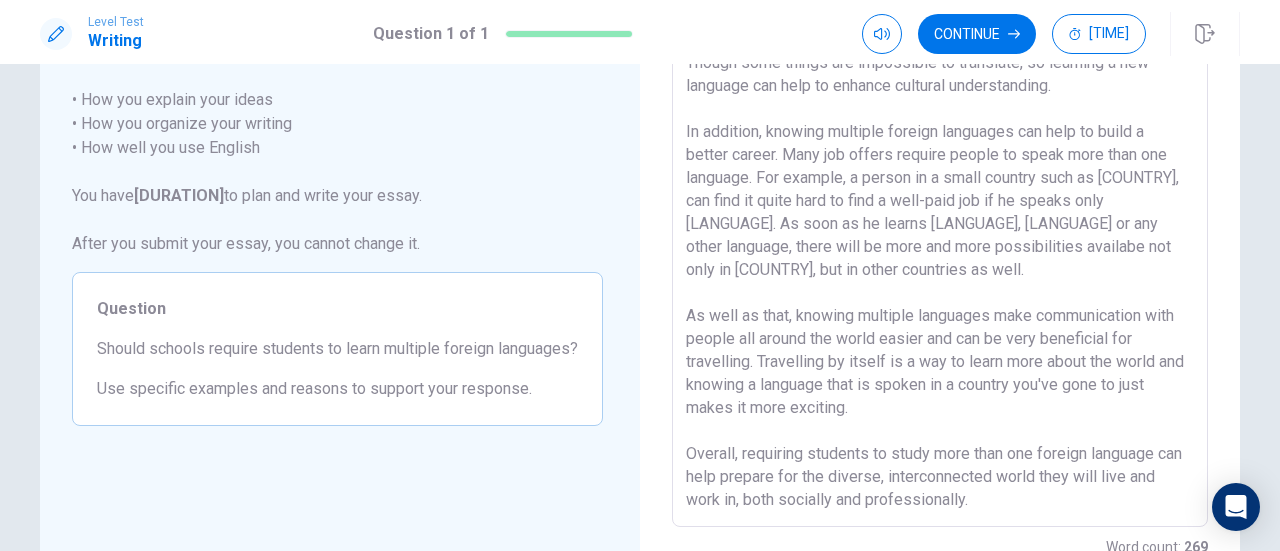 click at bounding box center [940, 251] 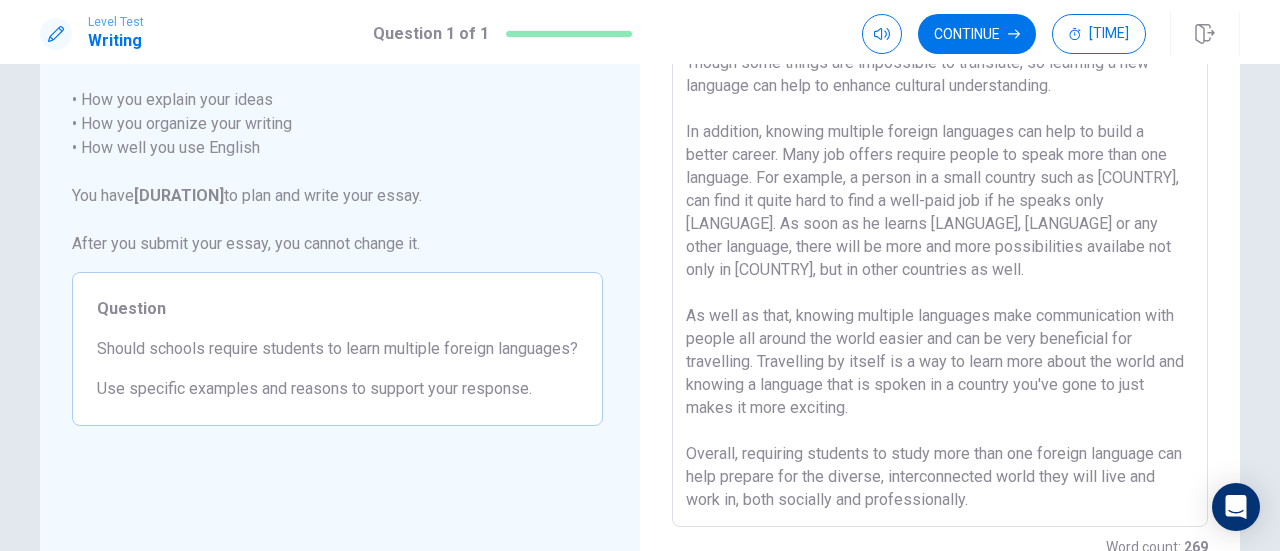 click at bounding box center [940, 251] 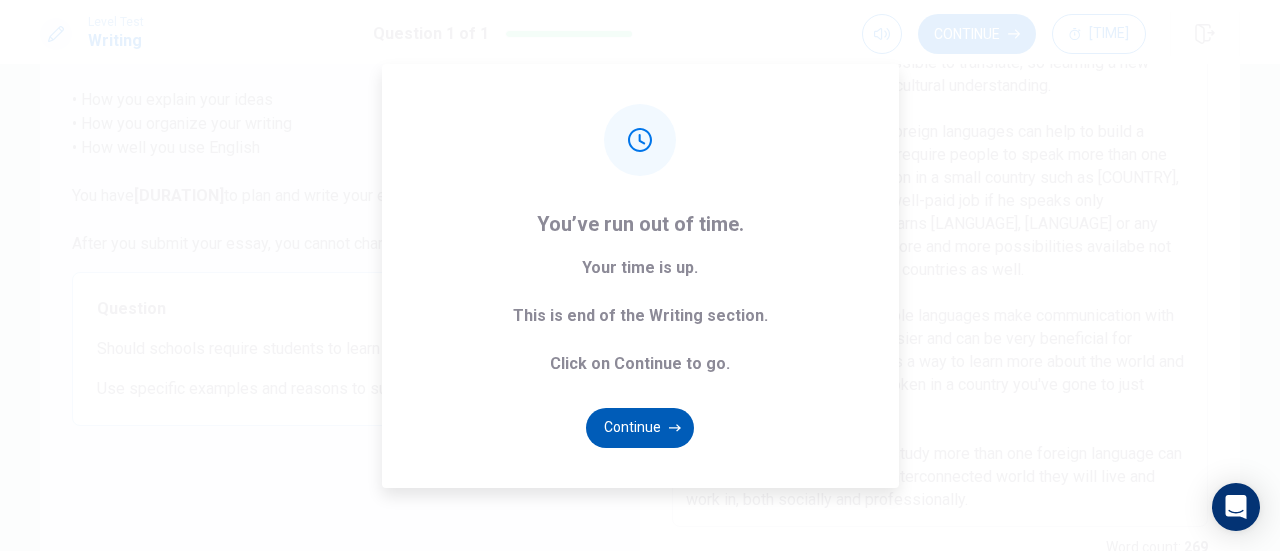 type on "Learning foreign languages is a valuable skill that can gratly benefit students in today's globalized world. The more you know, the better. Knowing different languages can help to enhance cultural understanding, build a better career and communicate with people all around the world.
In my opinion, language is one of the main parts of every culture. It is related to the way people think and see the world. Of course, it is possible to translate everything, especially nowadays, when different apps for this specific reason are available in every man's pocket. Though some things are impossible to translate, so learning a new language can help to enhance cultural understanding.
In addition, knowing multiple foreign languages can help to build a better career. Many job offers require people to speak more than one language. For example, a person in a small country such as [STATE], can find it quite hard to find a well-paid job if he speaks only Latvian. As soon as he learns English, Spanish or any other languag..." 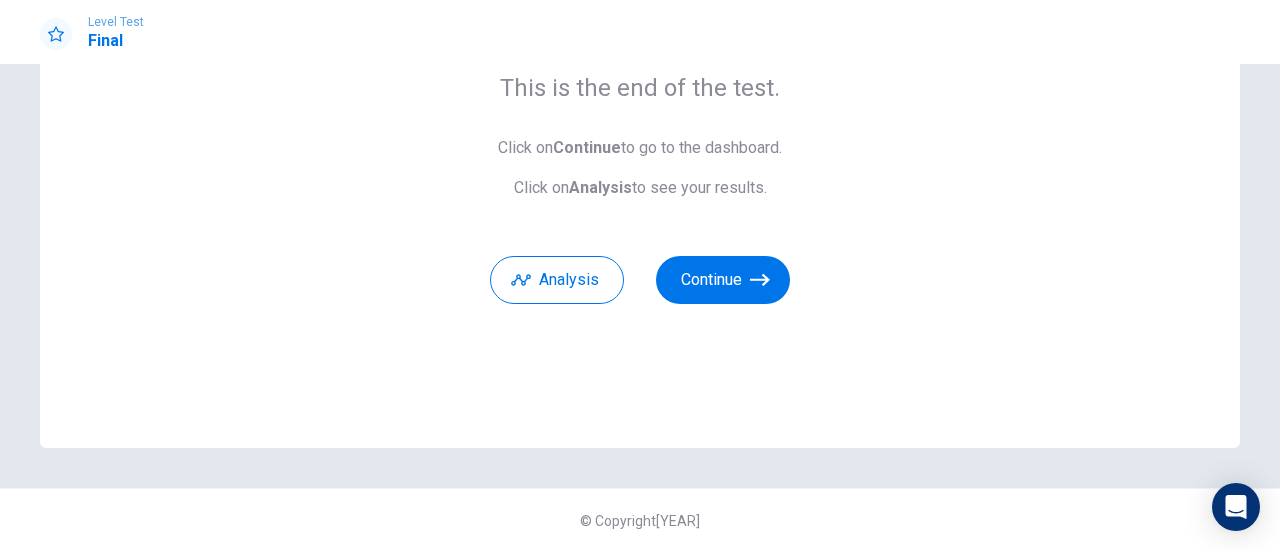 scroll, scrollTop: 94, scrollLeft: 0, axis: vertical 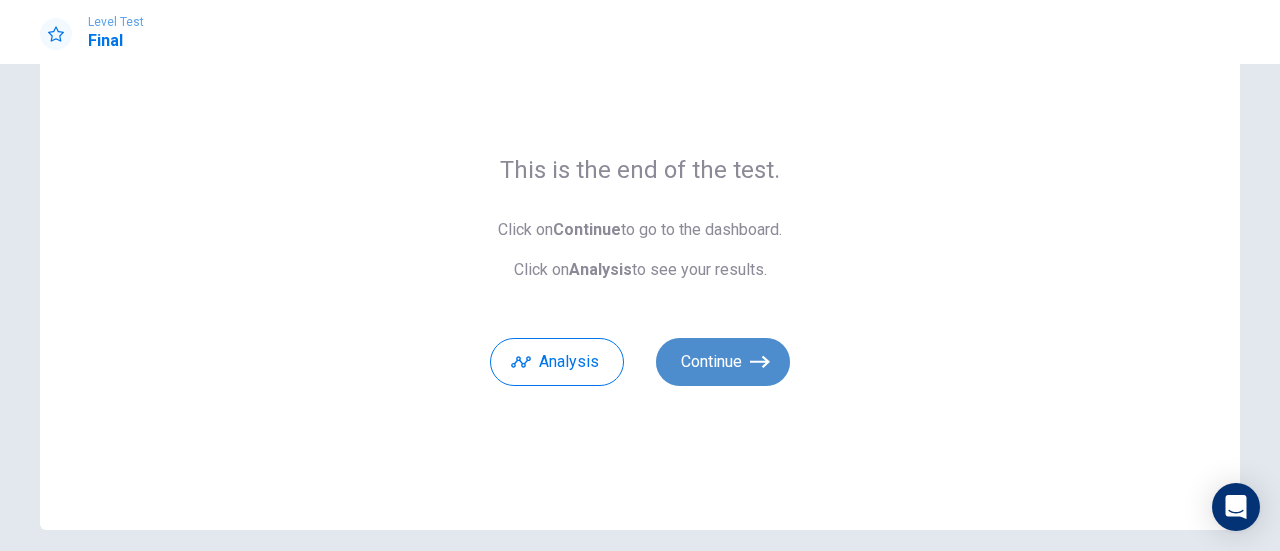 click on "Continue" at bounding box center (723, 362) 